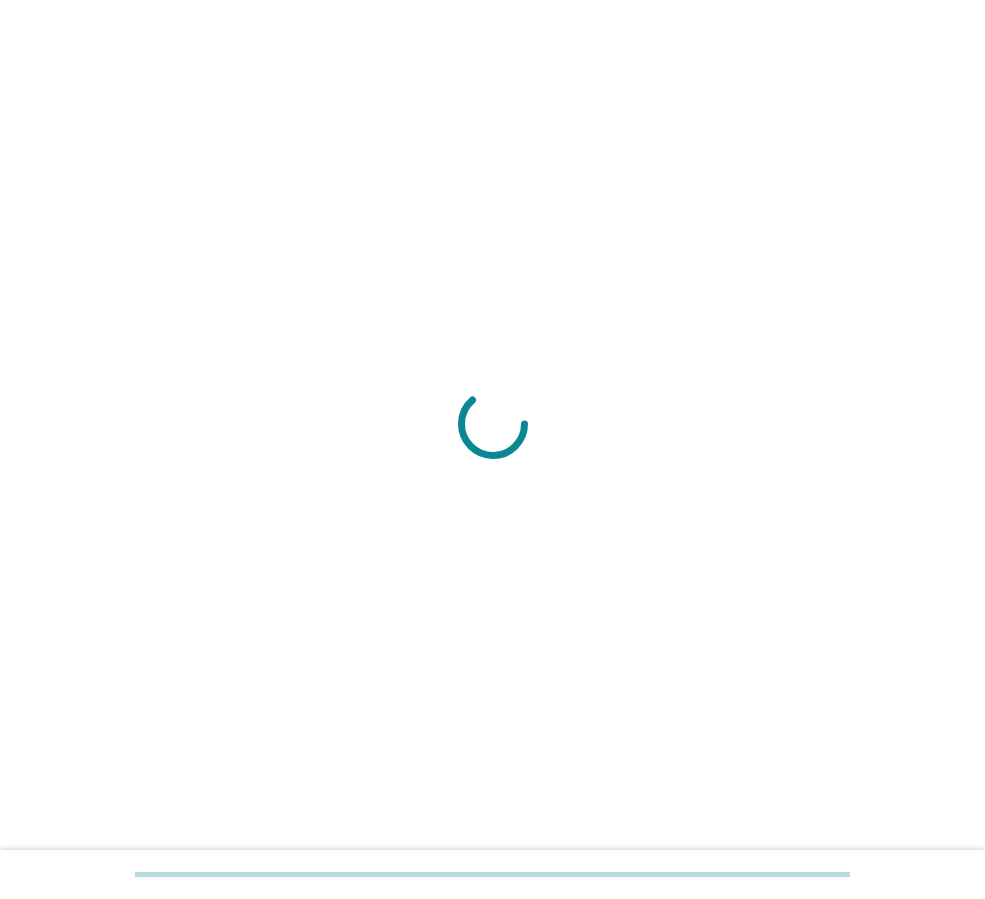 scroll, scrollTop: 0, scrollLeft: 0, axis: both 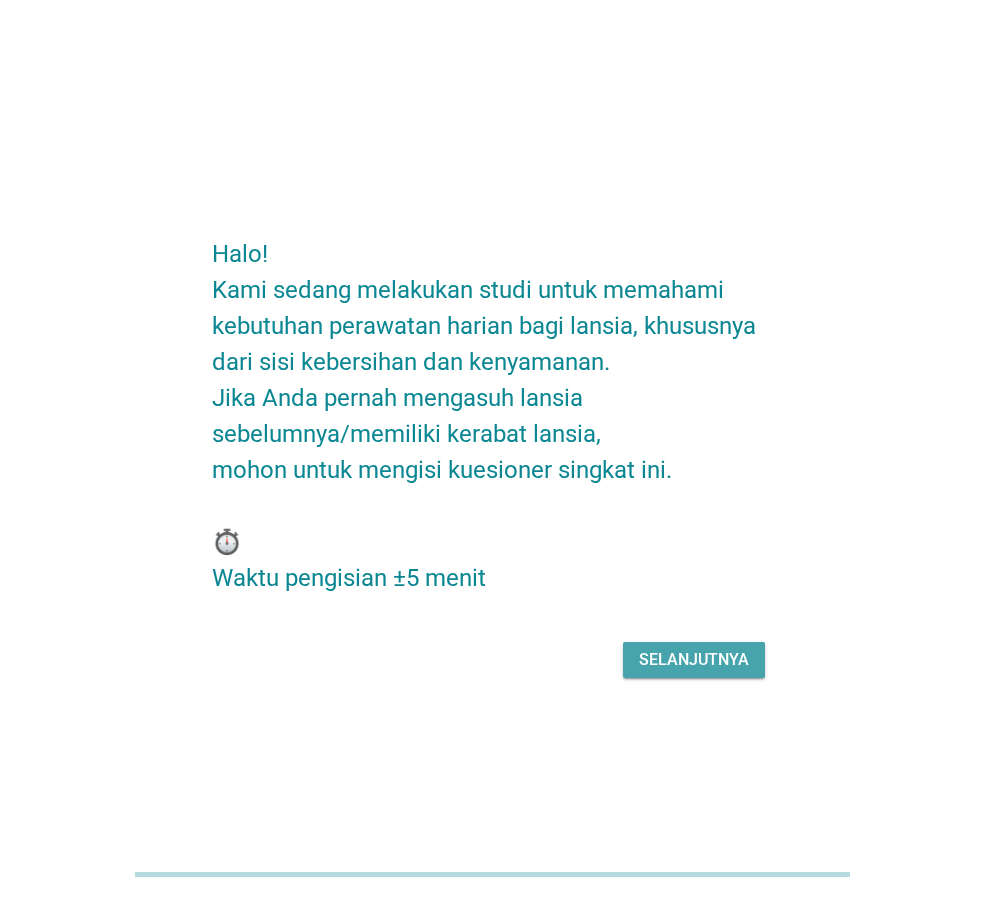click on "Selanjutnya" at bounding box center (694, 660) 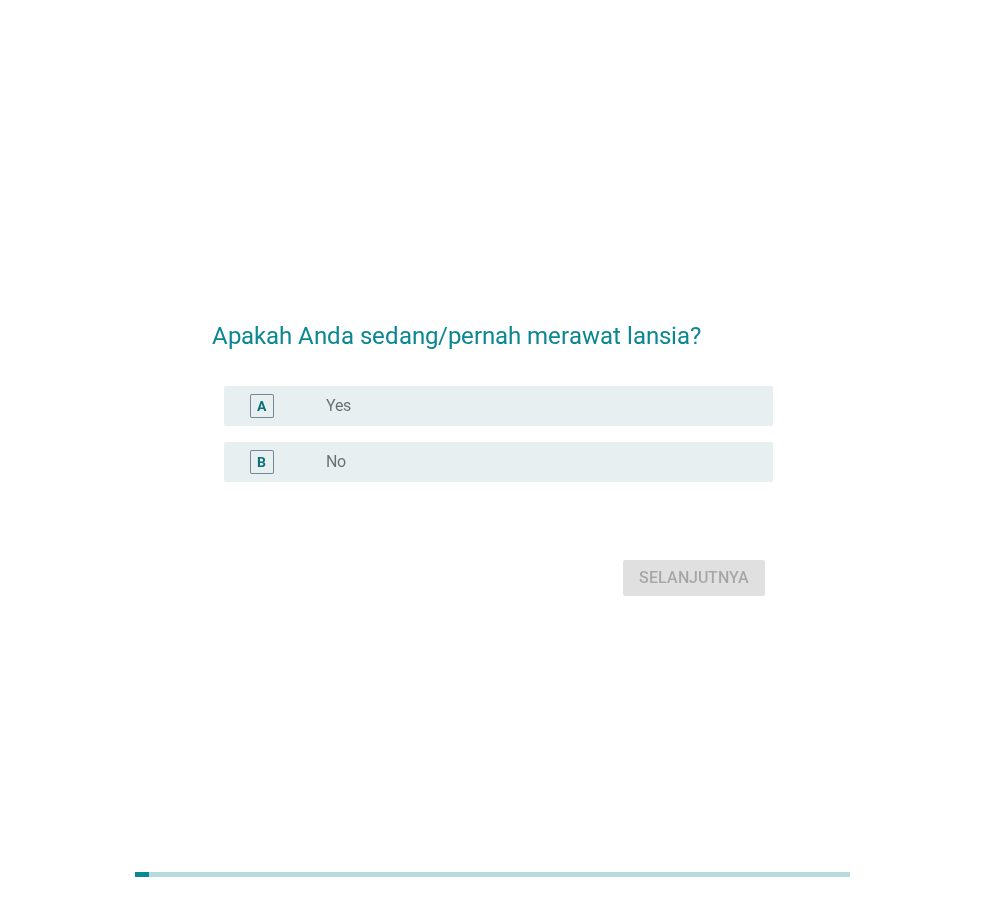 click on "radio_button_unchecked Yes" at bounding box center (533, 406) 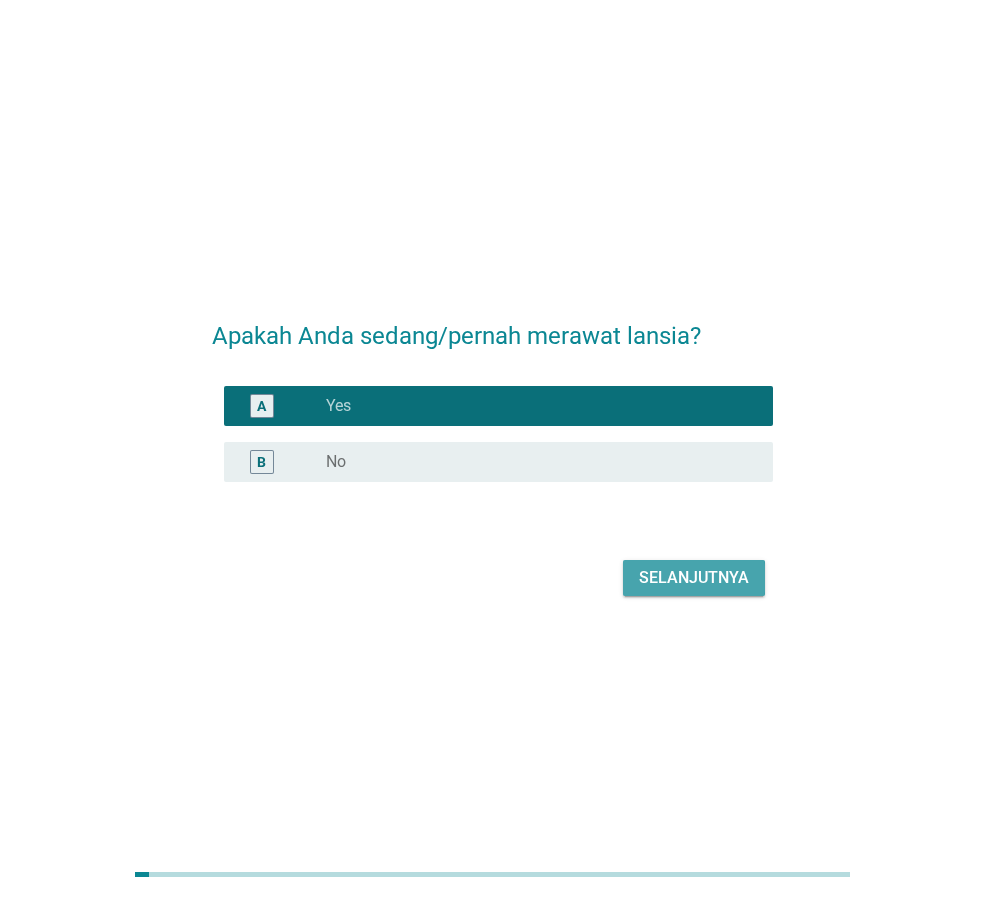 click on "Selanjutnya" at bounding box center (694, 578) 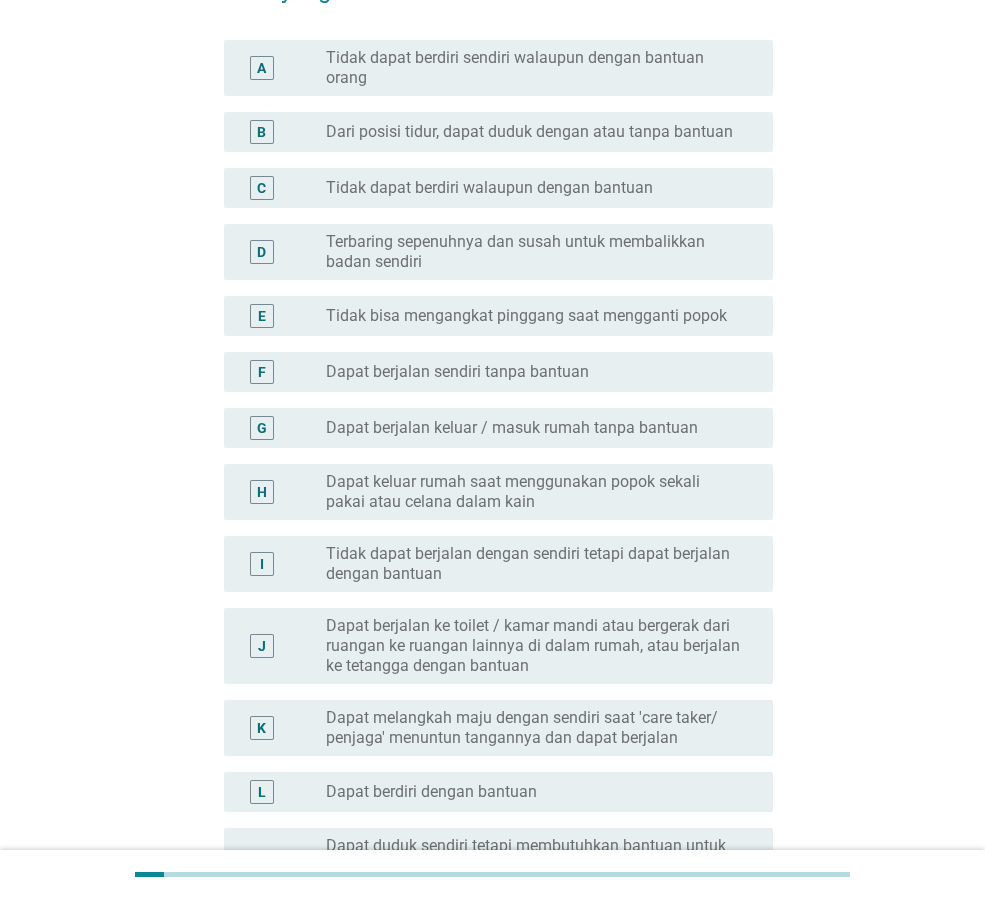 scroll, scrollTop: 200, scrollLeft: 0, axis: vertical 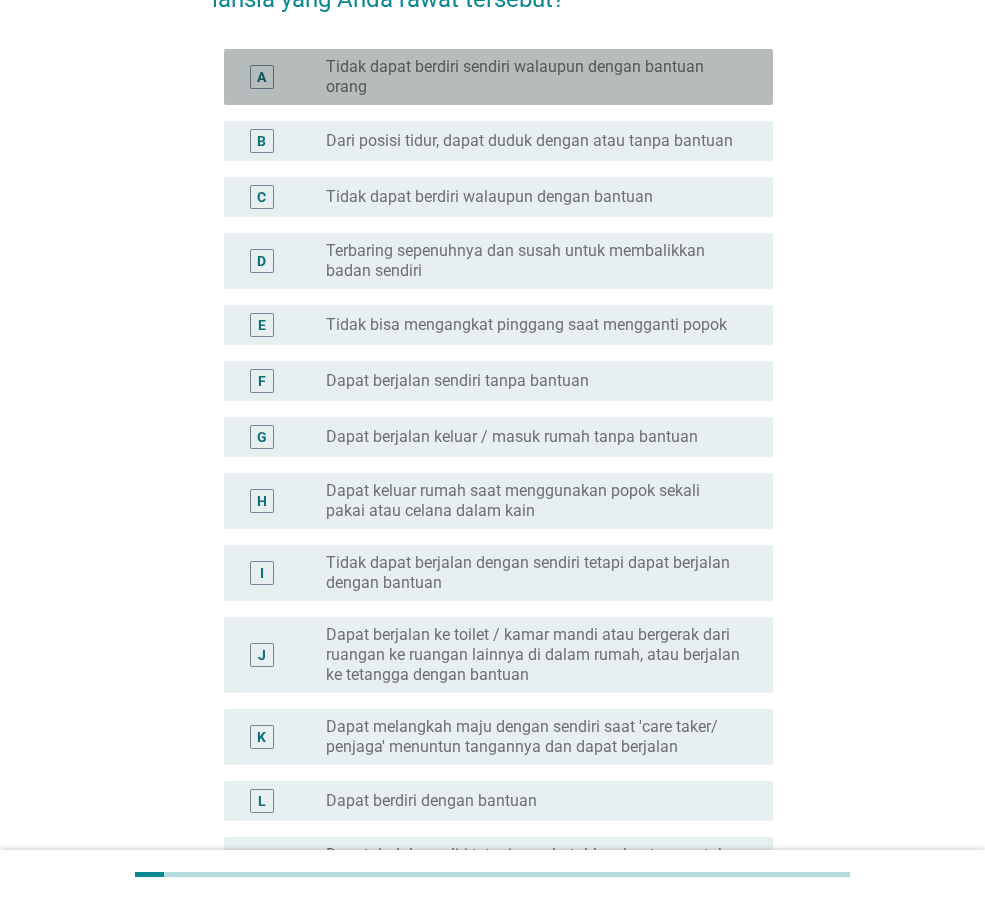 click on "Tidak dapat berdiri sendiri walaupun dengan bantuan orang" at bounding box center [533, 77] 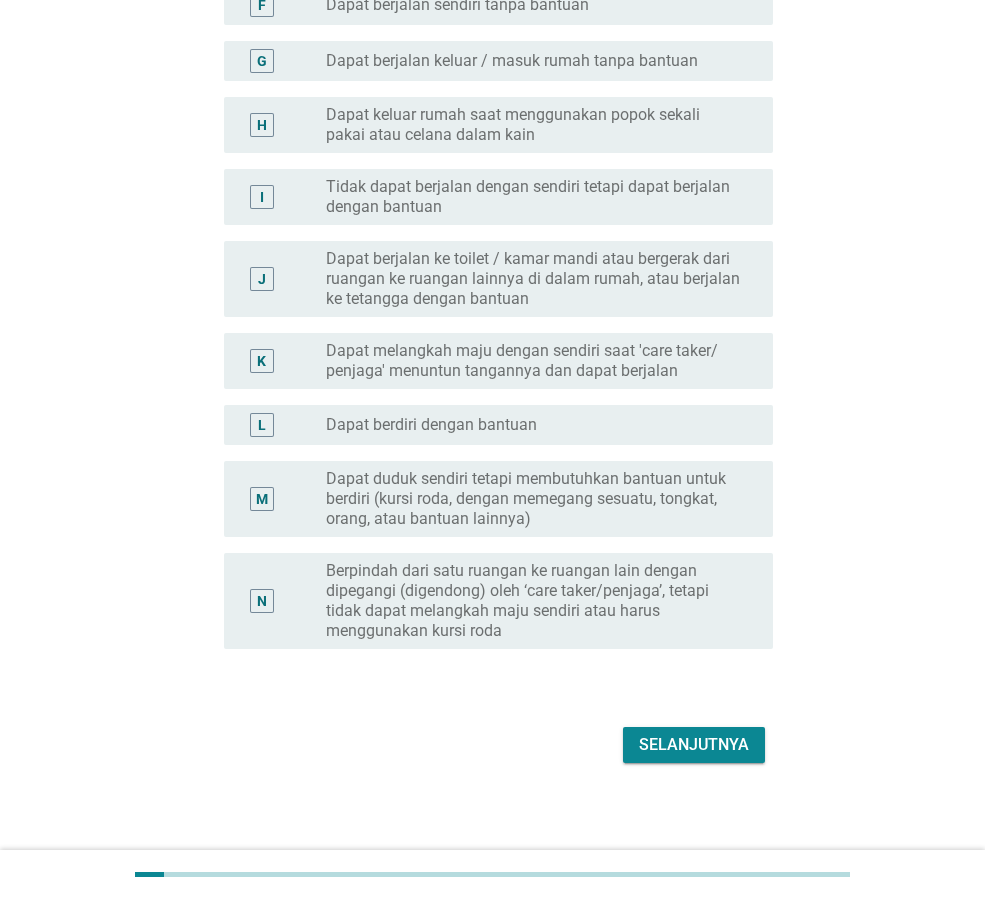 scroll, scrollTop: 583, scrollLeft: 0, axis: vertical 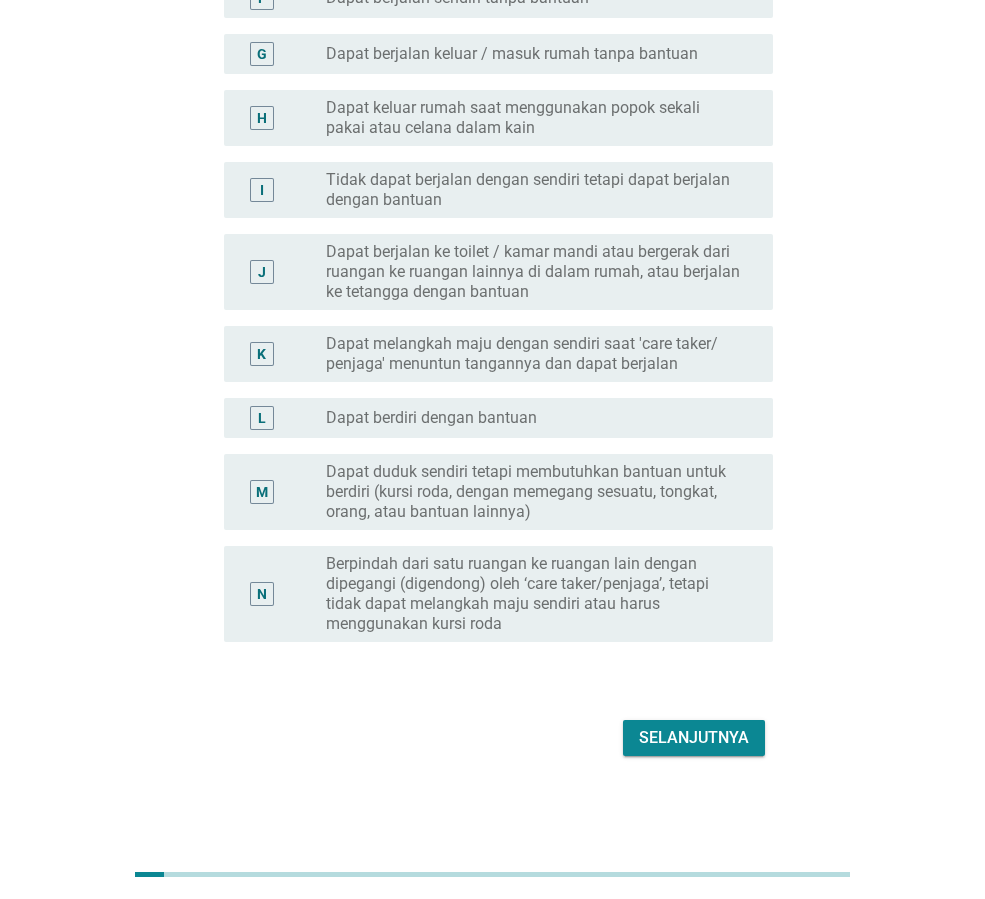 click on "Selanjutnya" at bounding box center [694, 738] 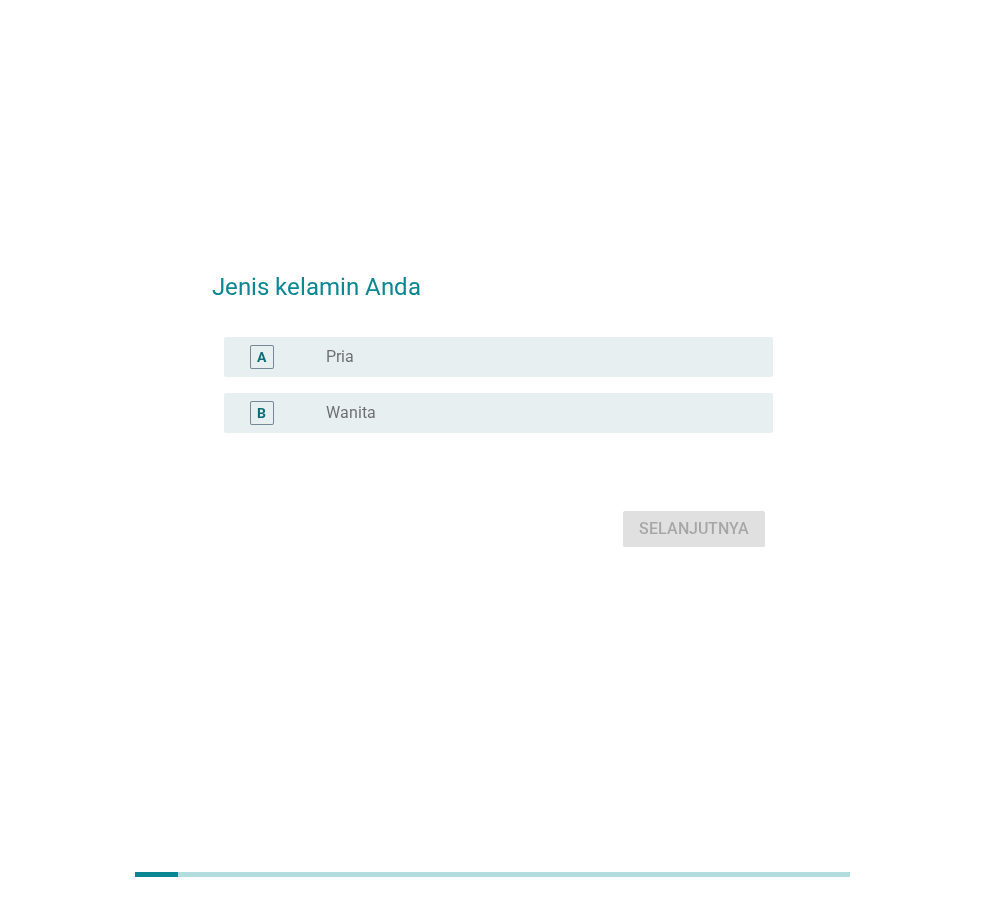 scroll, scrollTop: 0, scrollLeft: 0, axis: both 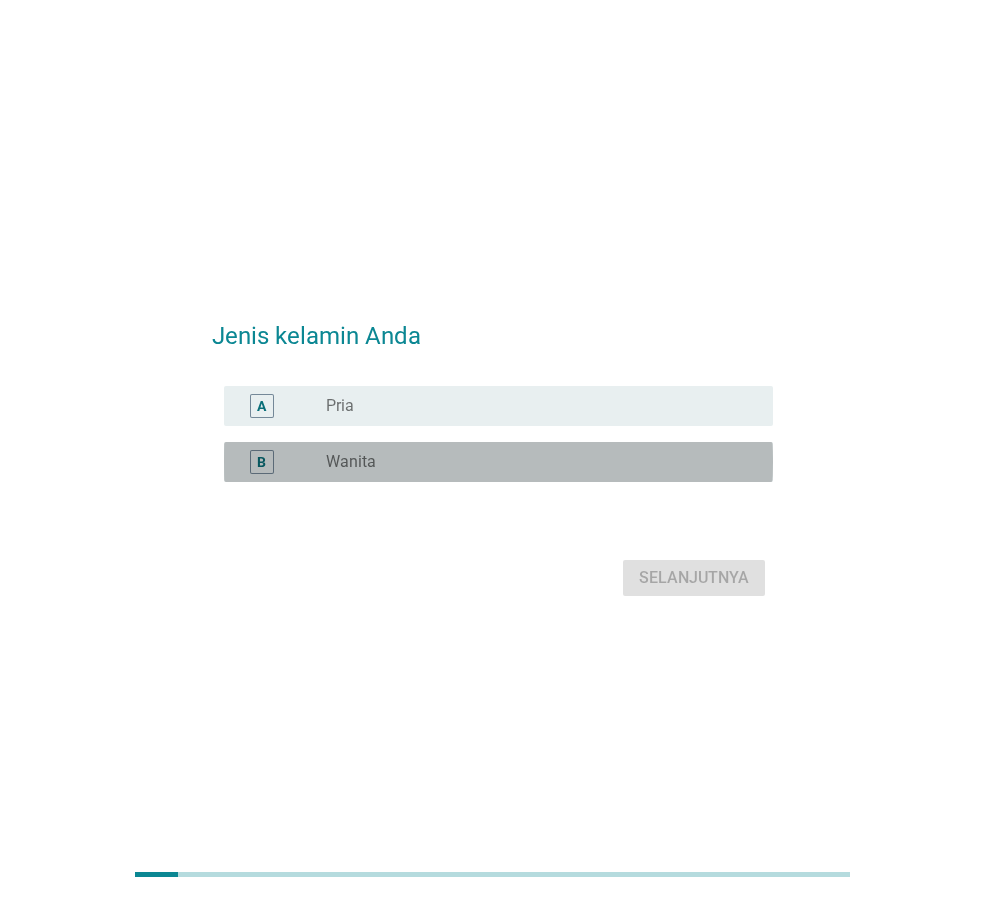 click on "radio_button_unchecked Wanita" at bounding box center (533, 462) 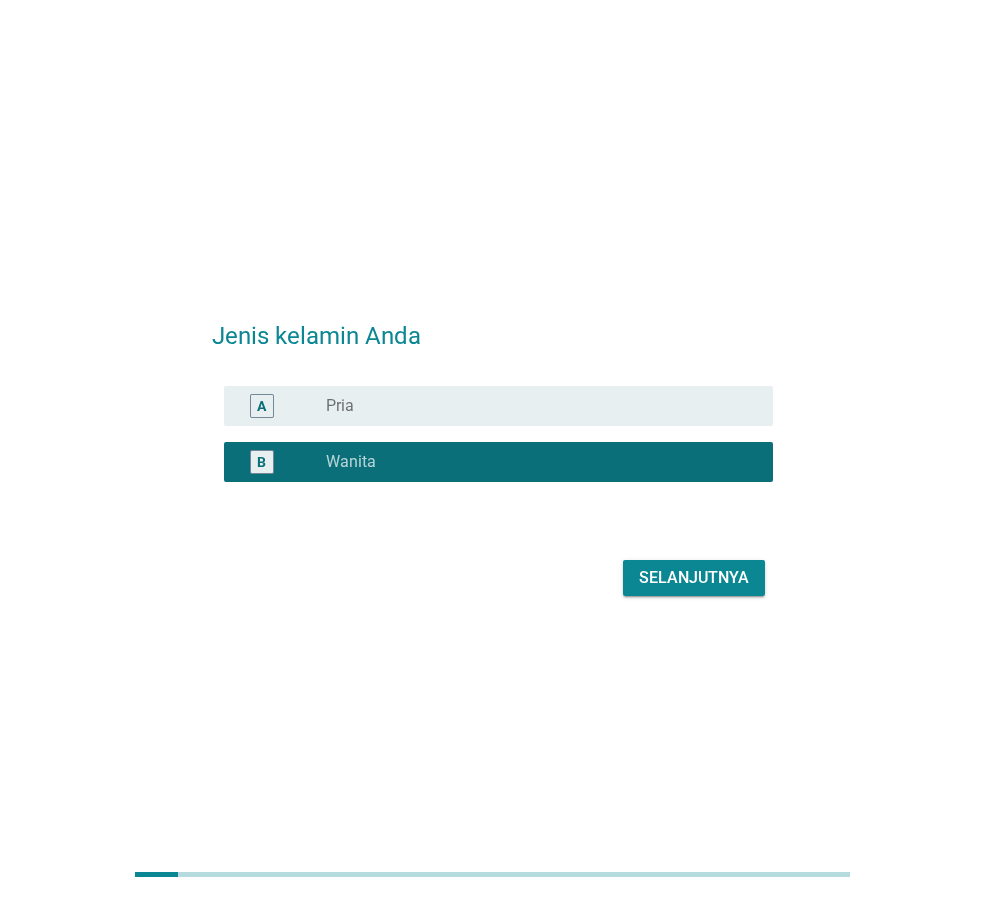 click on "Selanjutnya" at bounding box center [694, 578] 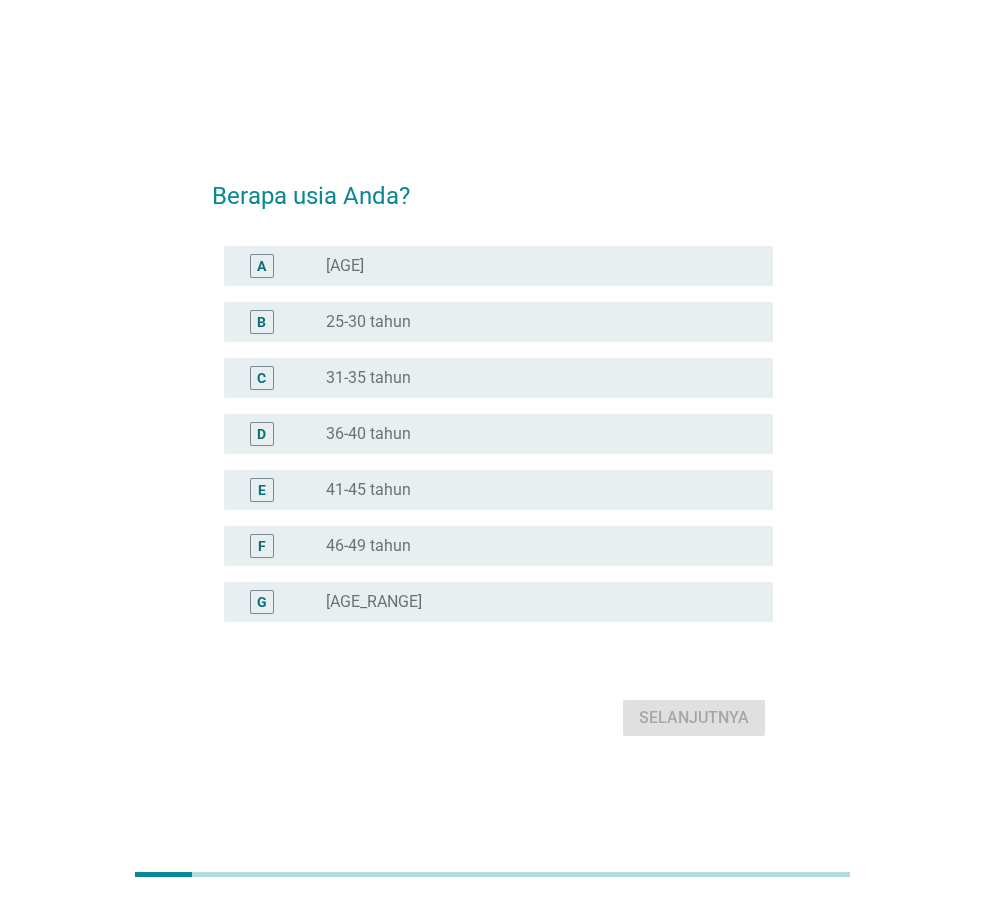 click on "radio_button_unchecked 25-30 tahun" at bounding box center (533, 322) 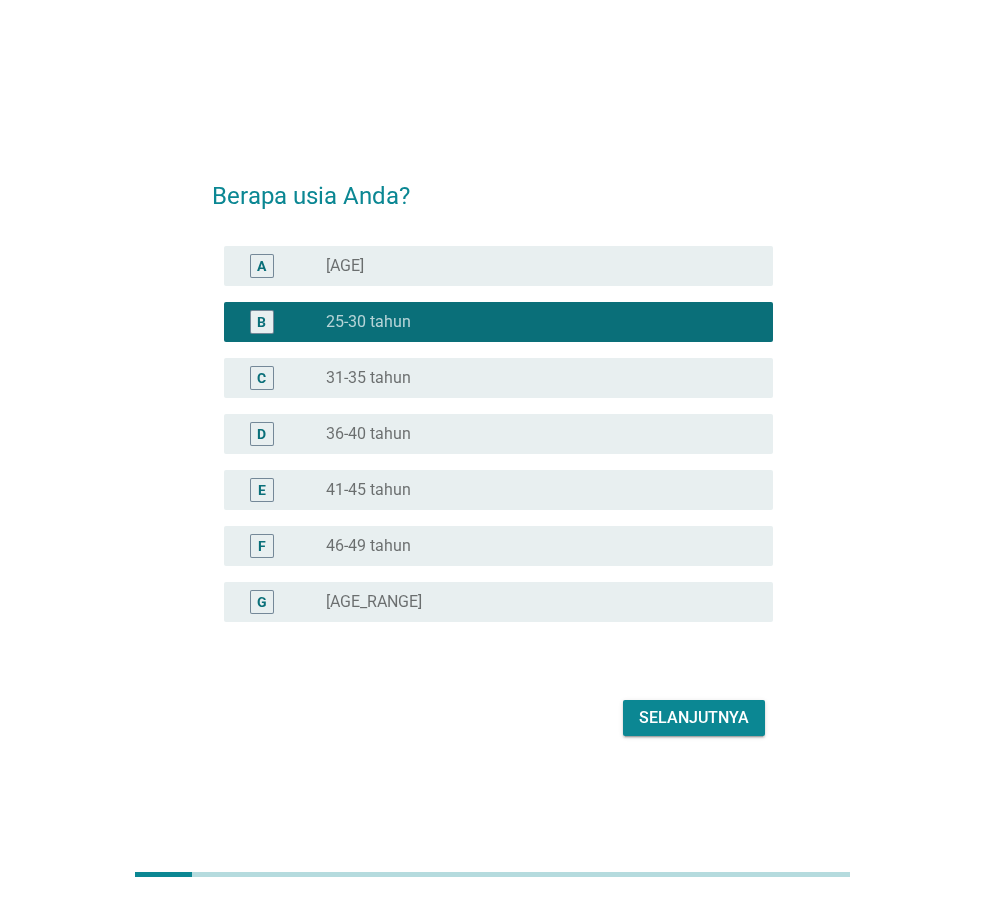 click on "Selanjutnya" at bounding box center [694, 718] 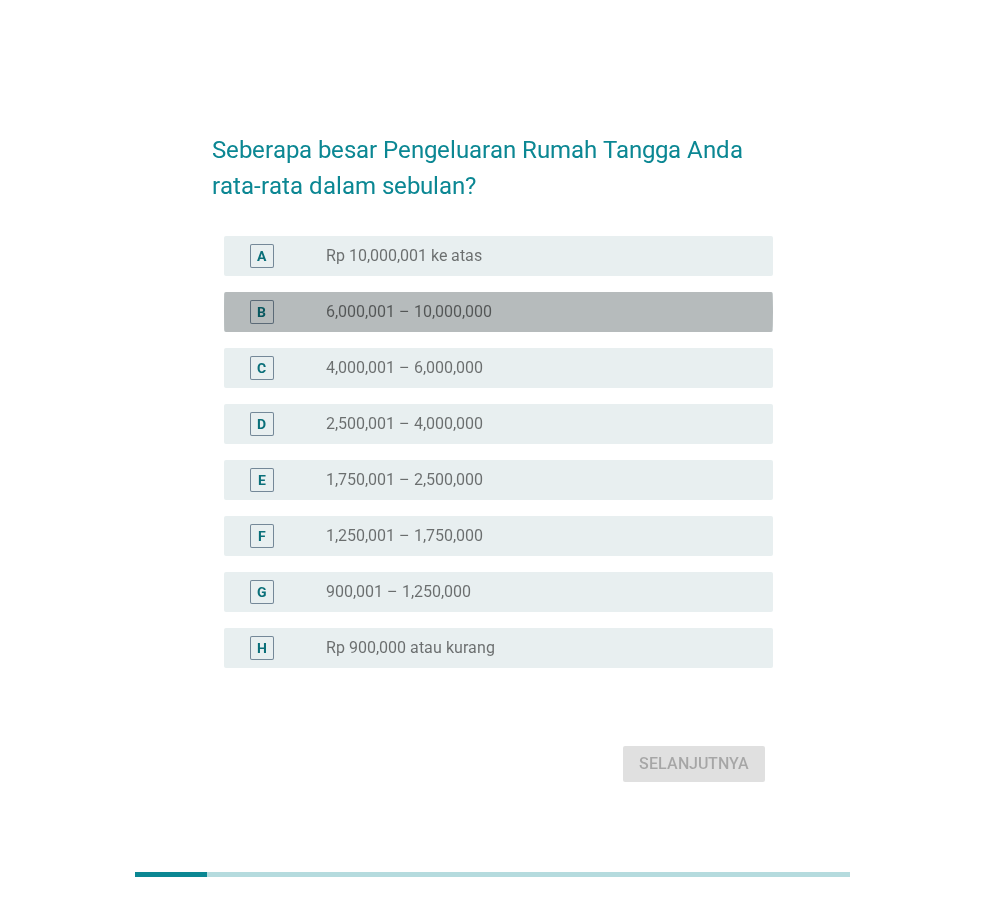 click on "6,000,001 – 10,000,000" at bounding box center (409, 312) 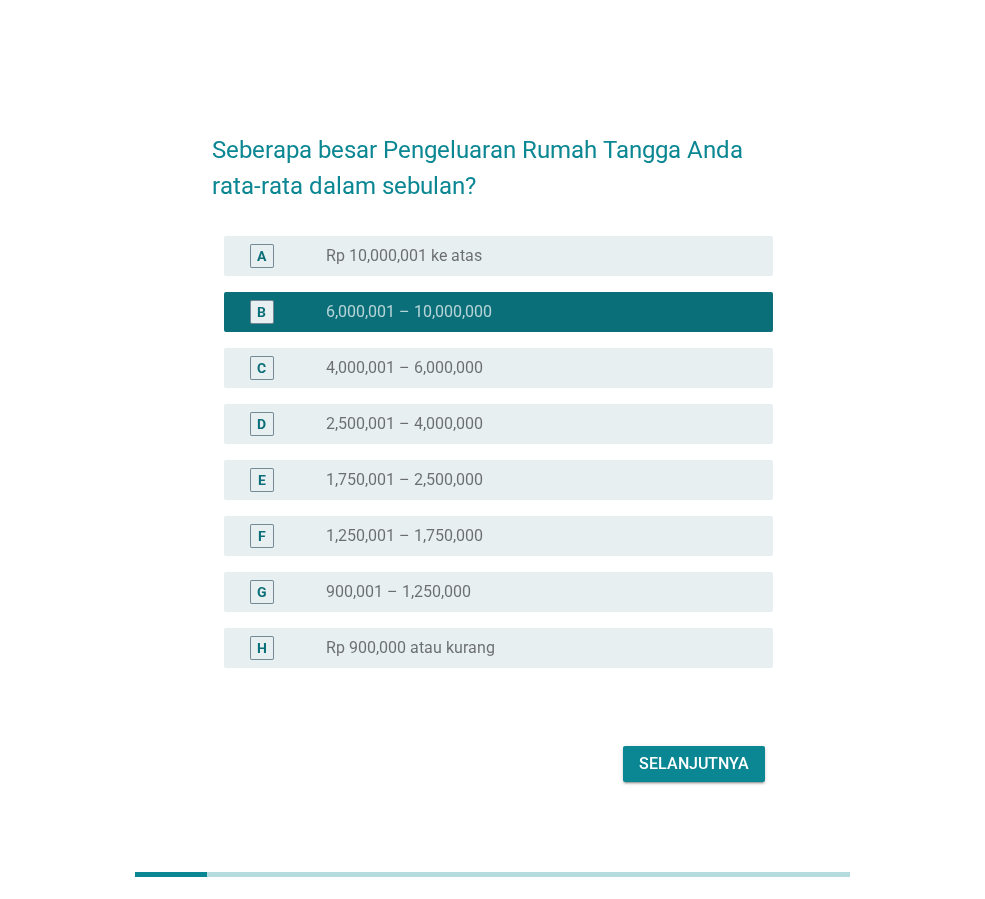 click on "Selanjutnya" at bounding box center [694, 764] 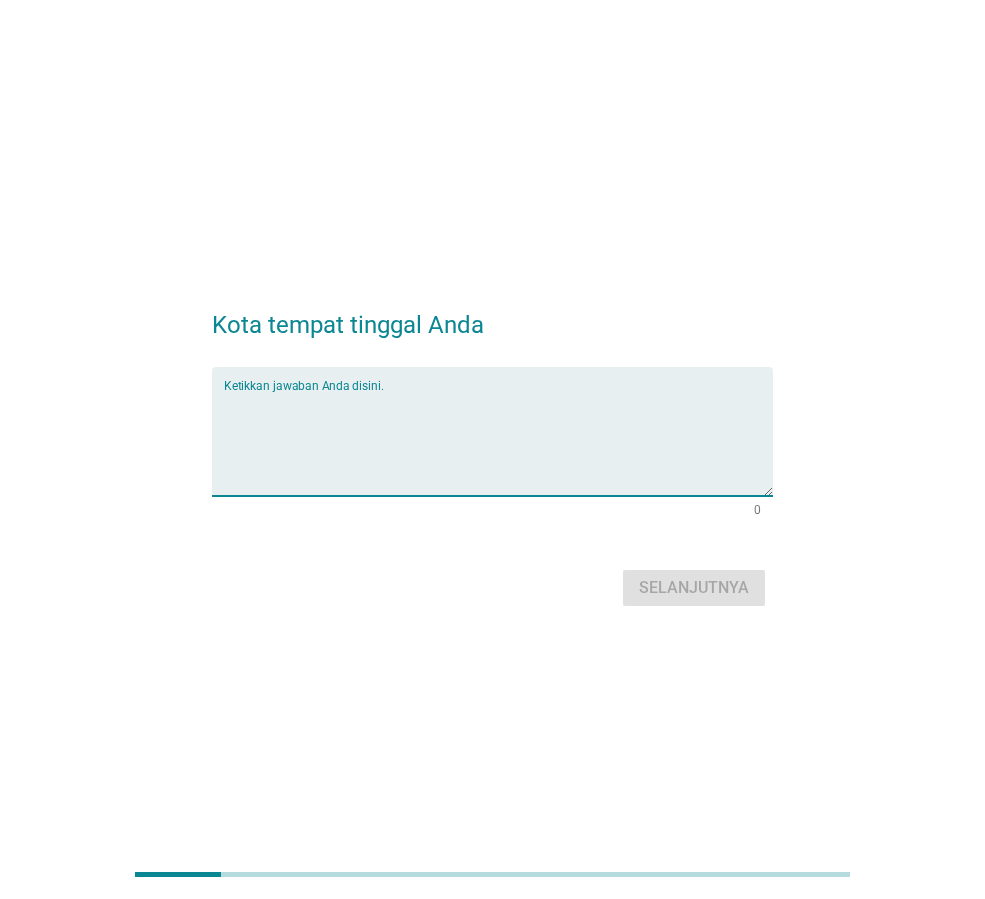 click at bounding box center [498, 443] 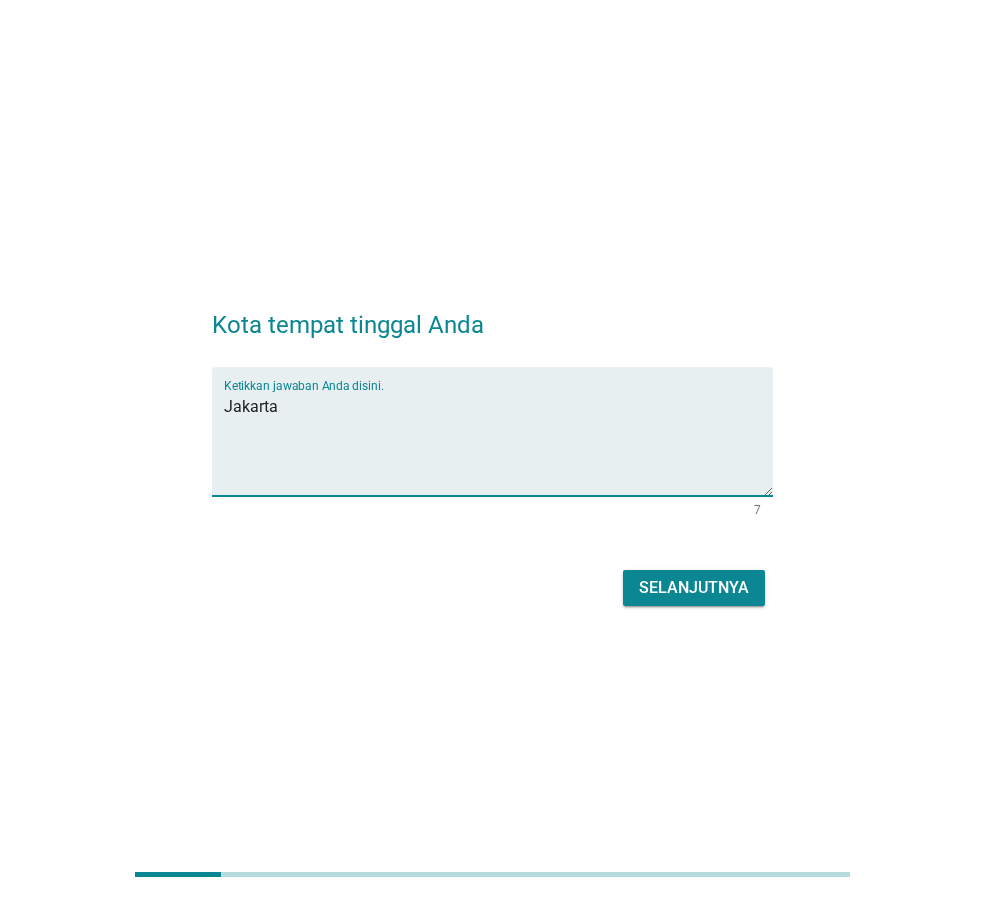 type on "Jakarta" 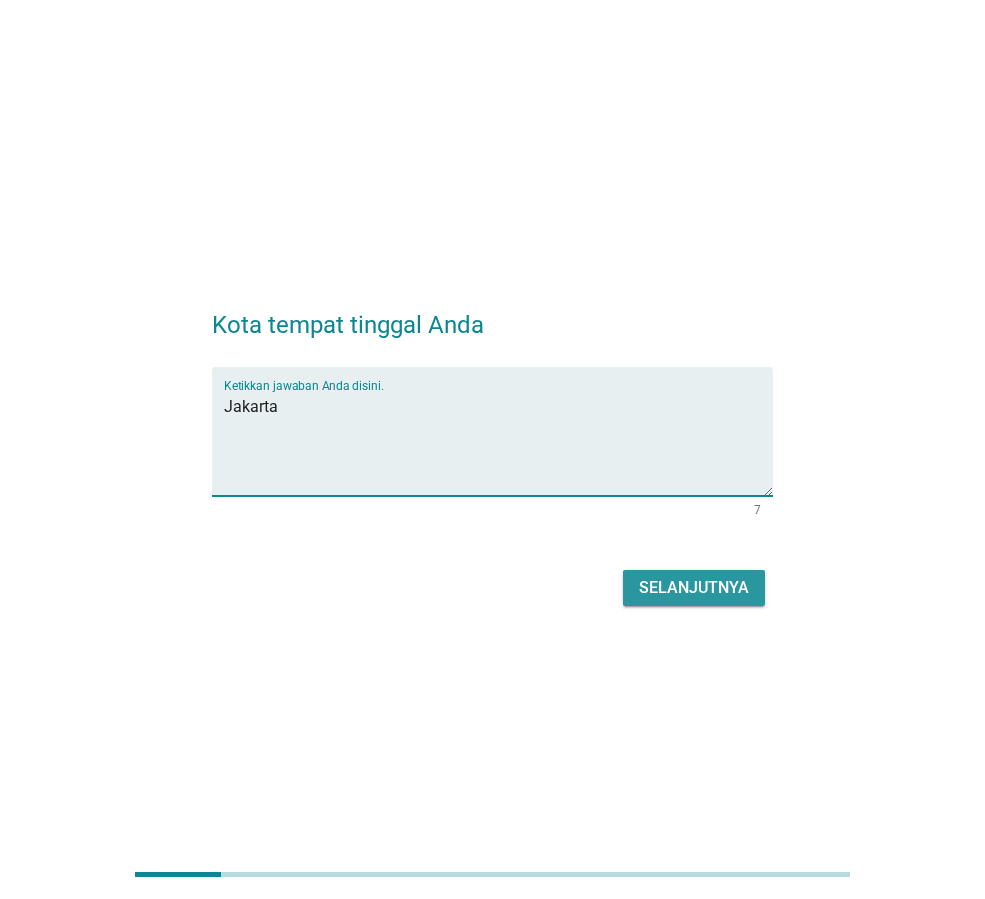 click on "Selanjutnya" at bounding box center [694, 588] 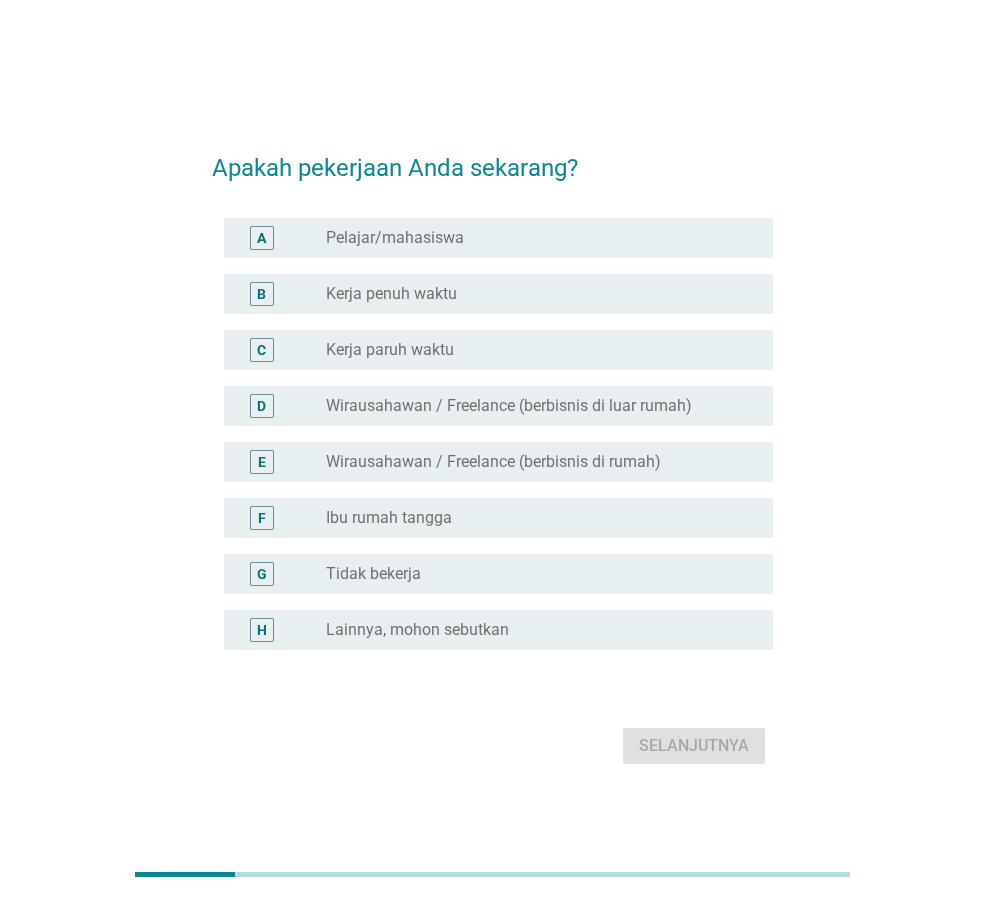 click on "radio_button_unchecked Kerja penuh waktu" at bounding box center (533, 294) 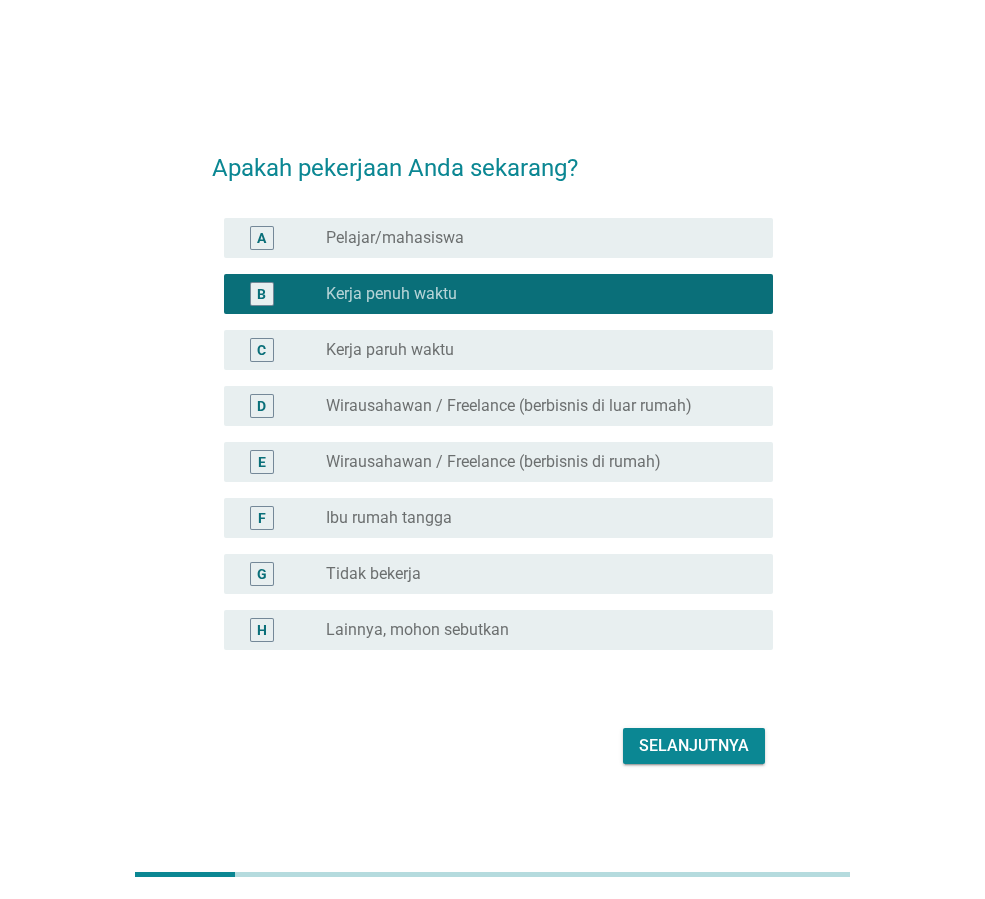 click on "Selanjutnya" at bounding box center [694, 746] 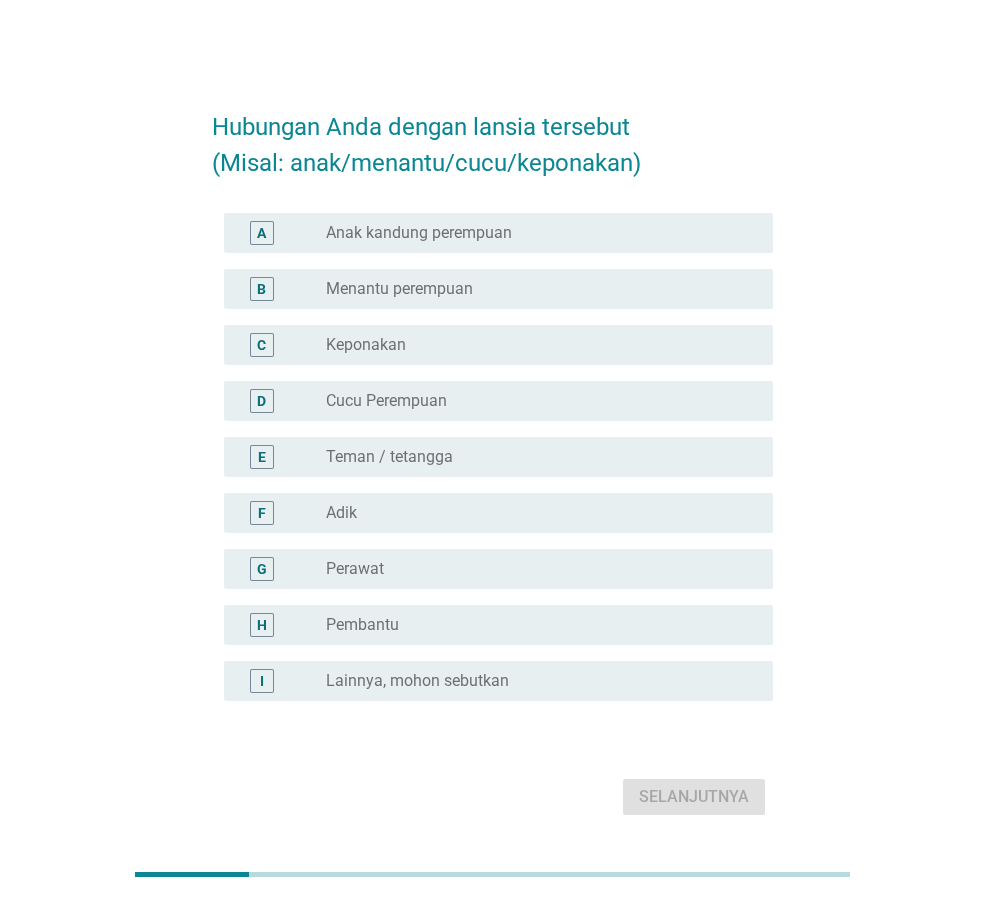 click on "Cucu Perempuan" at bounding box center (386, 401) 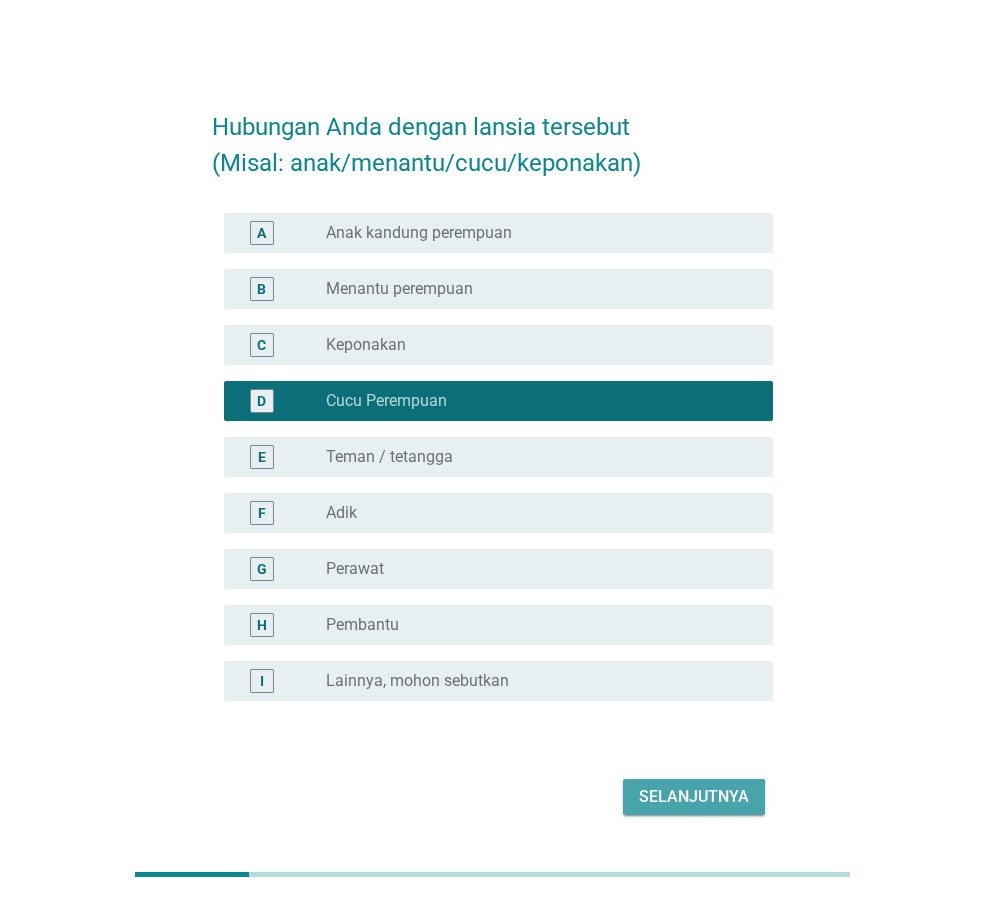 click on "Selanjutnya" at bounding box center (694, 797) 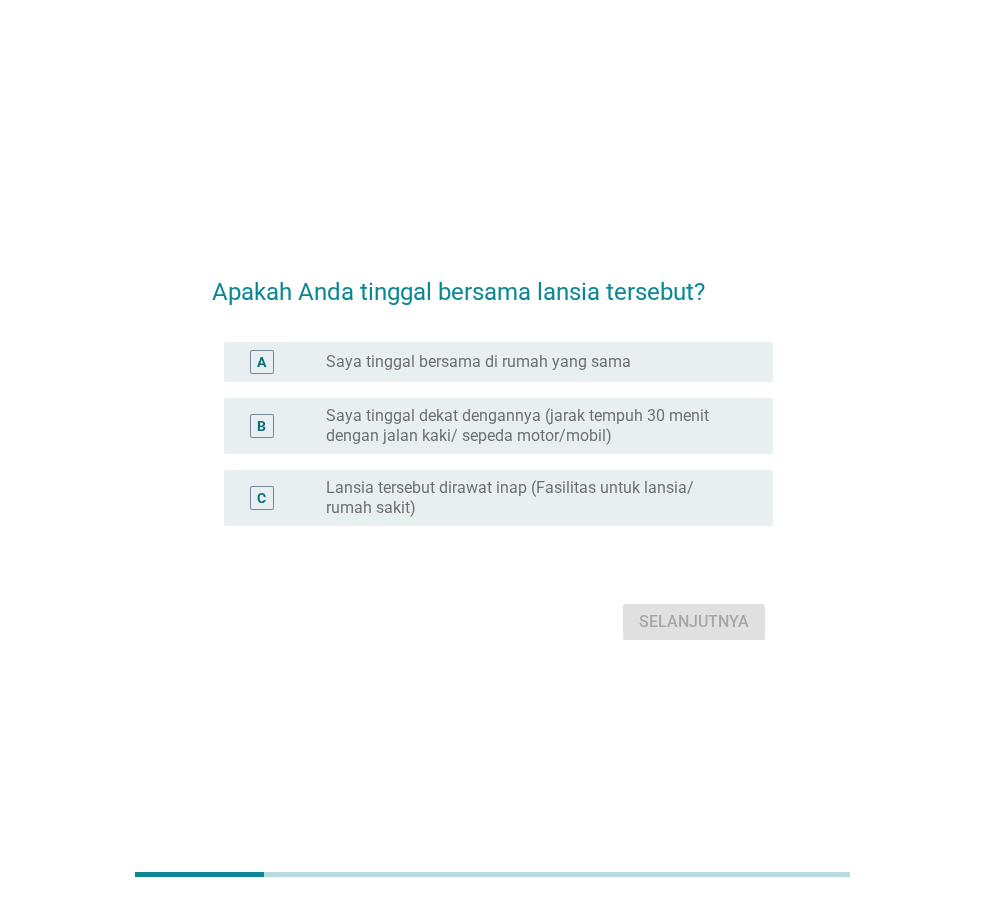 click on "Saya tinggal dekat dengannya (jarak tempuh 30 menit dengan jalan kaki/ sepeda motor/mobil)" at bounding box center (533, 426) 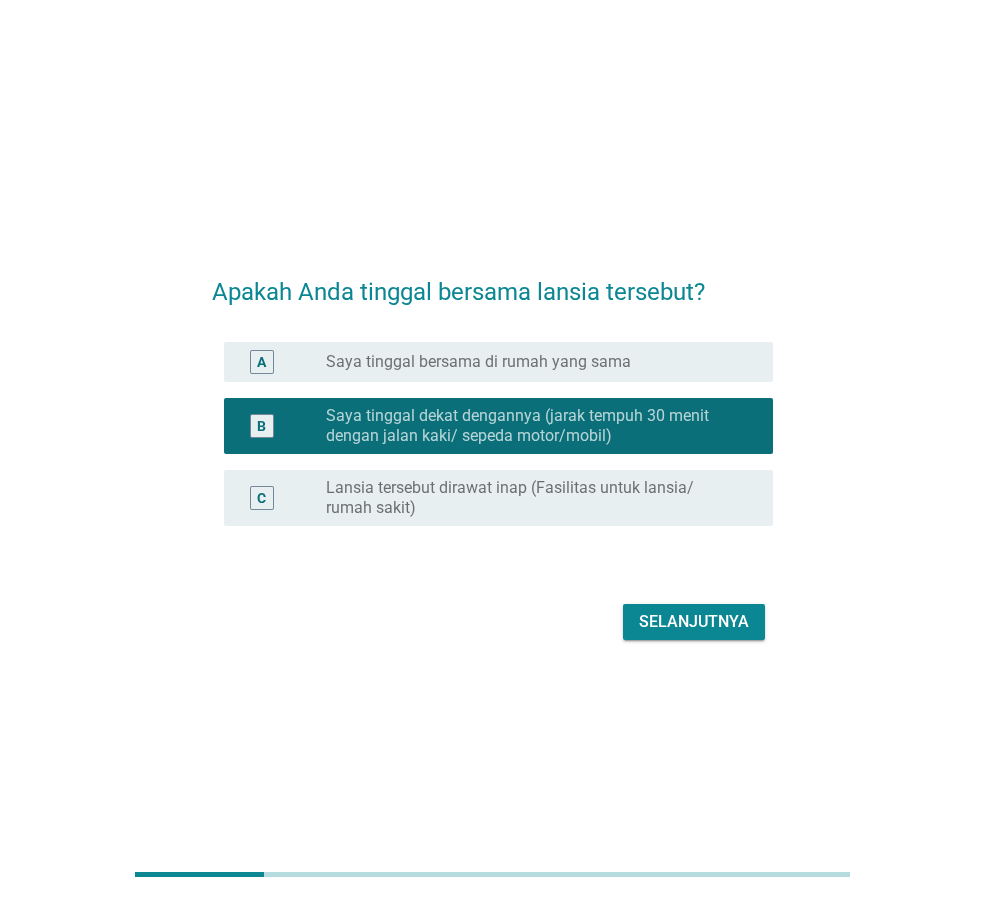 click on "Selanjutnya" at bounding box center (694, 622) 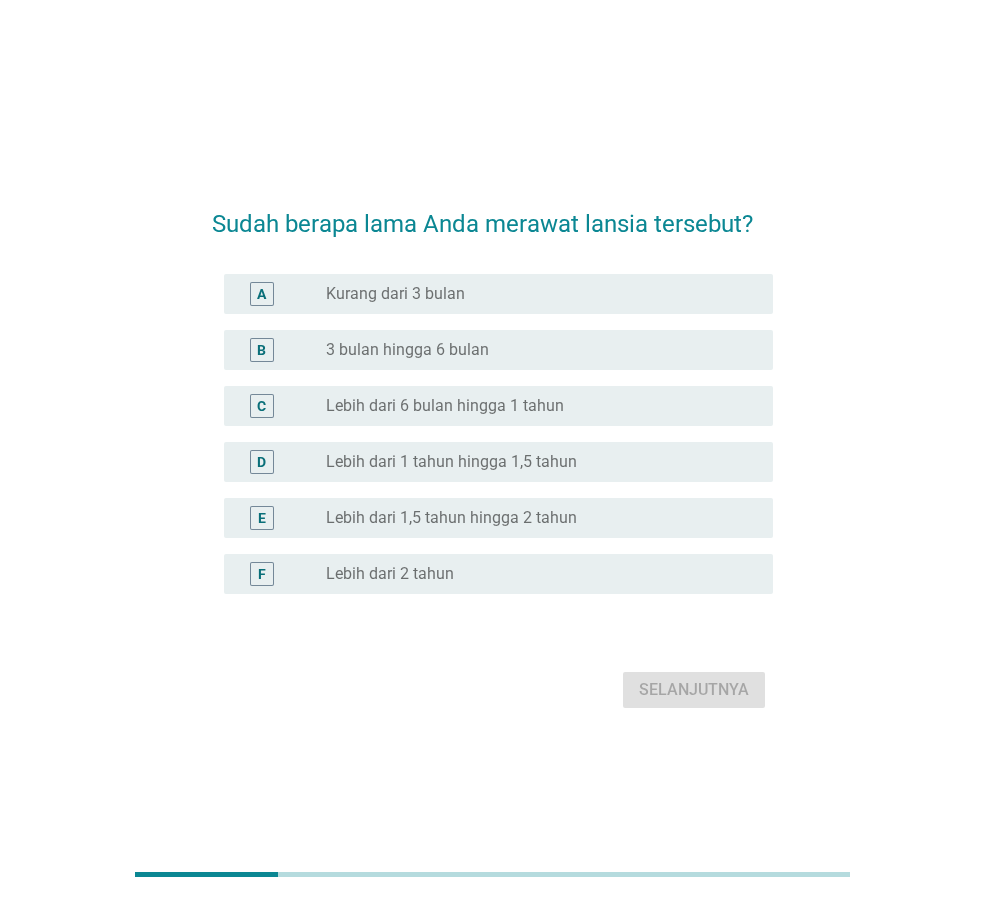 click on "3 bulan hingga 6 bulan" at bounding box center [407, 350] 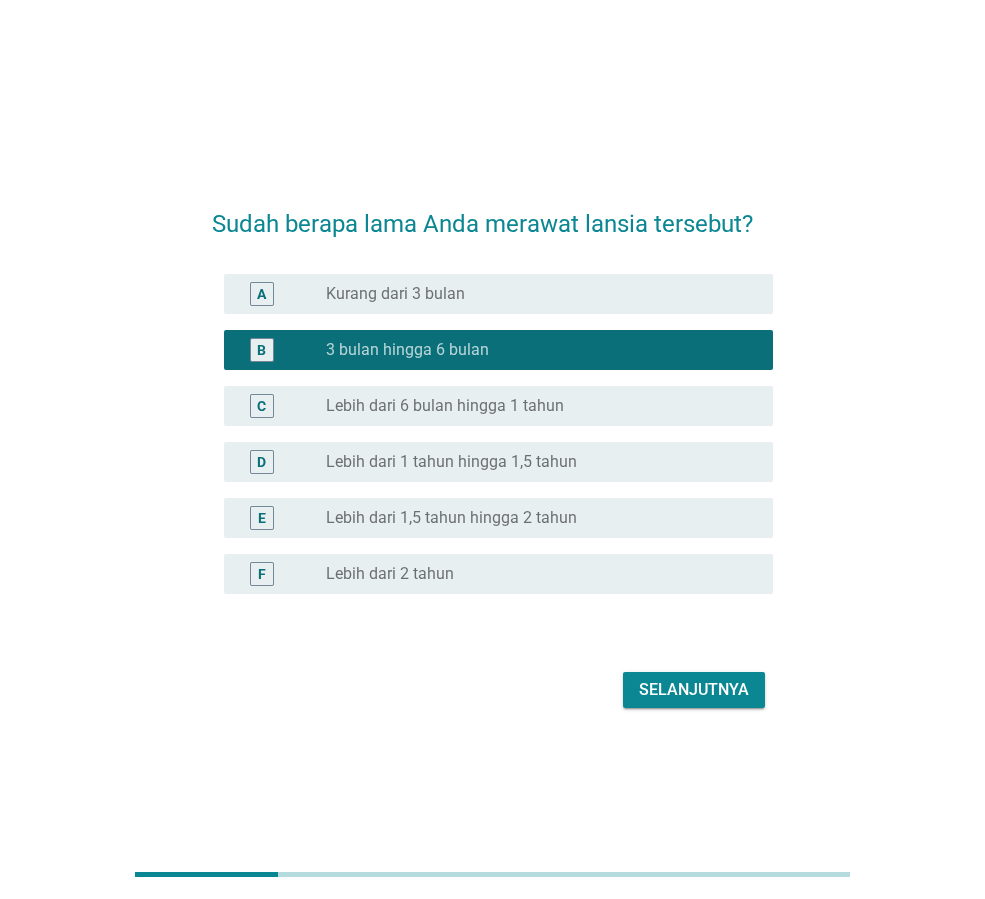 click on "Selanjutnya" at bounding box center [694, 690] 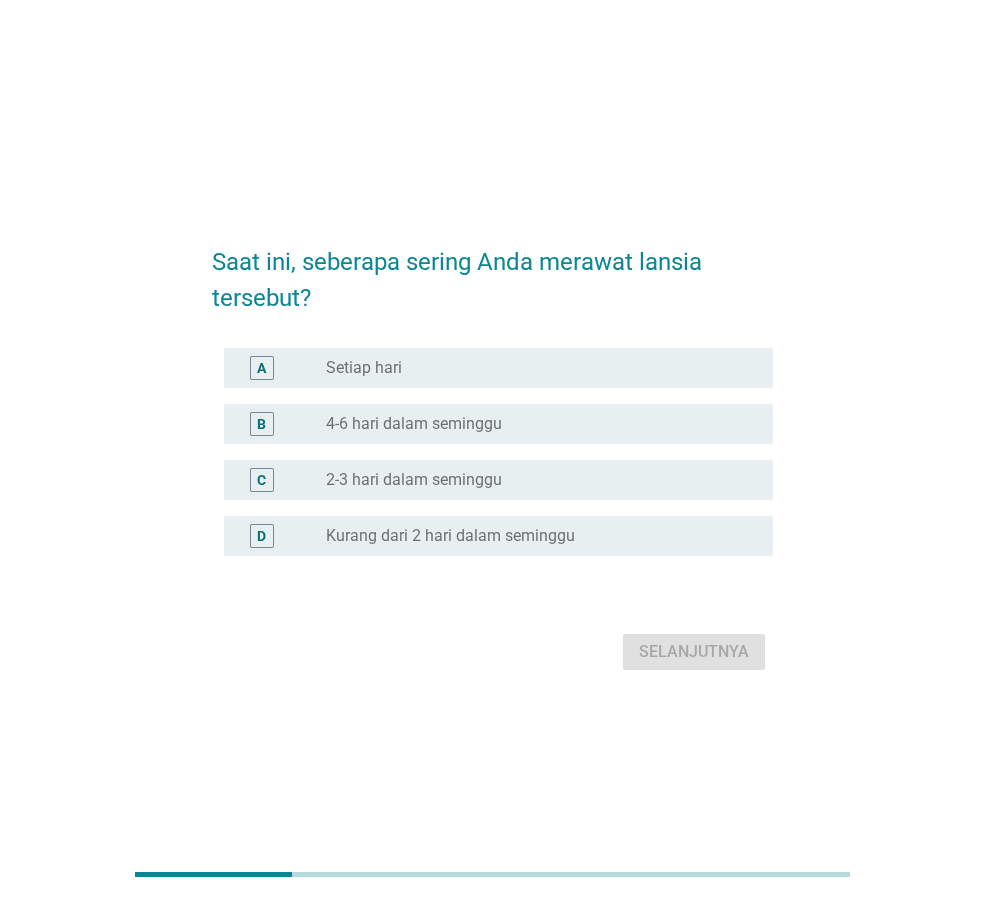 click on "4-6 hari dalam seminggu" at bounding box center (414, 424) 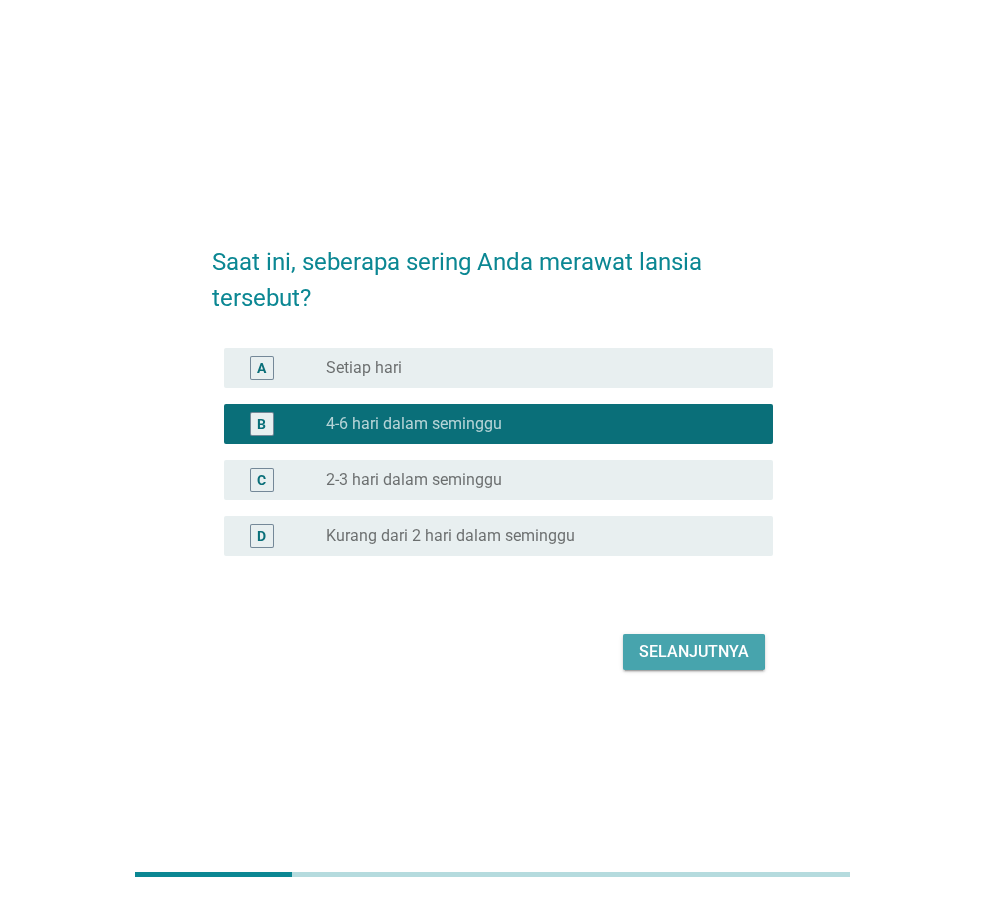 click on "Selanjutnya" at bounding box center [694, 652] 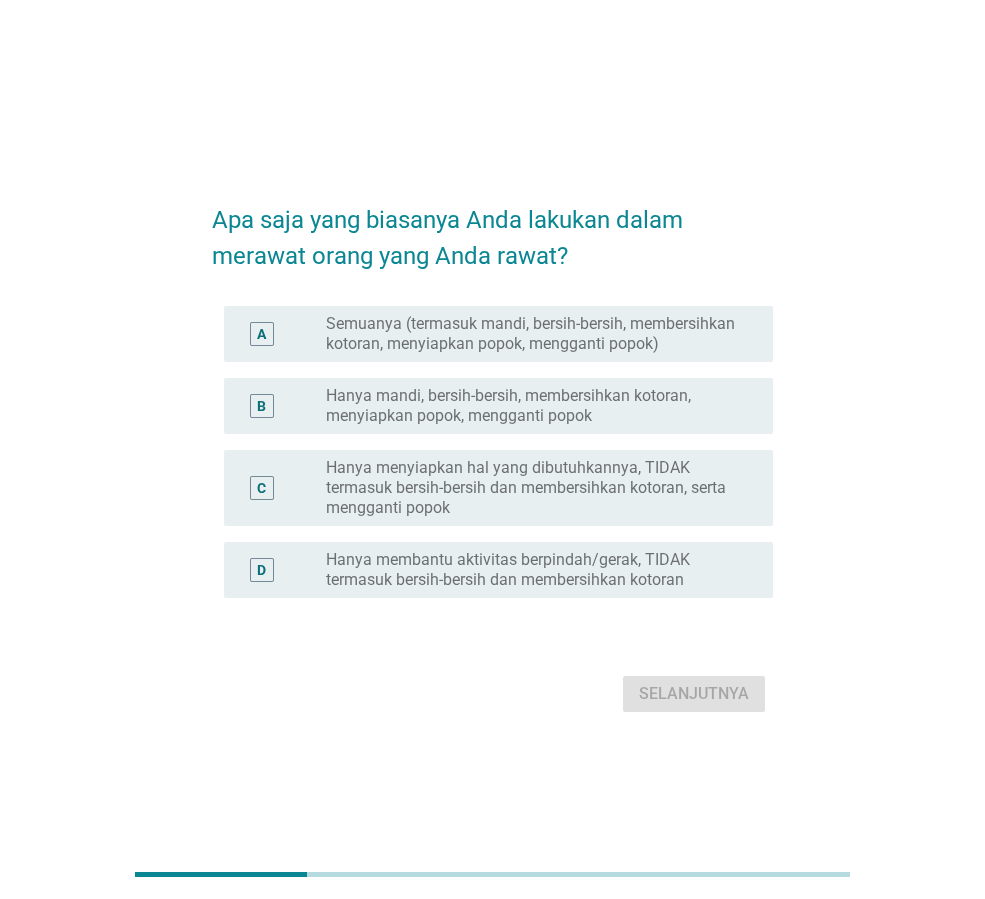 click on "A" at bounding box center [261, 334] 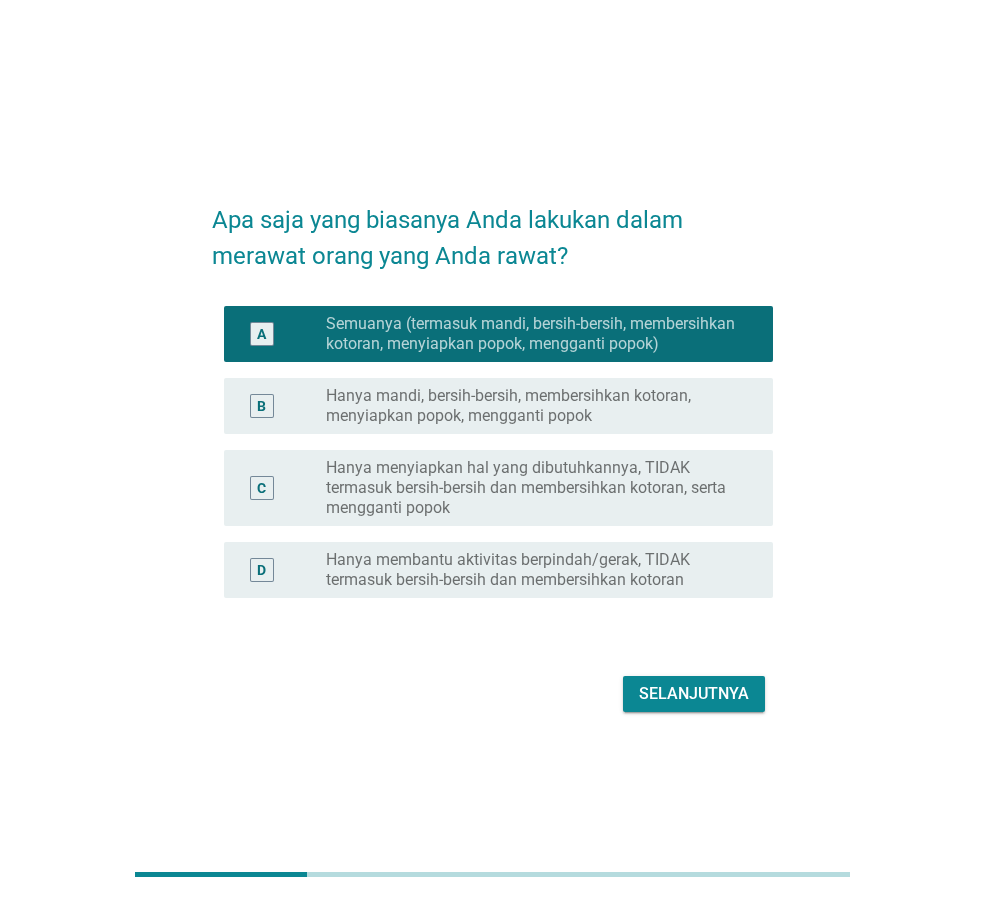 click on "Selanjutnya" at bounding box center (694, 694) 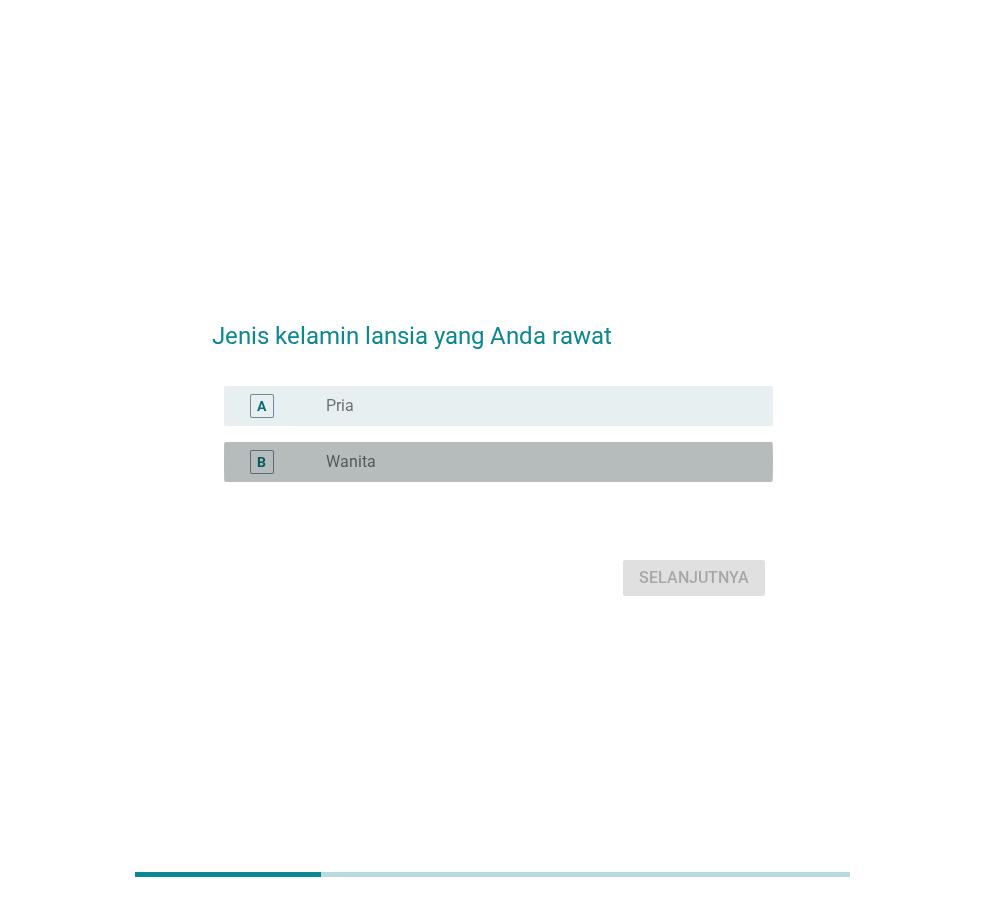 click on "B     radio_button_unchecked Wanita" at bounding box center [498, 462] 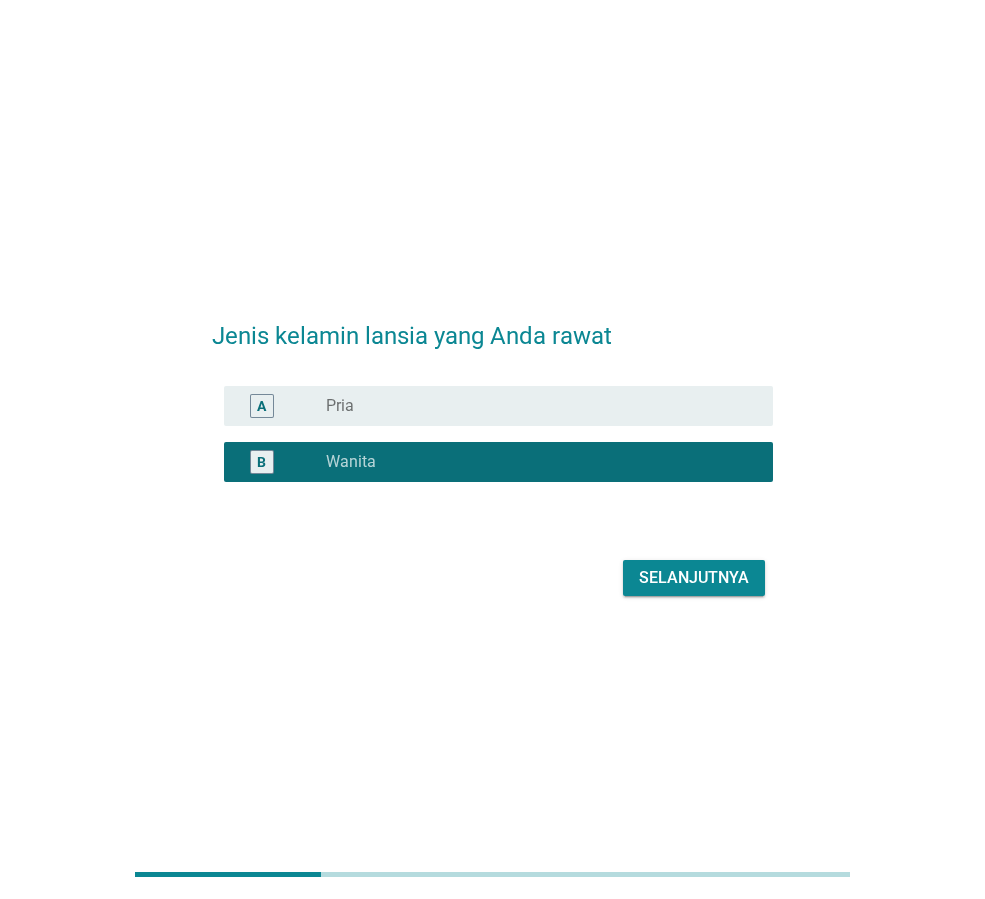 click on "Selanjutnya" at bounding box center (694, 578) 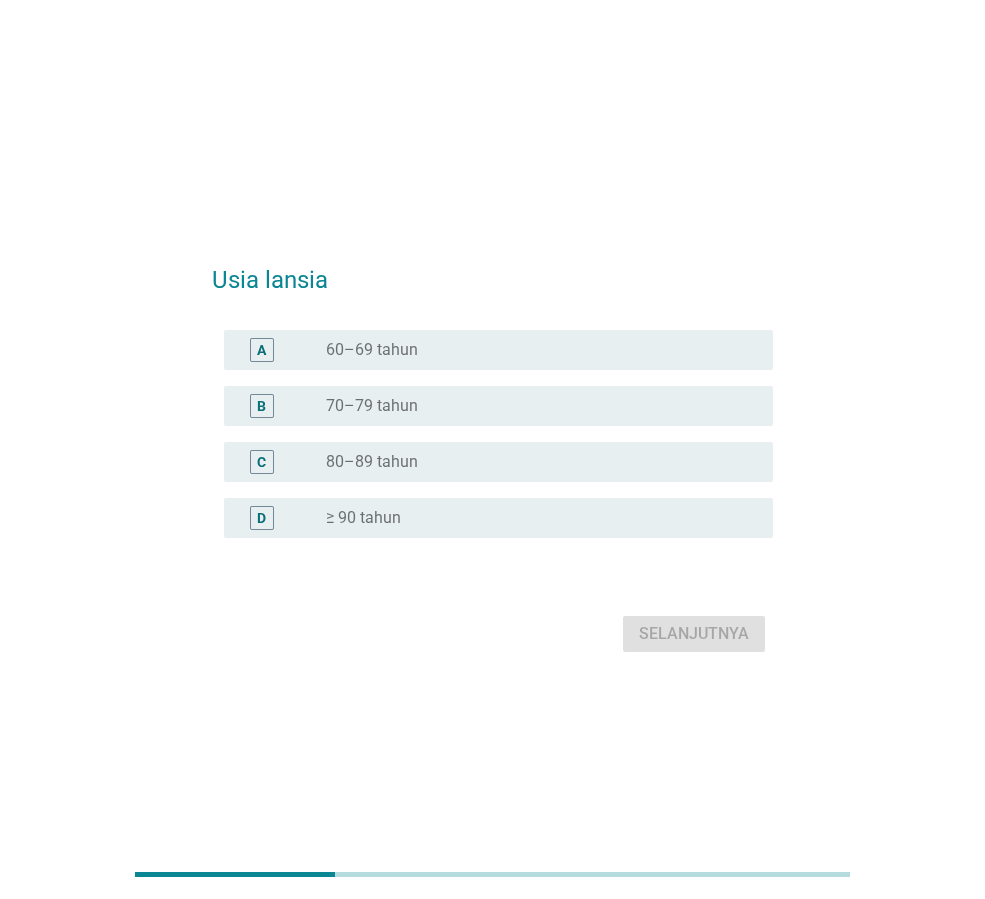 click on "70–79 tahun" at bounding box center (372, 406) 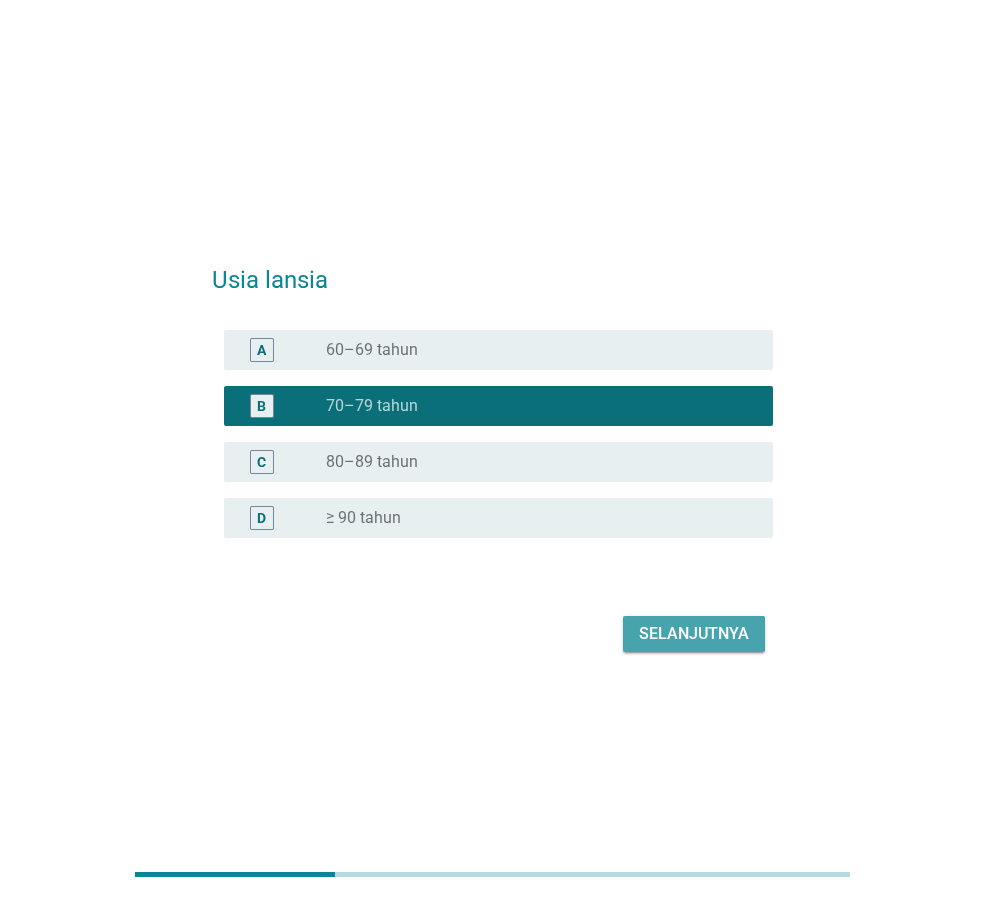 click on "Selanjutnya" at bounding box center [694, 634] 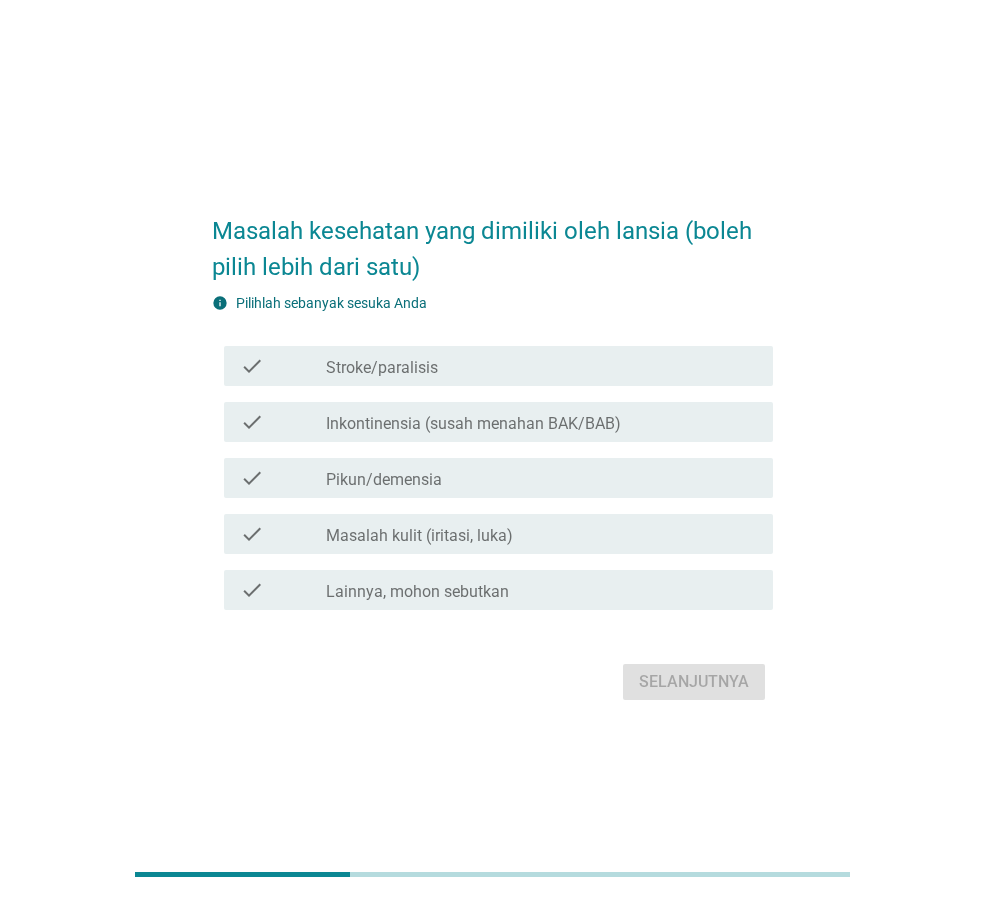 click on "Lainnya, mohon sebutkan" at bounding box center (417, 592) 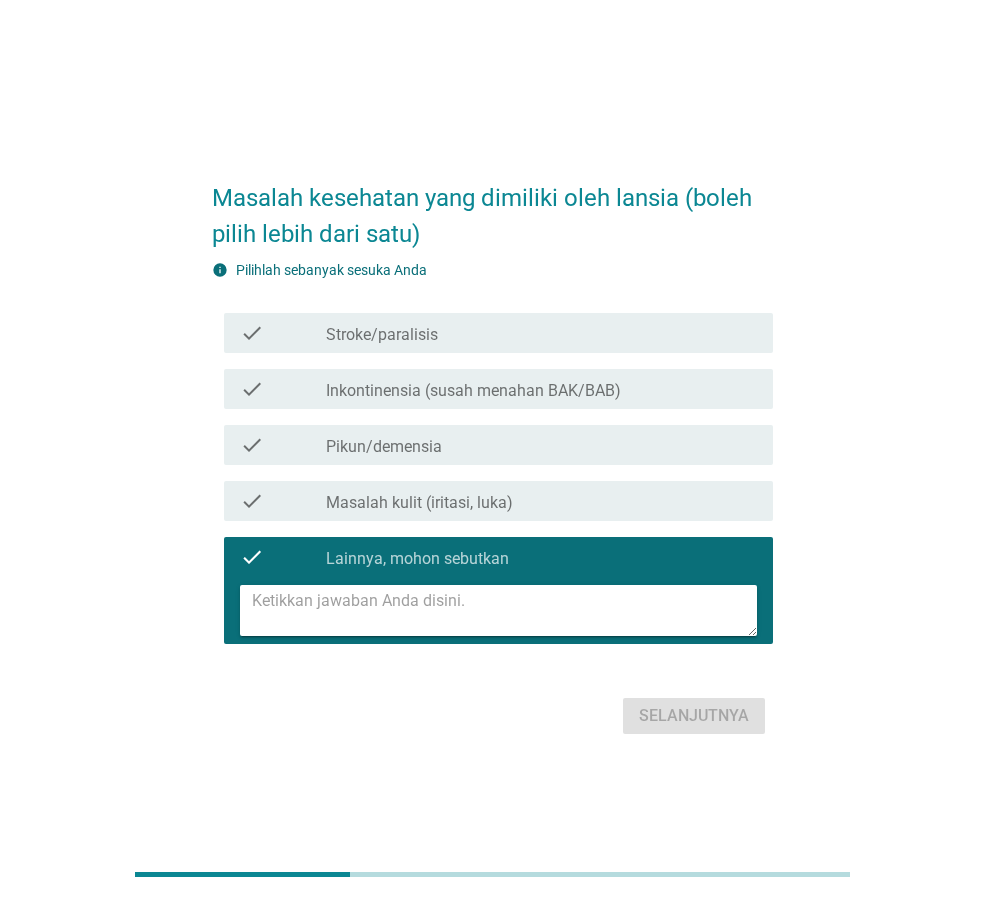 click at bounding box center [504, 610] 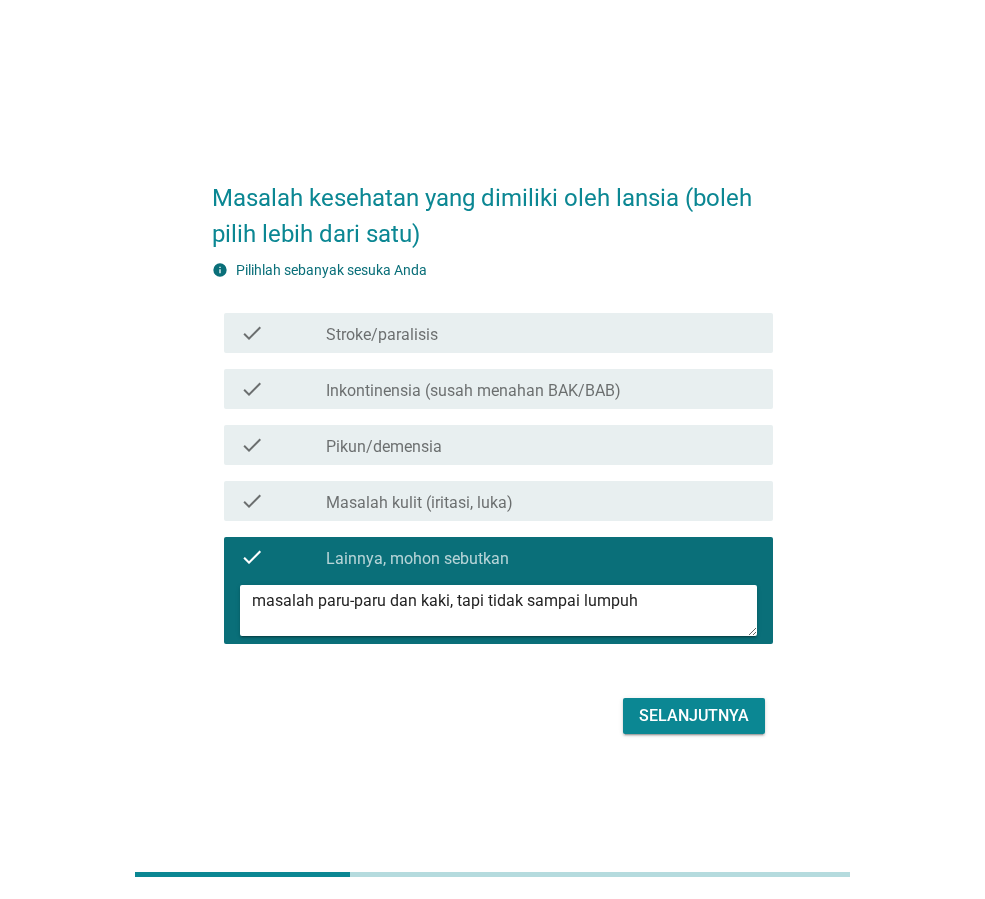type on "masalah paru-paru dan kaki, tapi tidak sampai lumpuh" 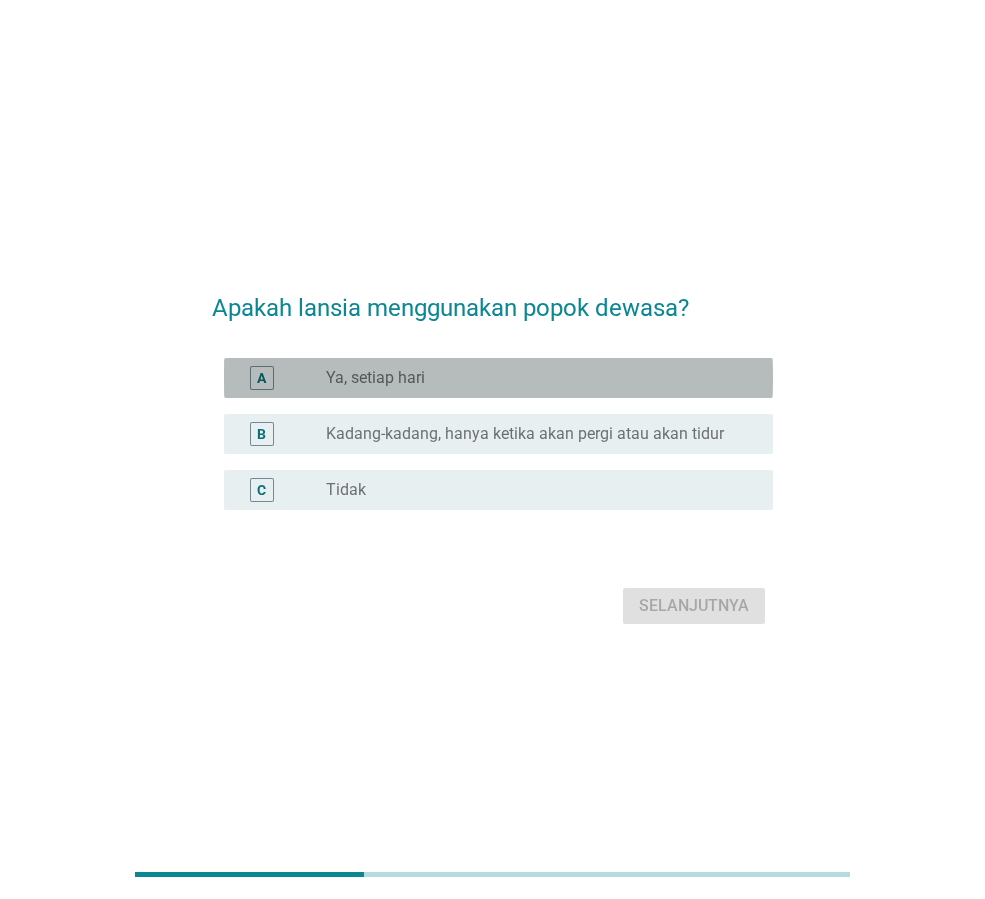 click on "Ya, setiap hari" at bounding box center [375, 378] 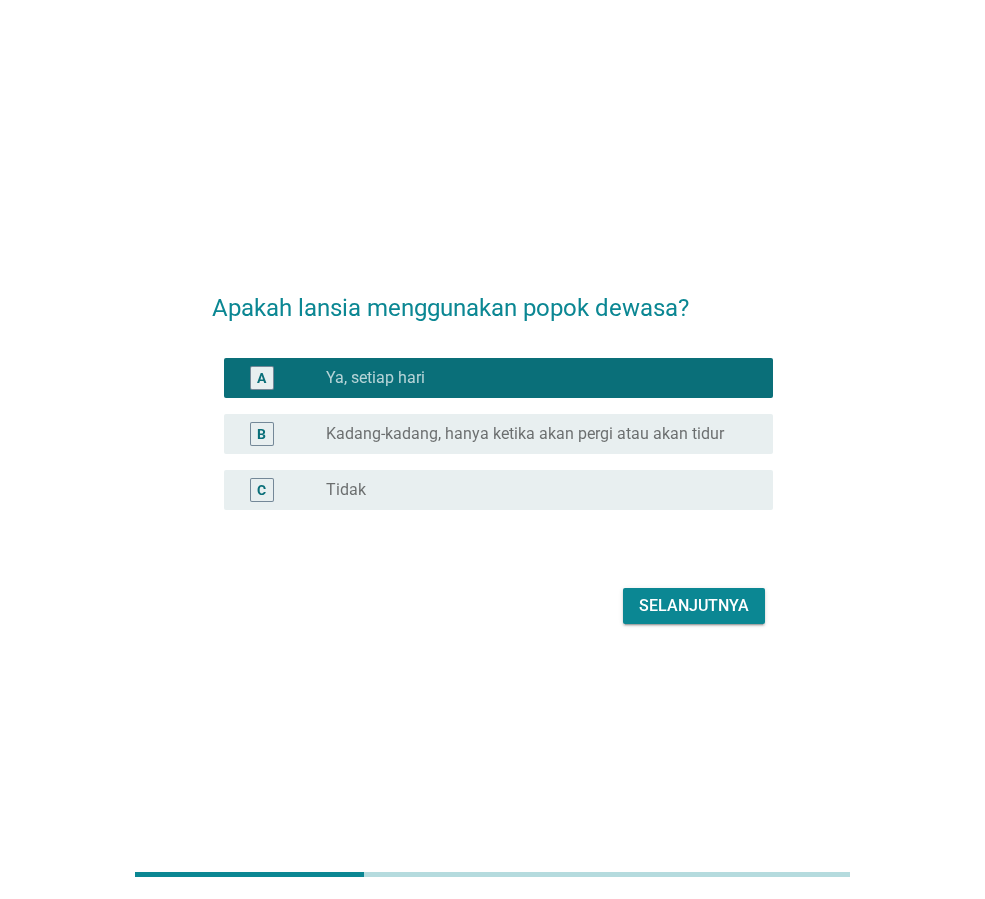 click on "Selanjutnya" at bounding box center [694, 606] 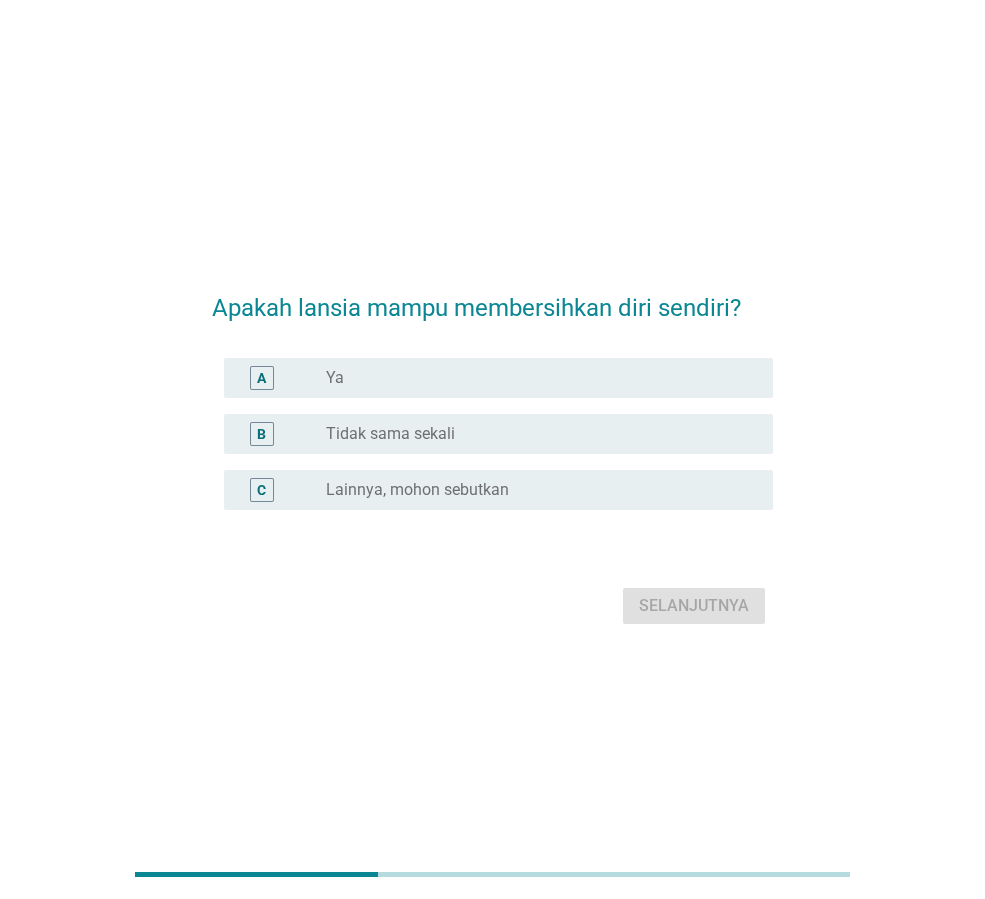 click on "Tidak sama sekali" at bounding box center [390, 434] 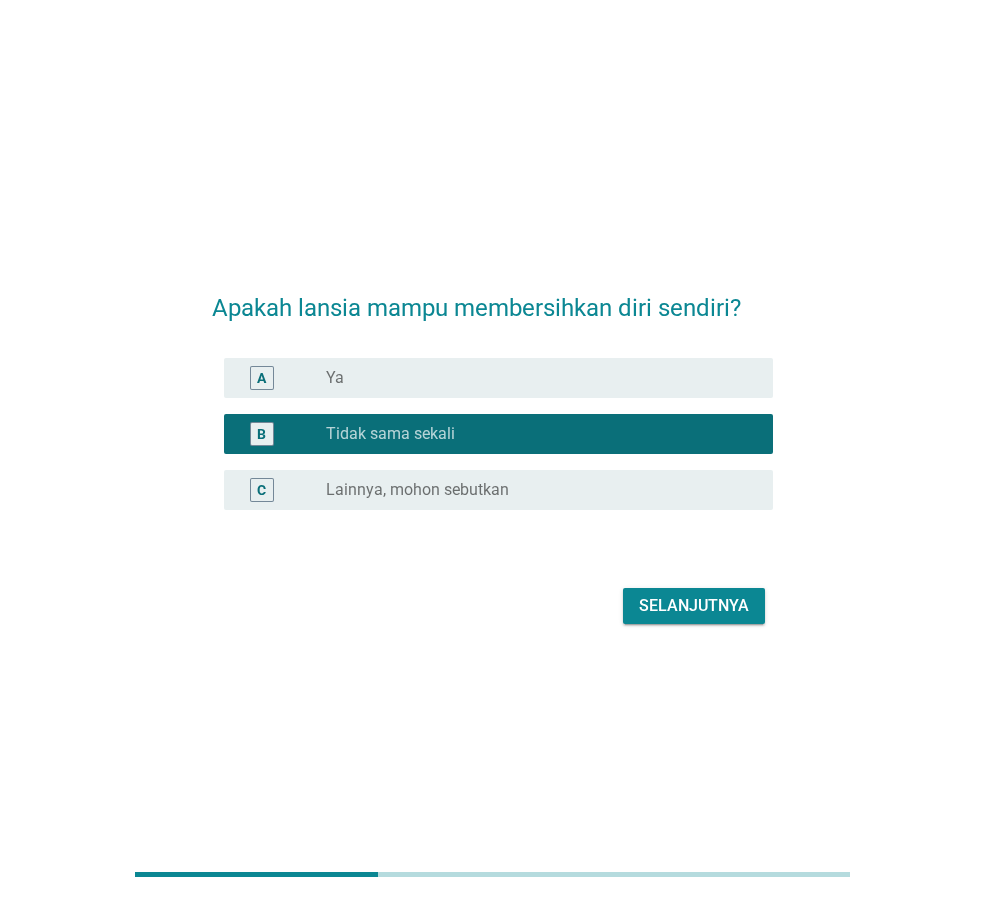 click on "Selanjutnya" at bounding box center [694, 606] 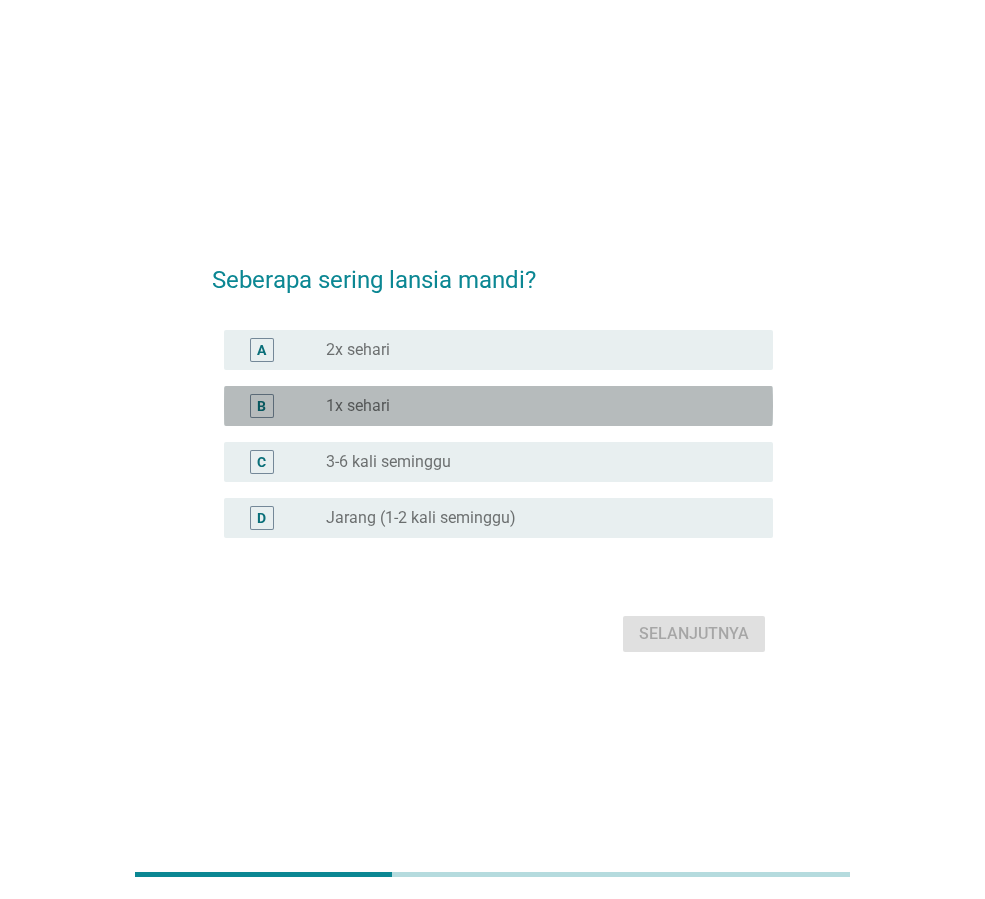 click on "radio_button_unchecked 1x sehari" at bounding box center (533, 406) 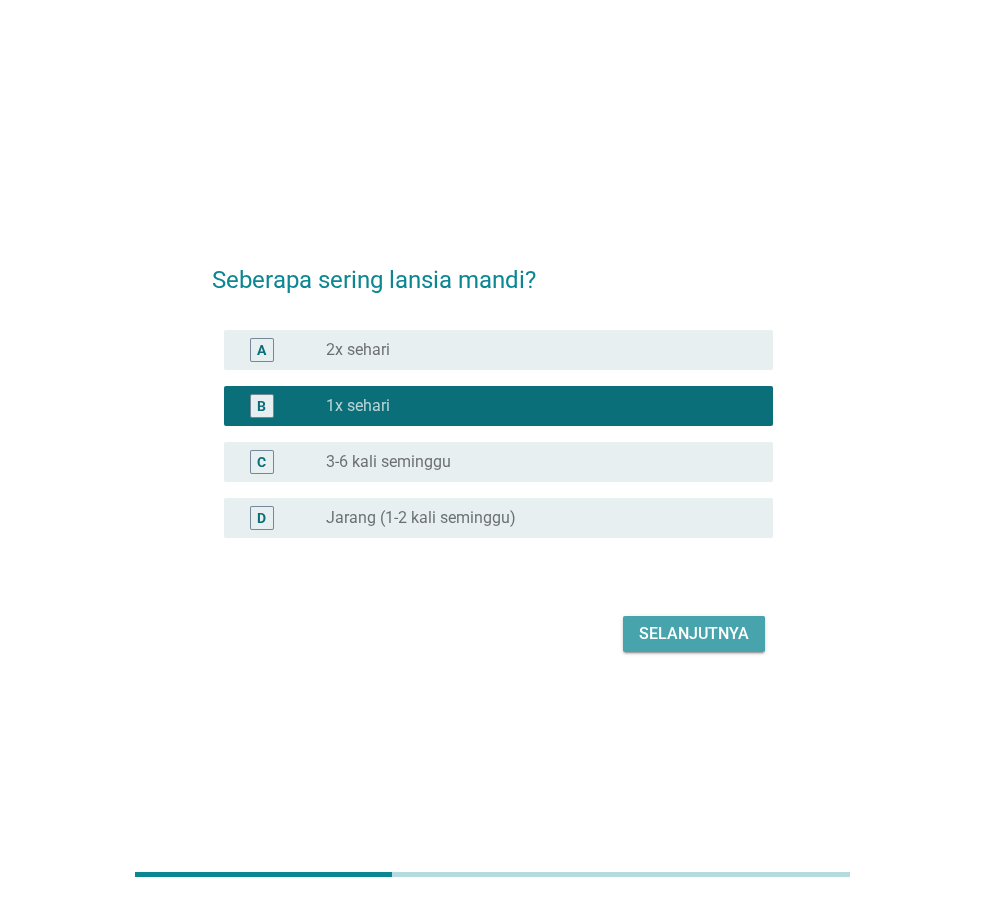 click on "Selanjutnya" at bounding box center [694, 634] 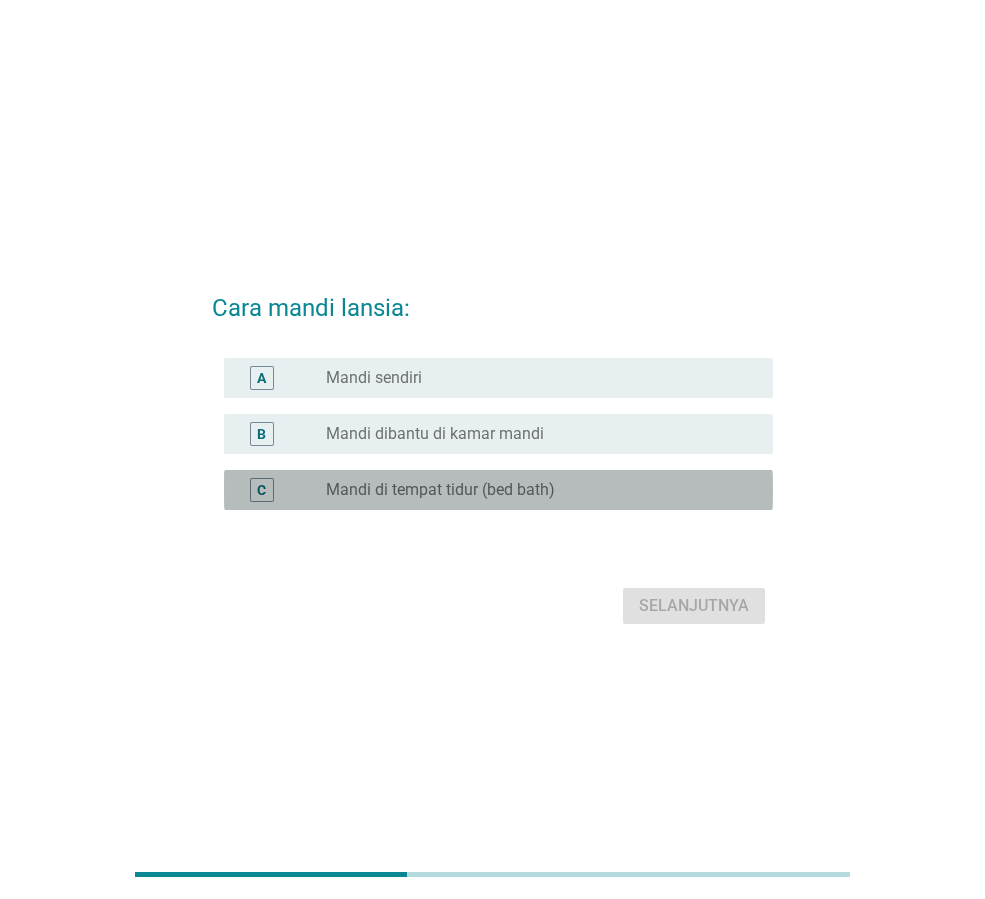 click on "Mandi di tempat tidur (bed bath)" at bounding box center (440, 490) 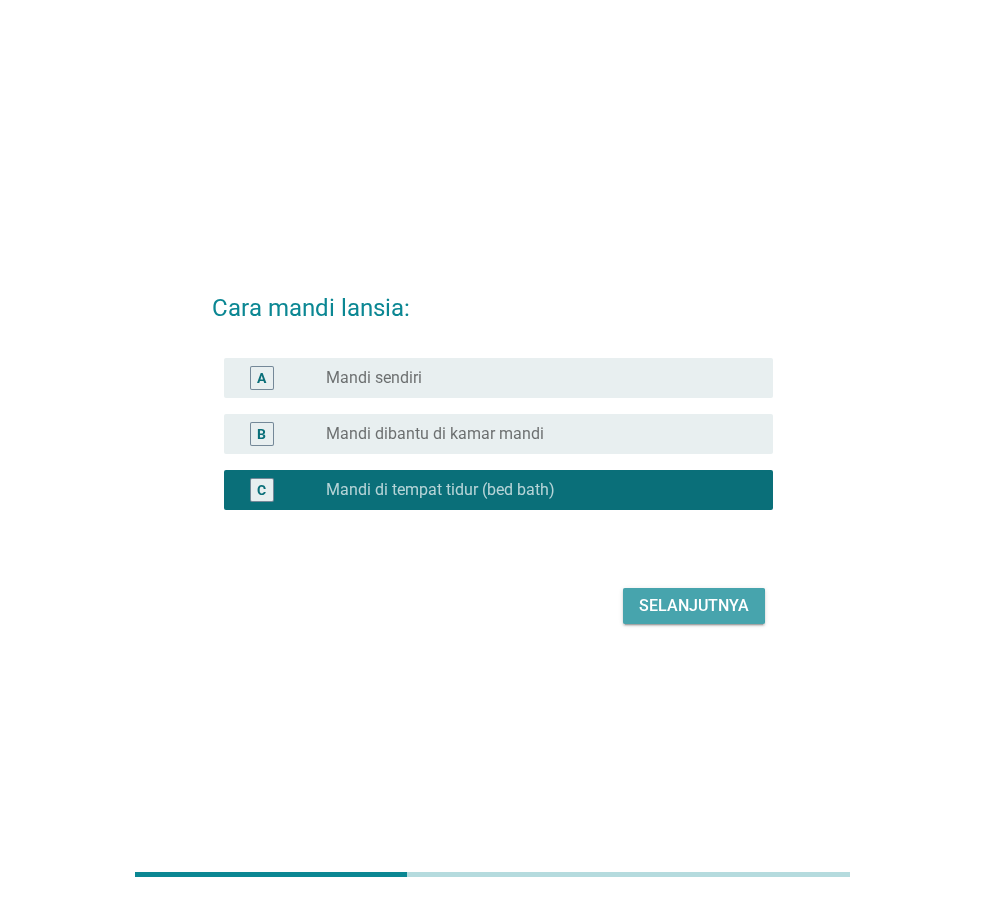 click on "Selanjutnya" at bounding box center (694, 606) 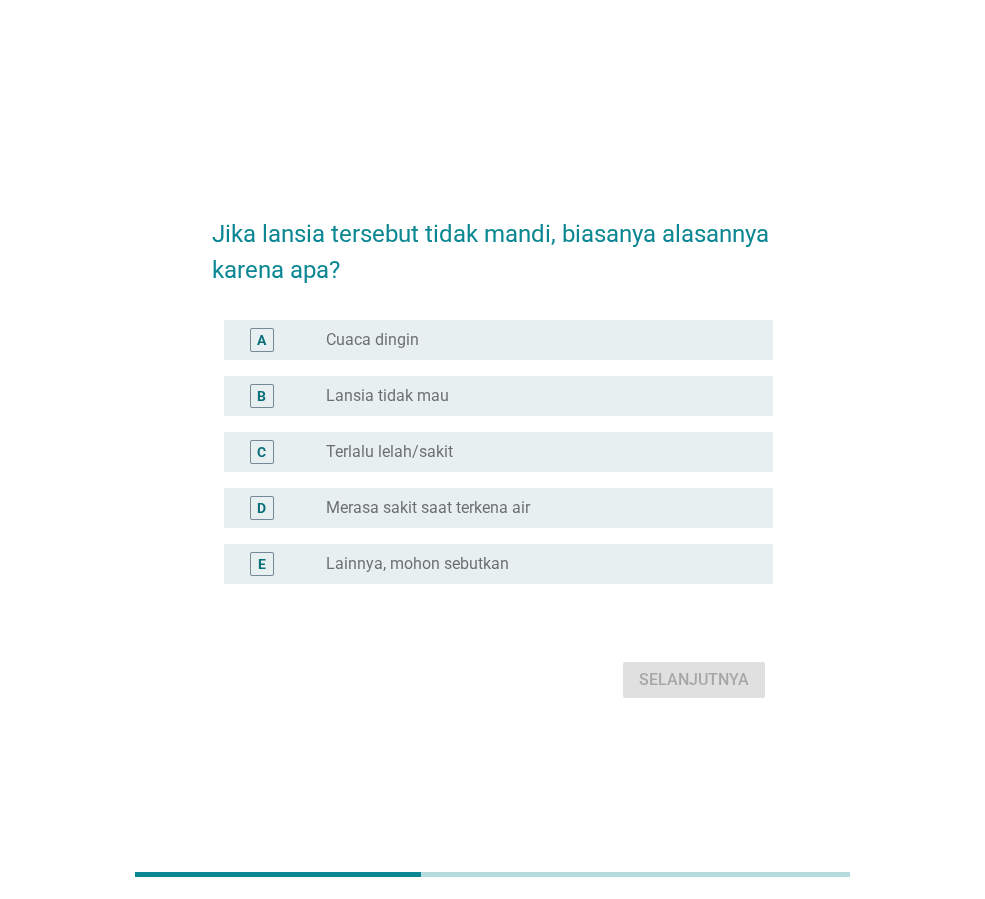 click on "radio_button_unchecked Lansia tidak mau" at bounding box center (533, 396) 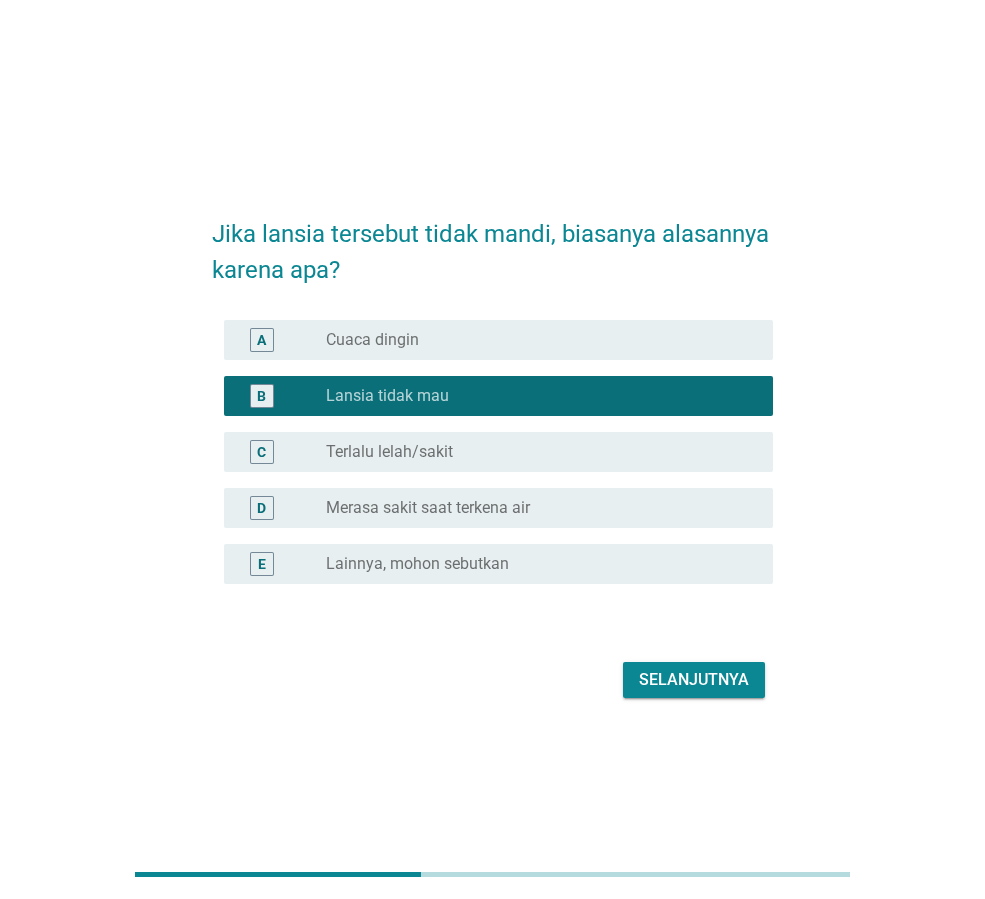 click on "Selanjutnya" at bounding box center [694, 680] 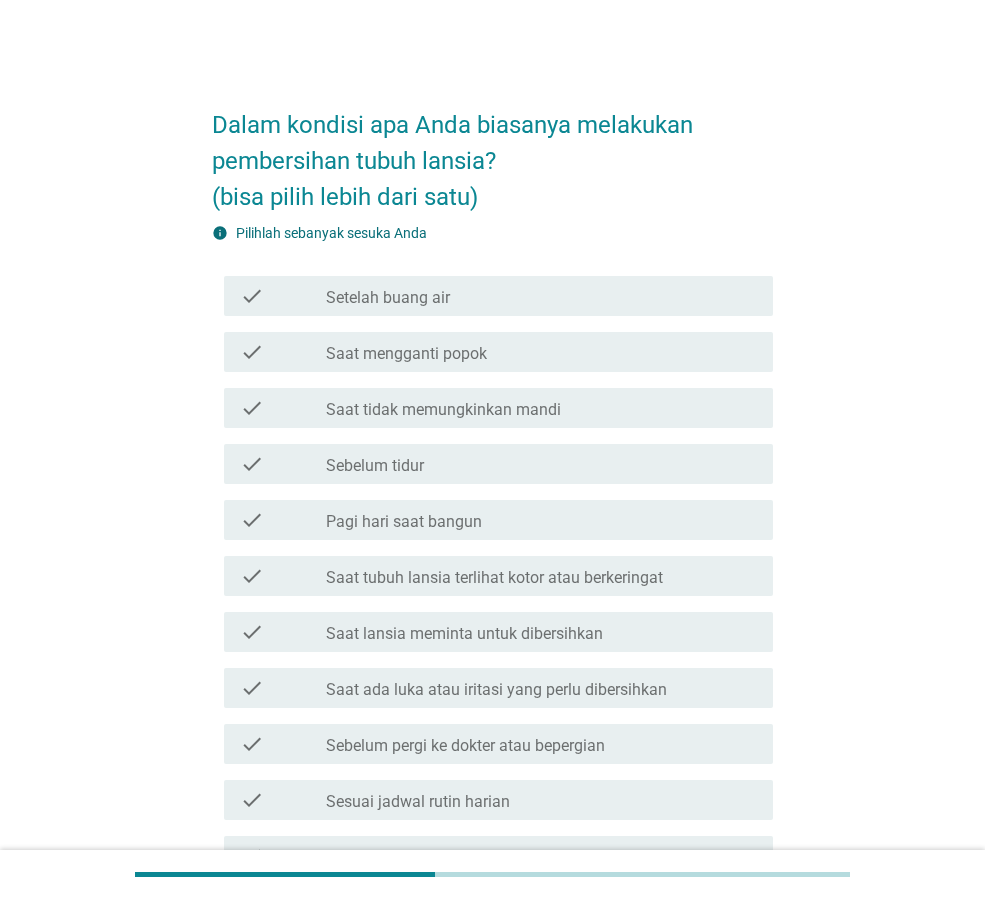 scroll, scrollTop: 0, scrollLeft: 0, axis: both 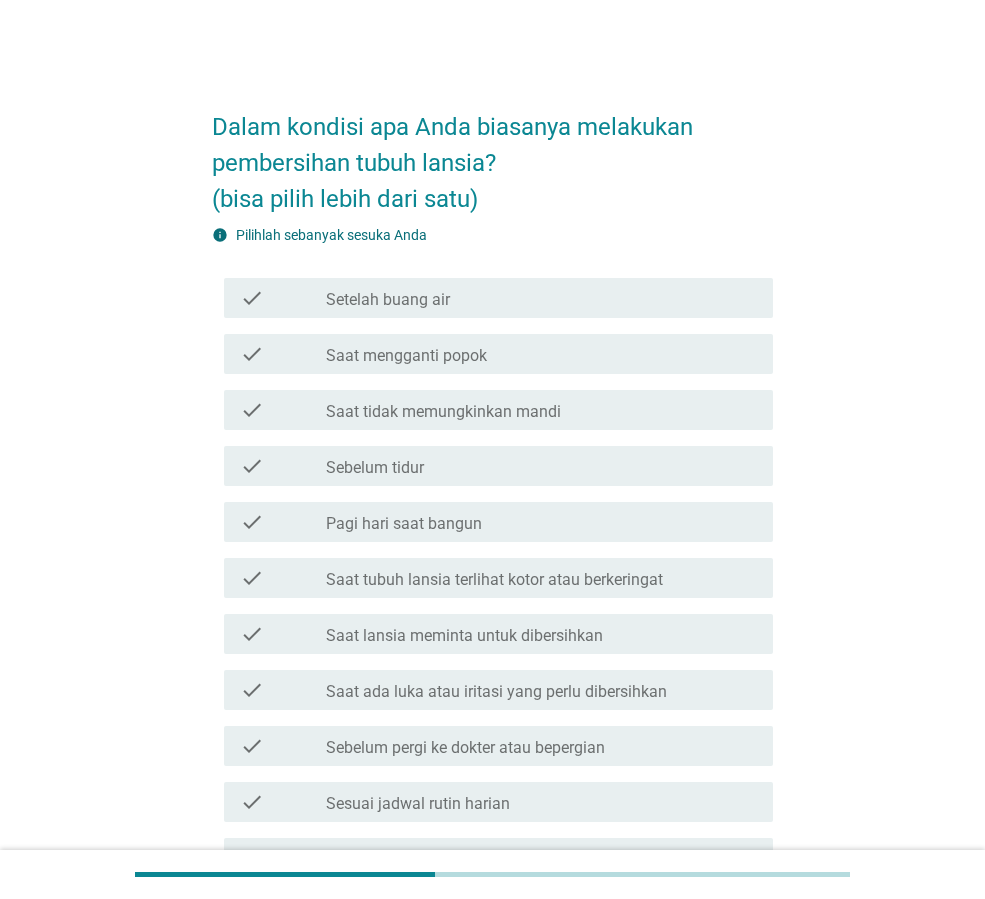 click on "check_box_outline_blank Sebelum tidur" at bounding box center [541, 466] 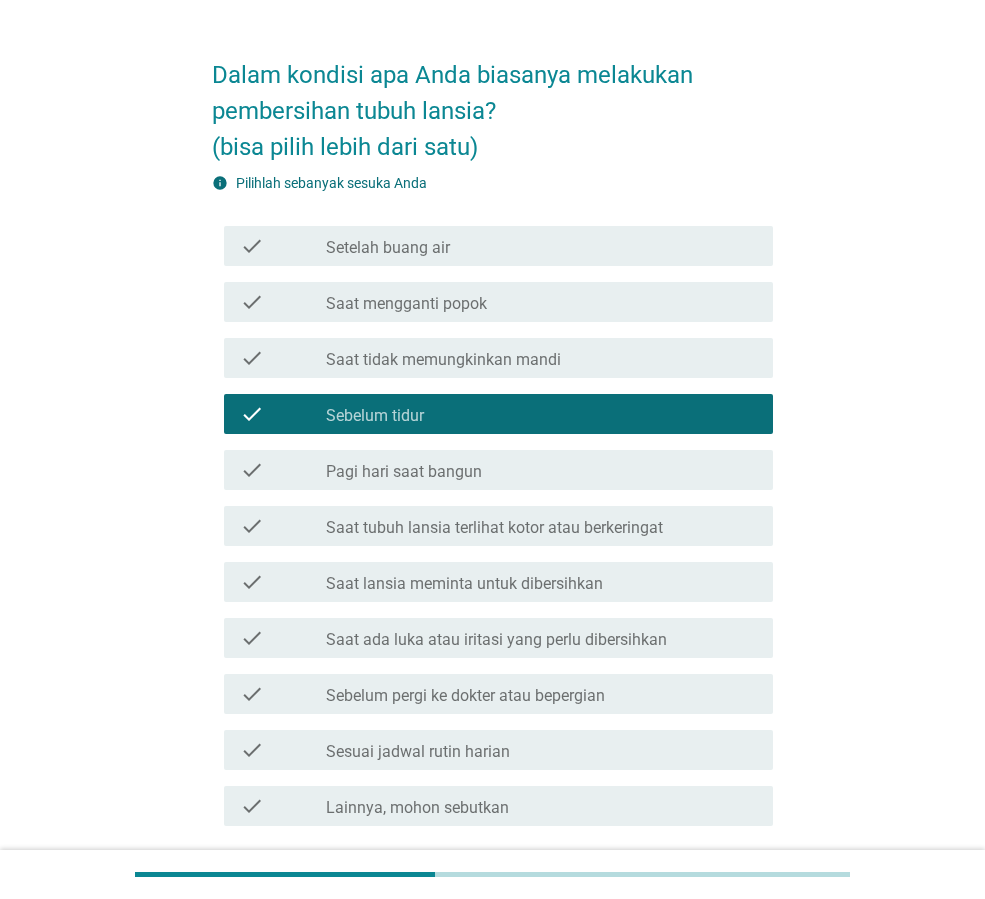 scroll, scrollTop: 100, scrollLeft: 0, axis: vertical 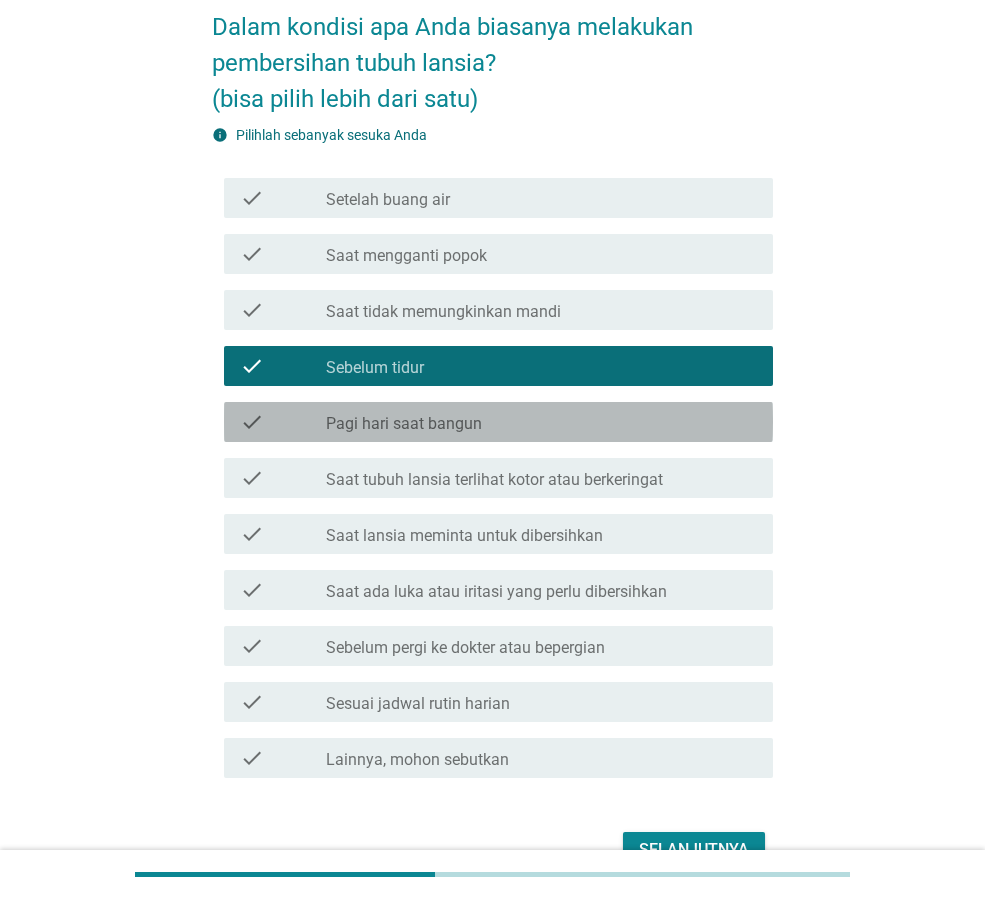click on "check_box_outline_blank Pagi hari saat bangun" at bounding box center [541, 422] 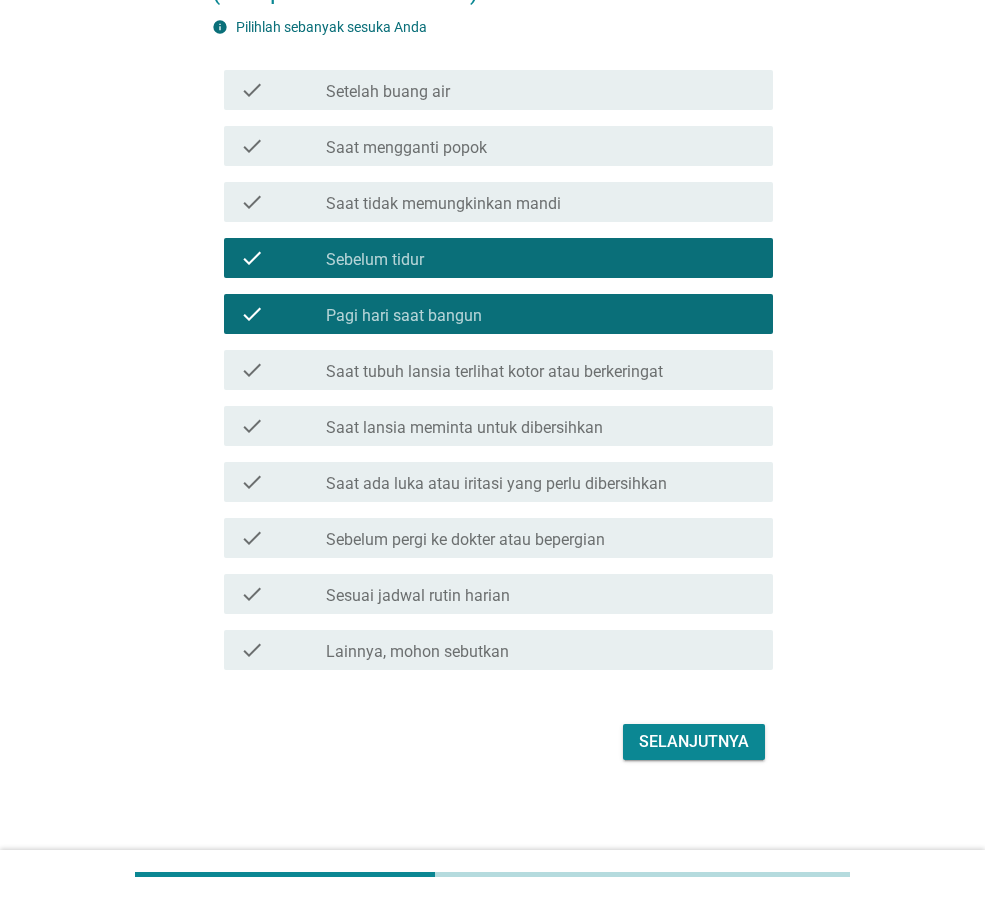 scroll, scrollTop: 212, scrollLeft: 0, axis: vertical 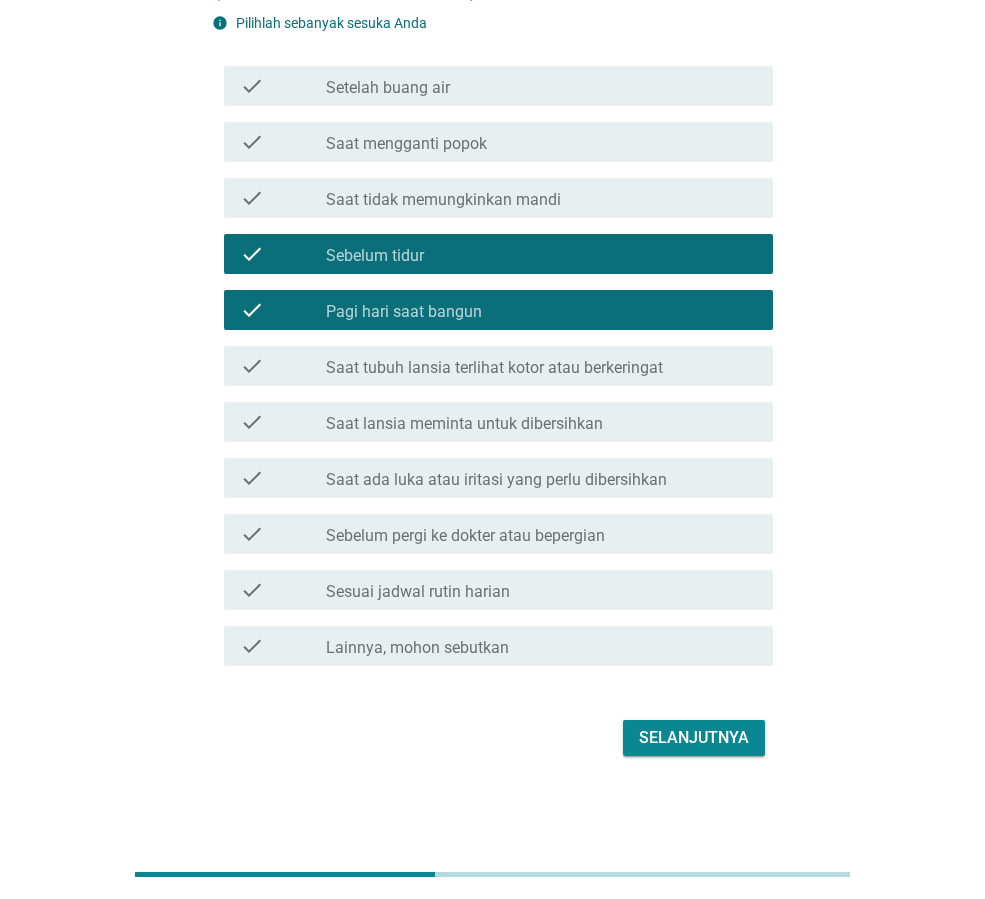 click on "check_box_outline_blank Pagi hari saat bangun" at bounding box center [541, 310] 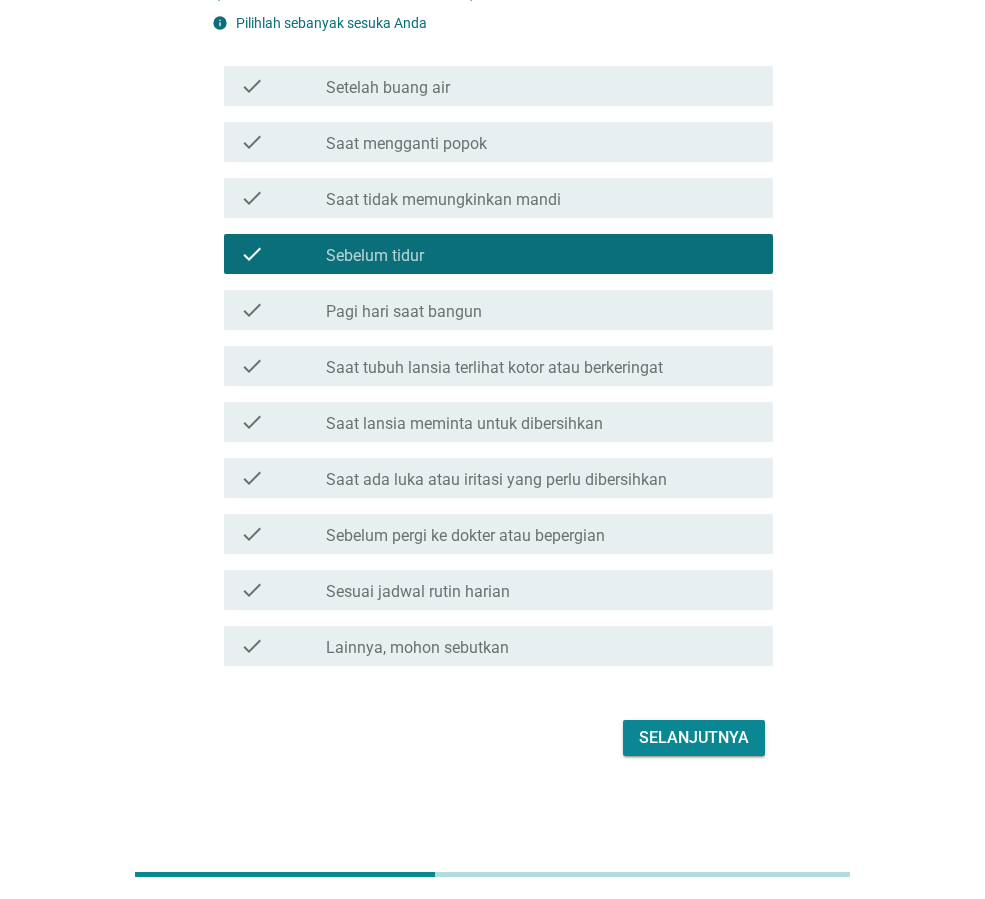 click on "check_box_outline_blank Saat lansia meminta untuk dibersihkan" at bounding box center [541, 422] 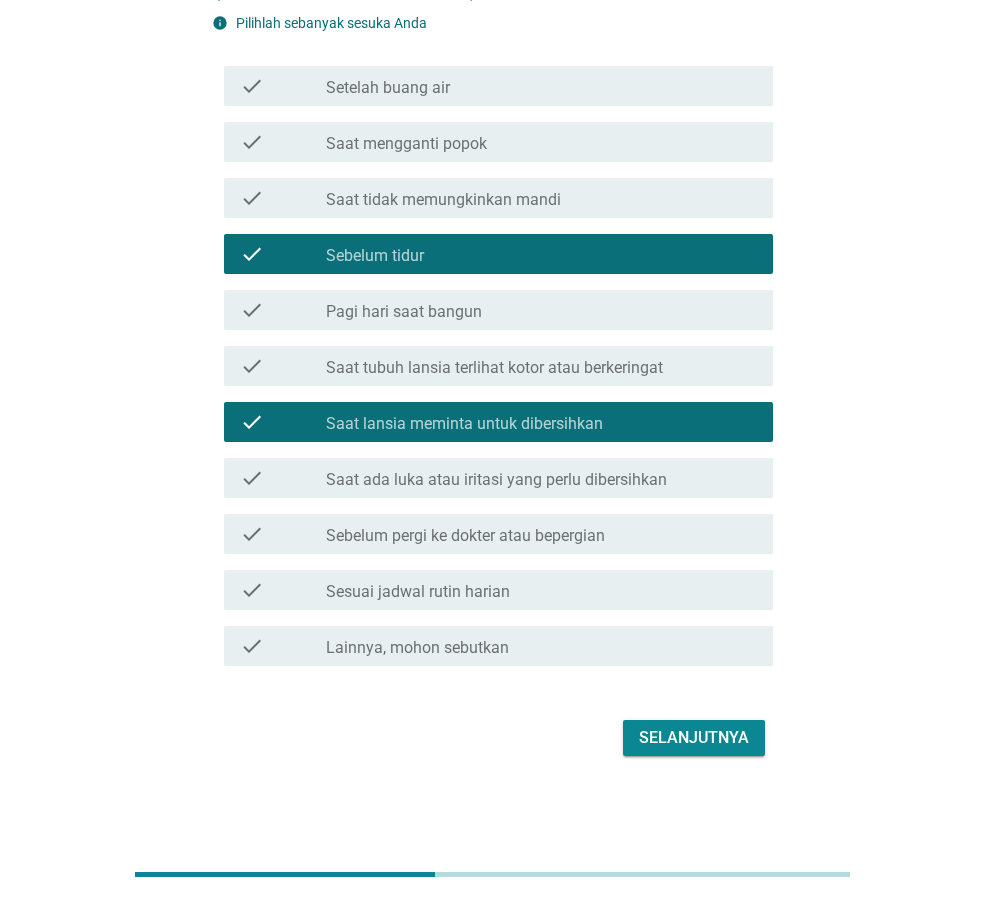 click on "Selanjutnya" at bounding box center [694, 738] 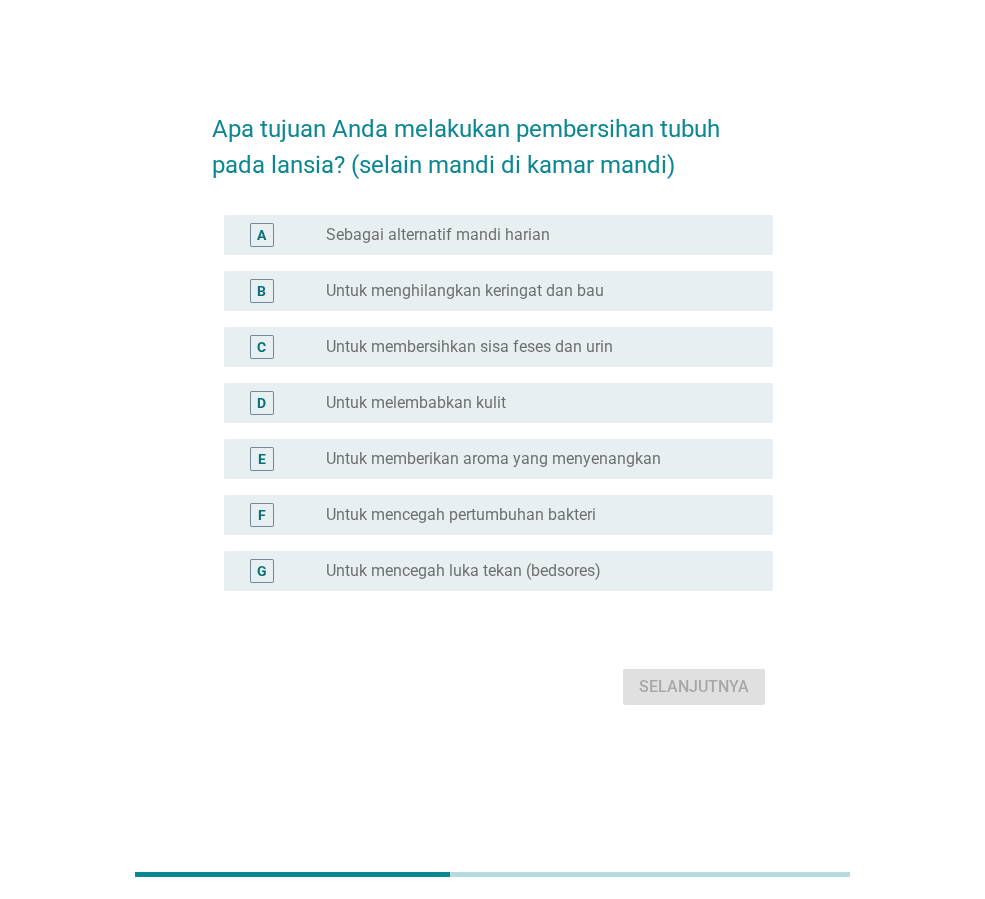 scroll, scrollTop: 0, scrollLeft: 0, axis: both 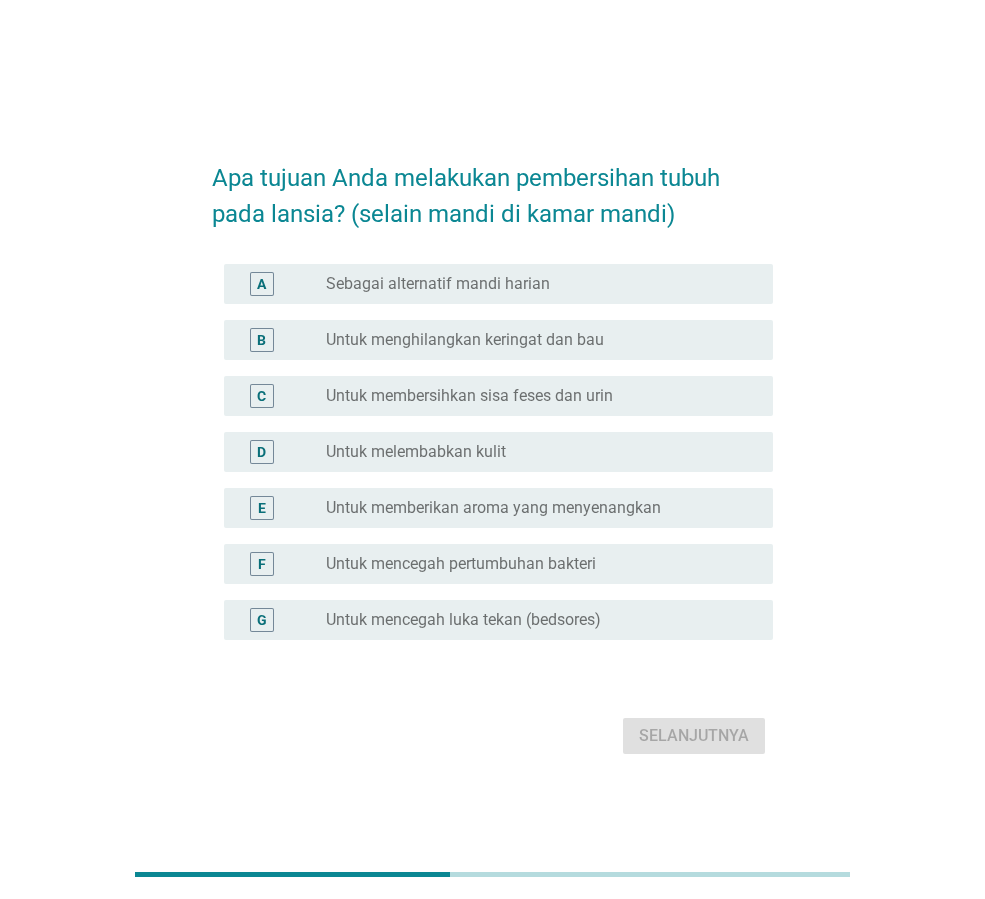 click on "Untuk mencegah luka tekan (bedsores)" at bounding box center (463, 620) 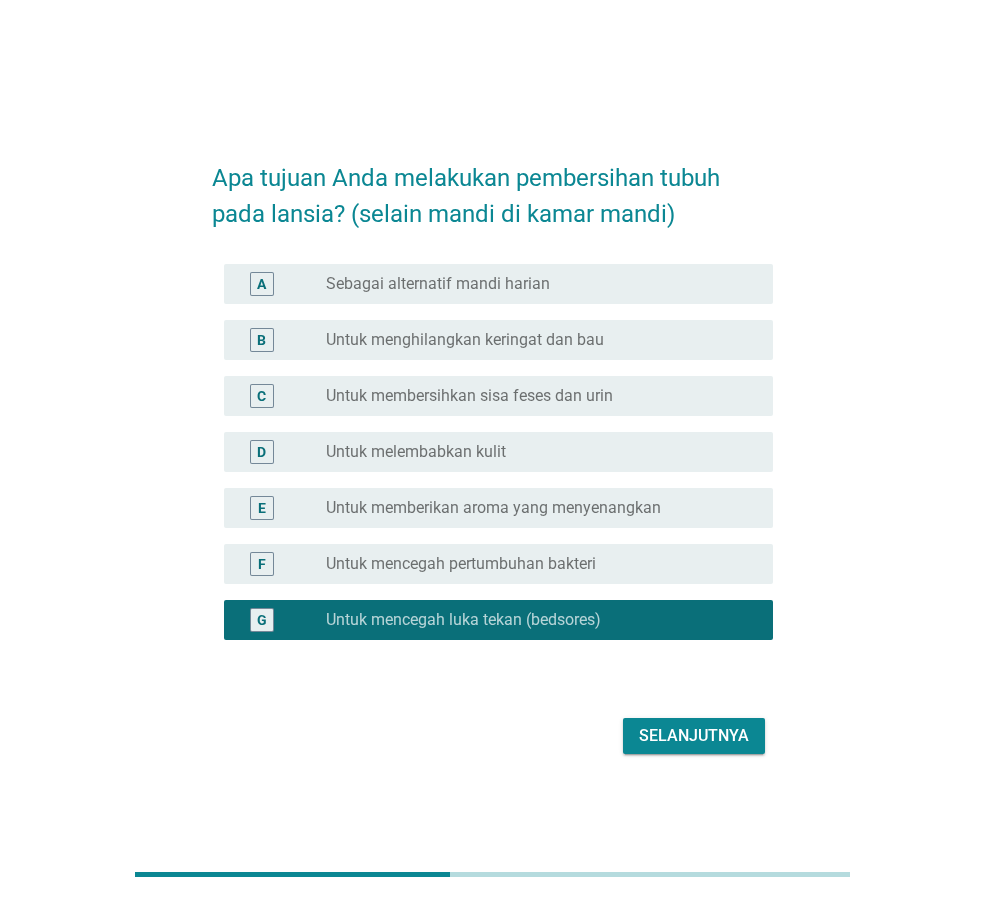 click on "radio_button_unchecked Untuk mencegah pertumbuhan bakteri" at bounding box center [533, 564] 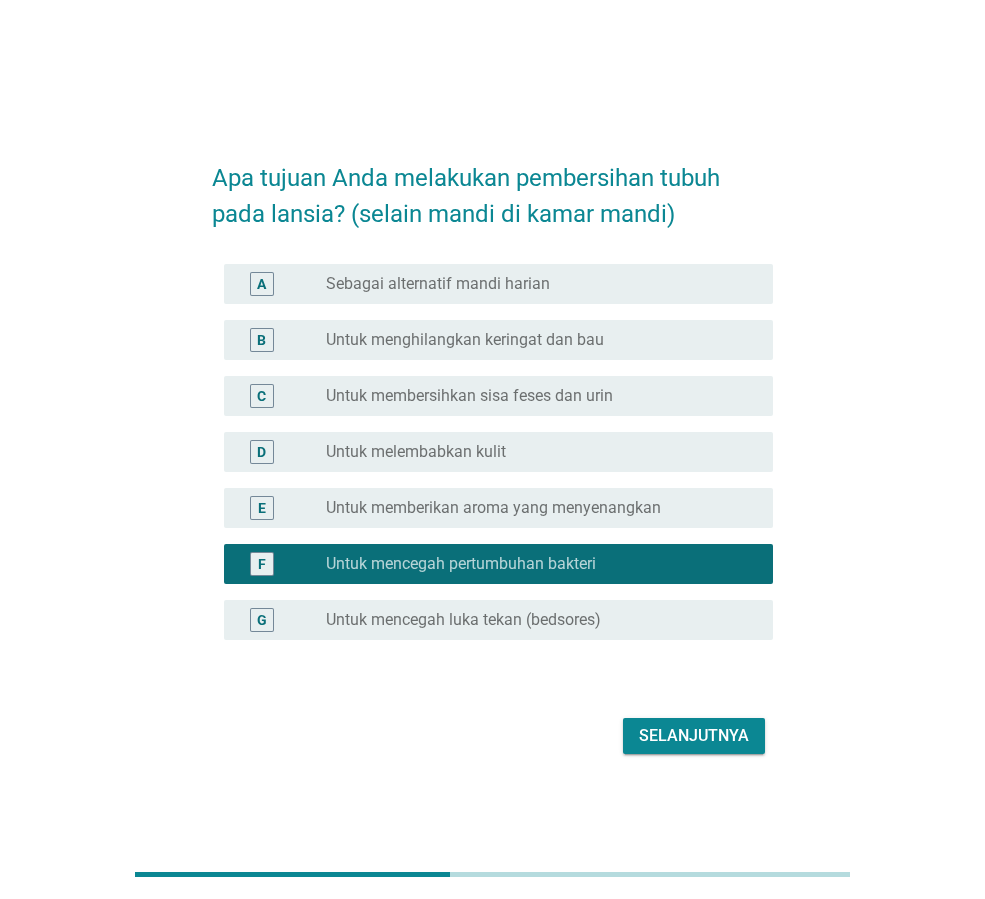 click on "Untuk mencegah luka tekan (bedsores)" at bounding box center (463, 620) 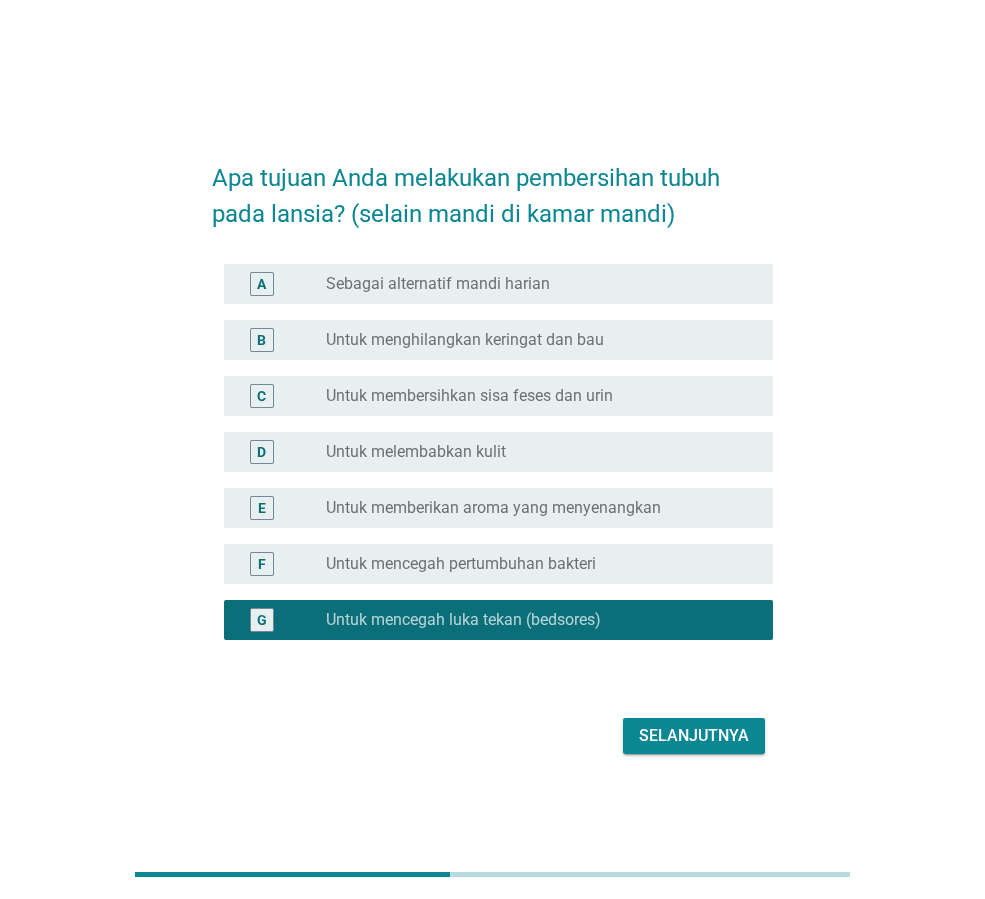 click on "Selanjutnya" at bounding box center (694, 736) 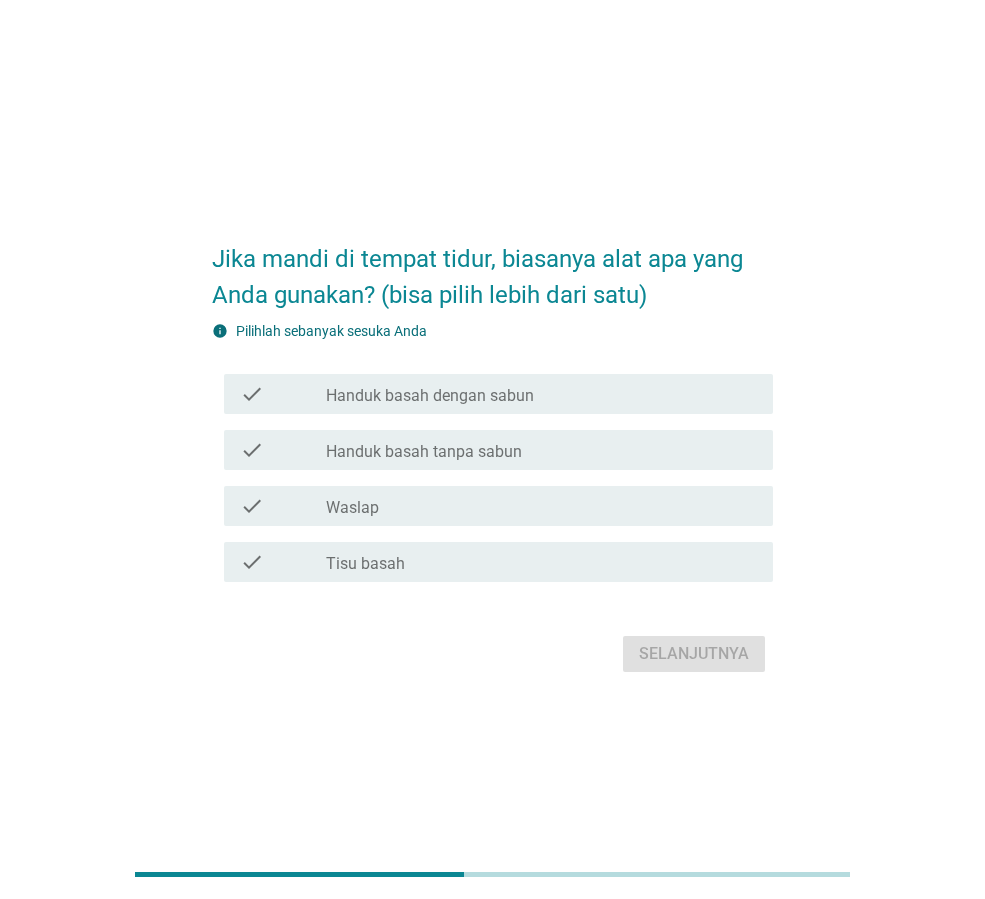 click on "Handuk basah tanpa sabun" at bounding box center (424, 452) 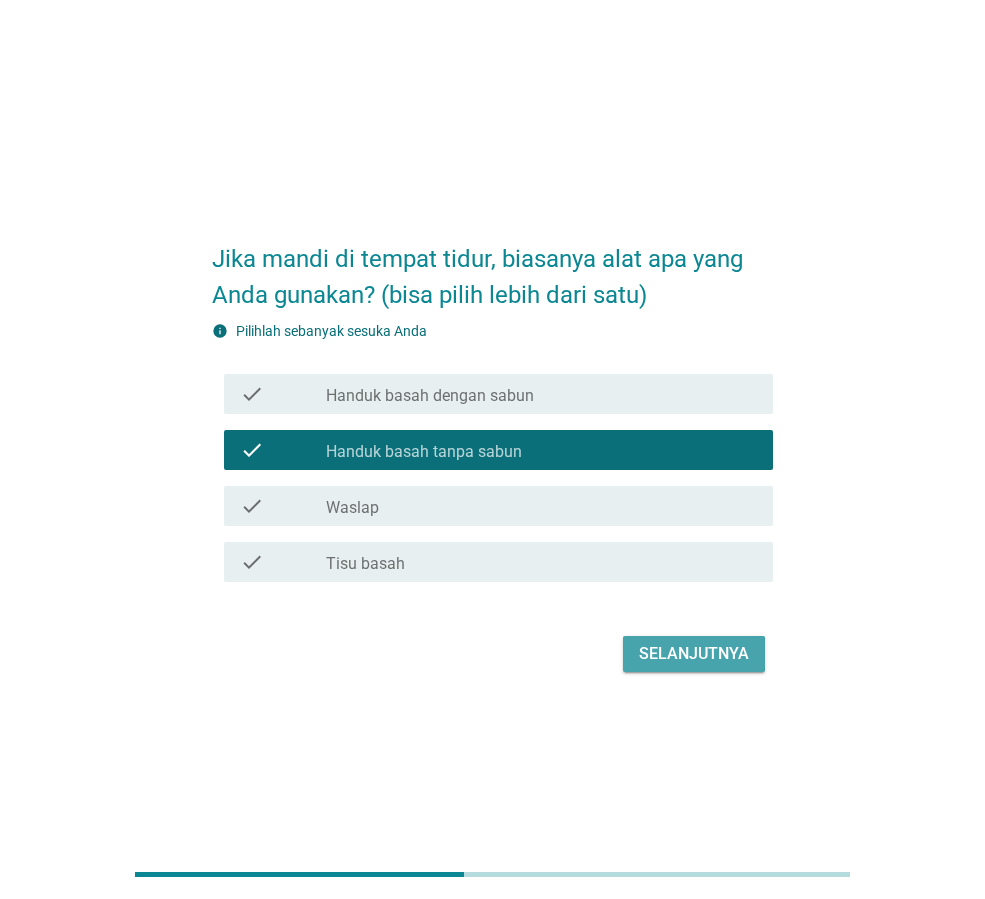 click on "Selanjutnya" at bounding box center [694, 654] 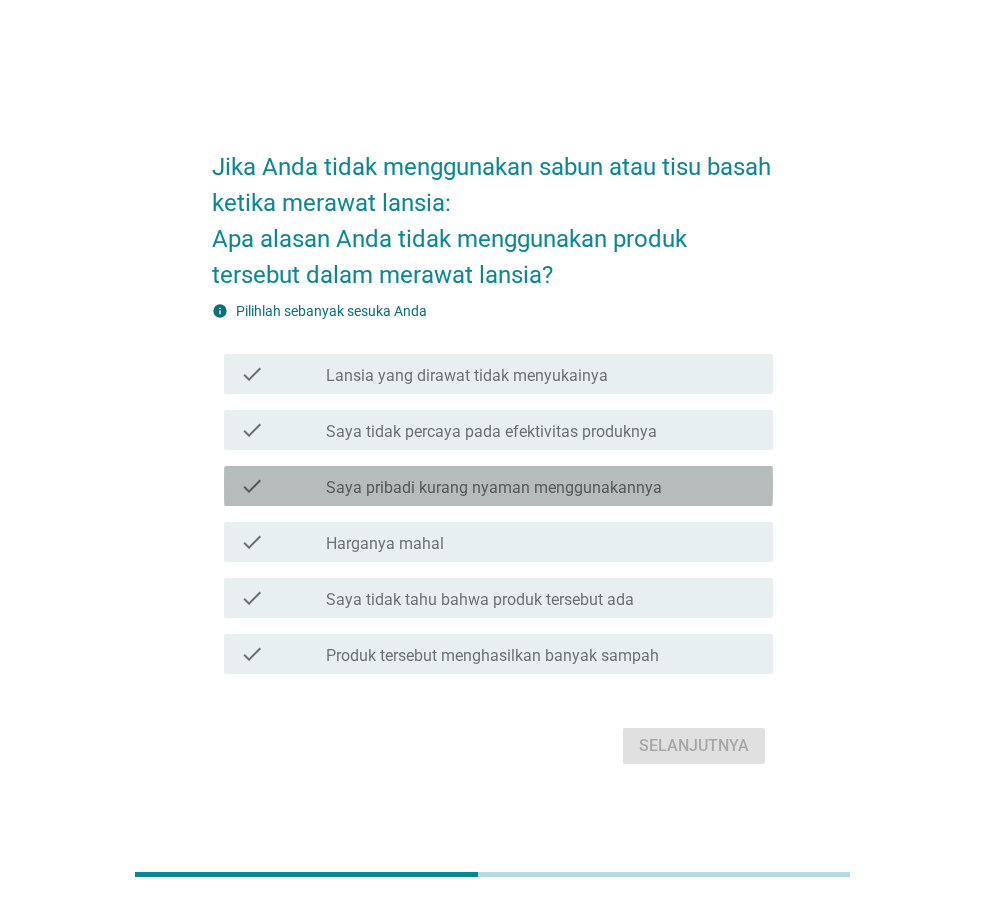 click on "Saya pribadi kurang nyaman menggunakannya" at bounding box center [494, 488] 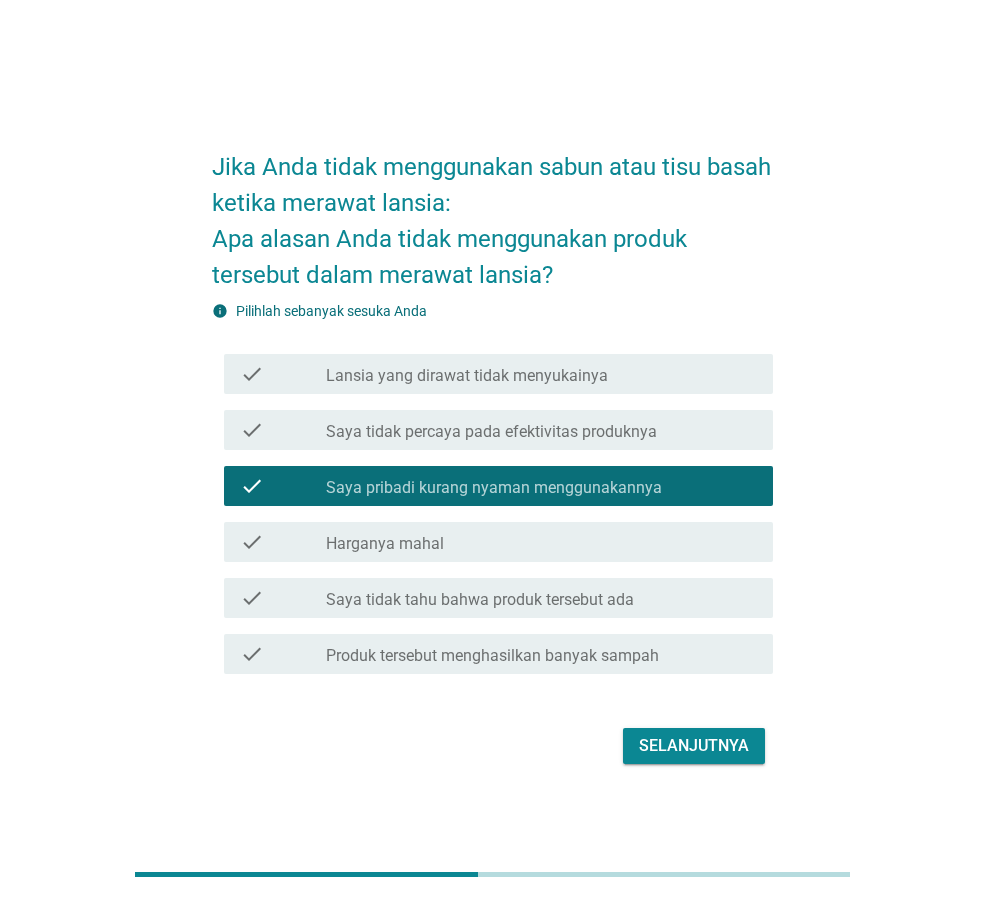 click on "Lansia yang dirawat tidak menyukainya" at bounding box center [467, 376] 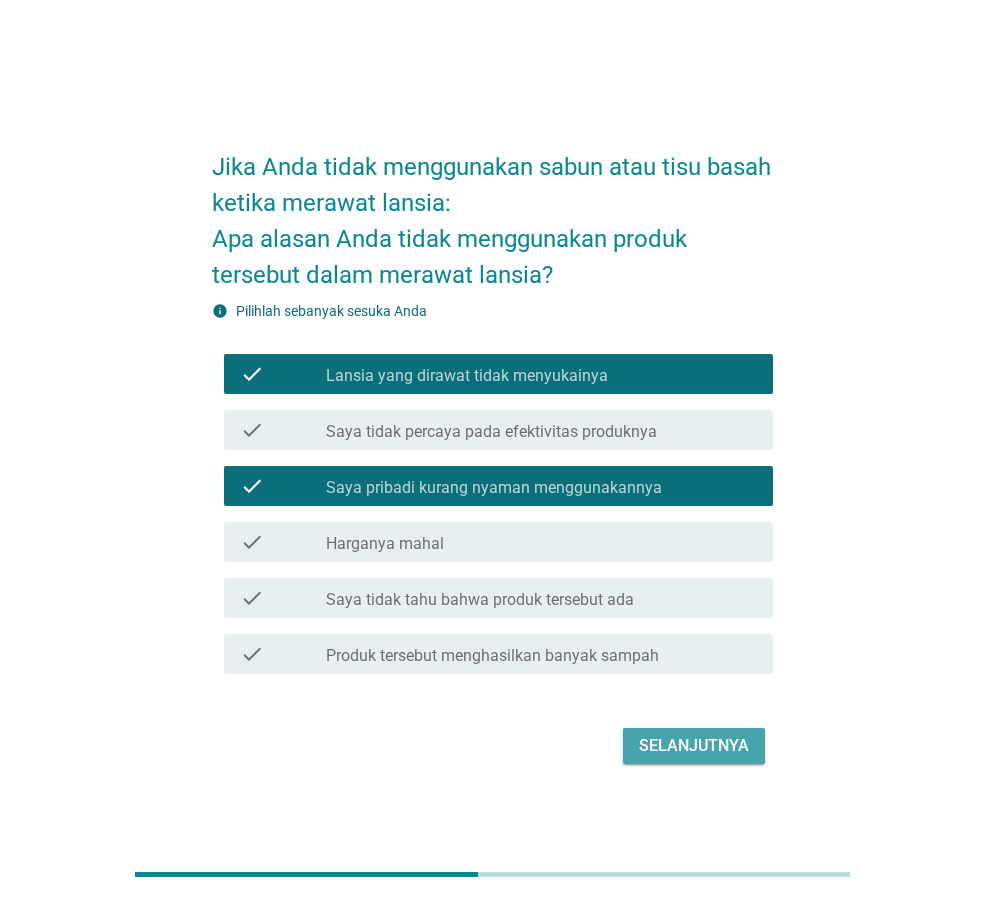click on "Selanjutnya" at bounding box center (694, 746) 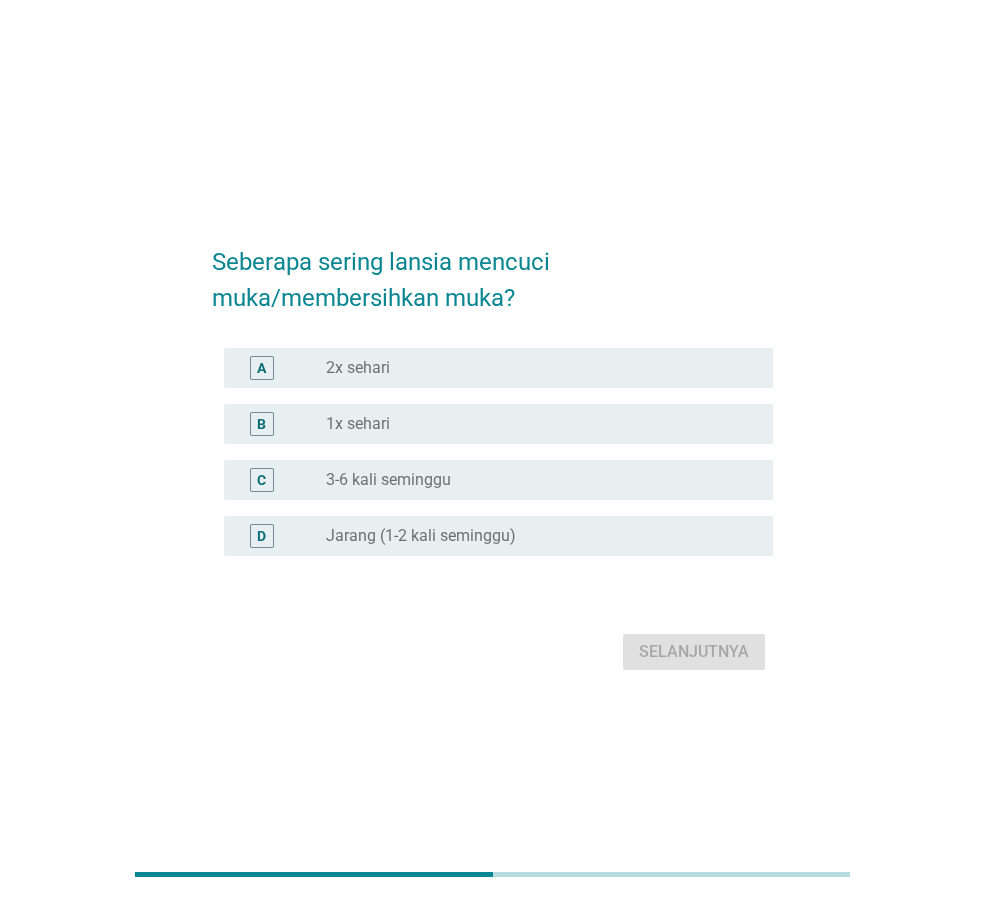 click on "2x sehari" at bounding box center [358, 368] 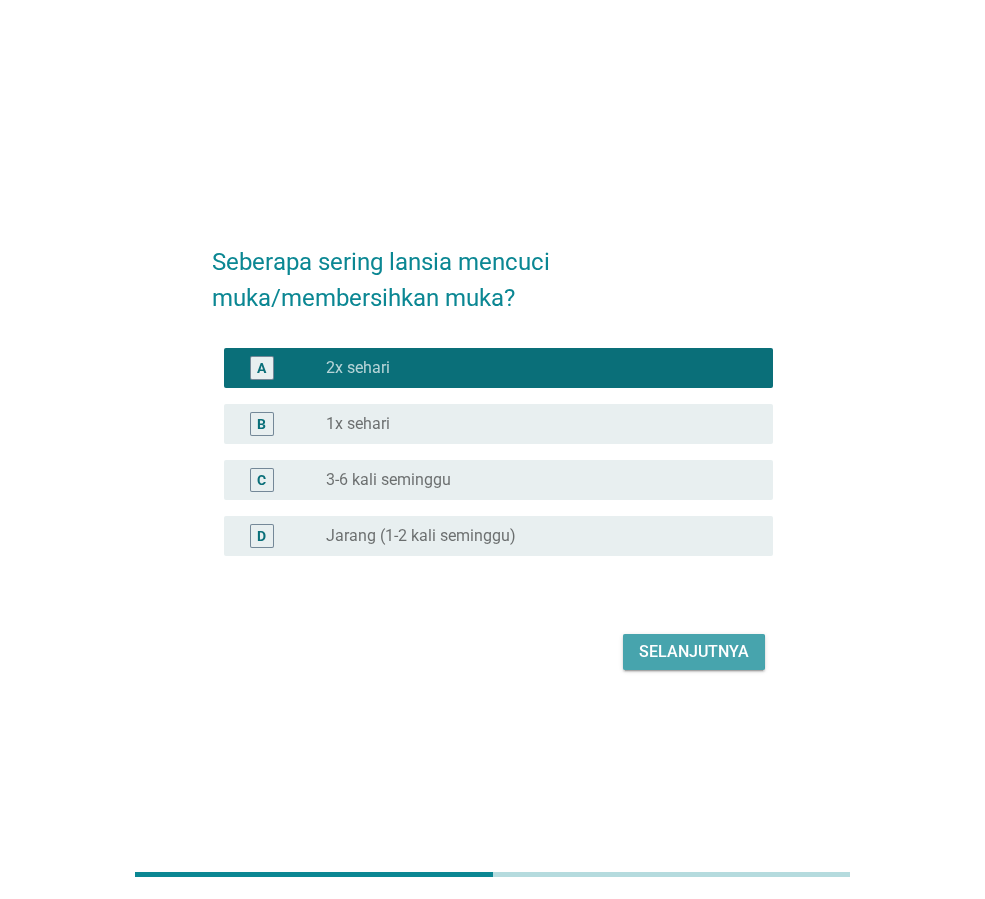 click on "Selanjutnya" at bounding box center [694, 652] 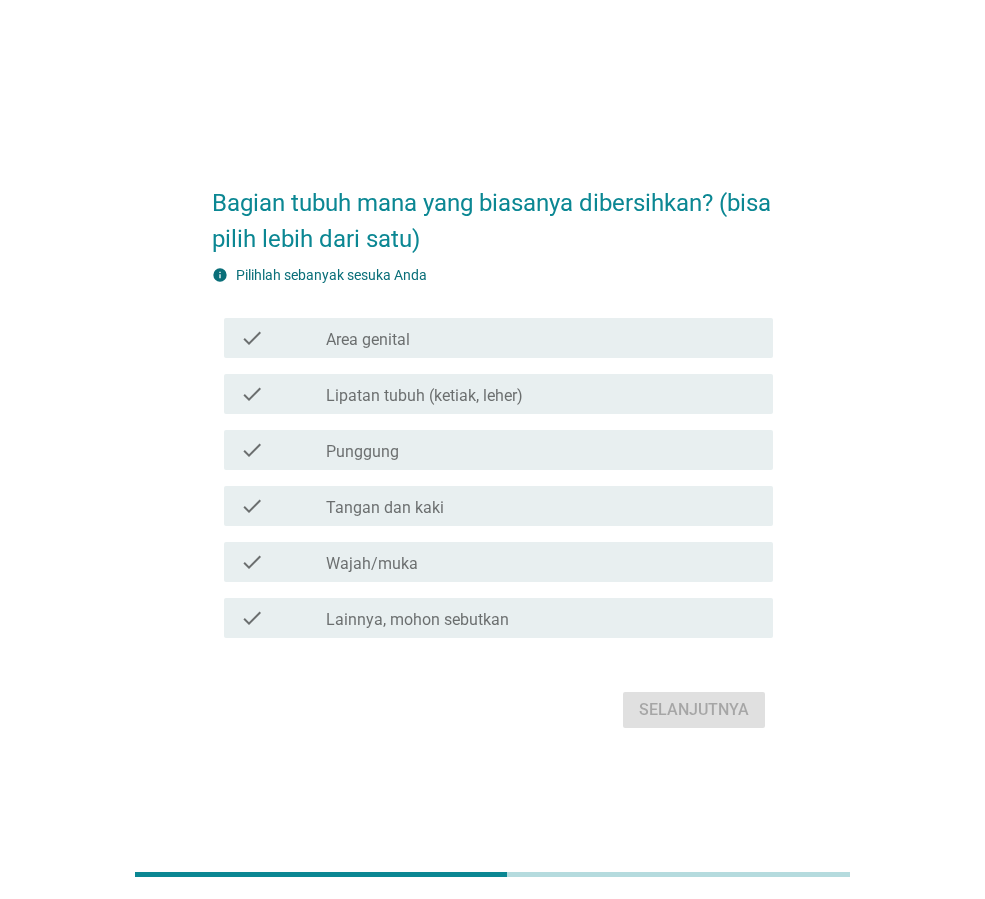 click on "check_box_outline_blank Area genital" at bounding box center [541, 338] 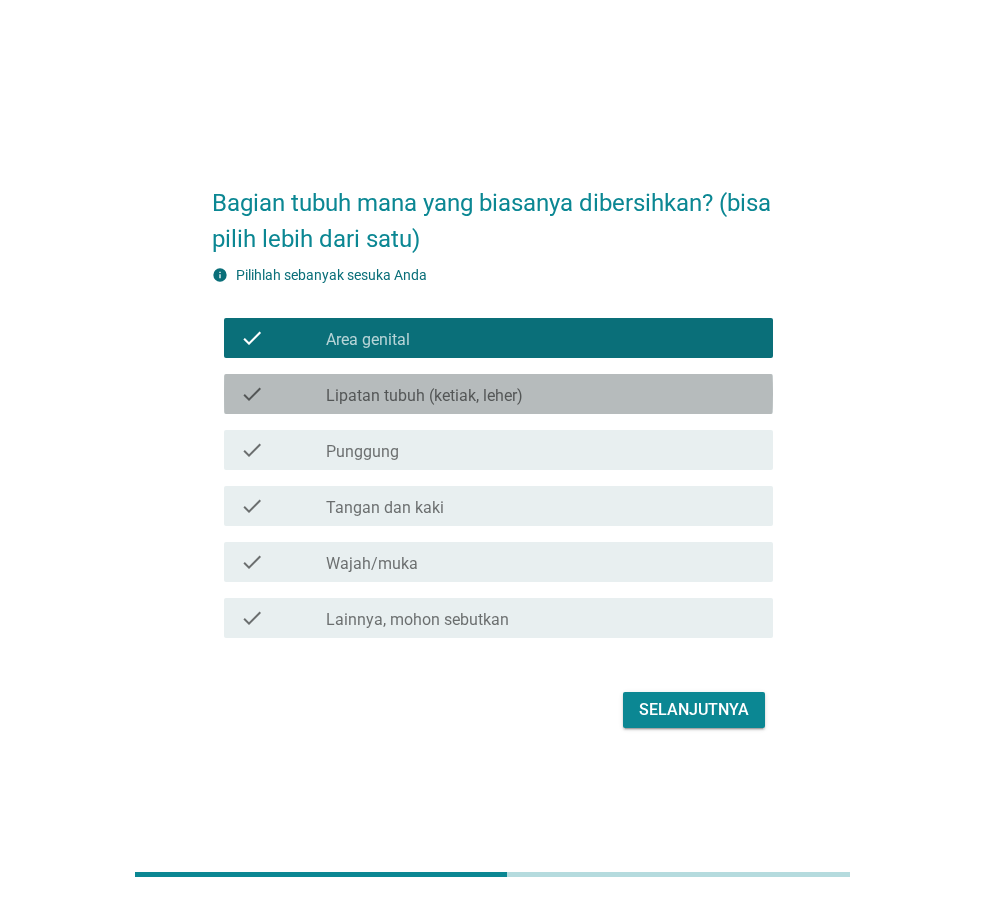 click on "Lipatan tubuh (ketiak, leher)" at bounding box center [424, 396] 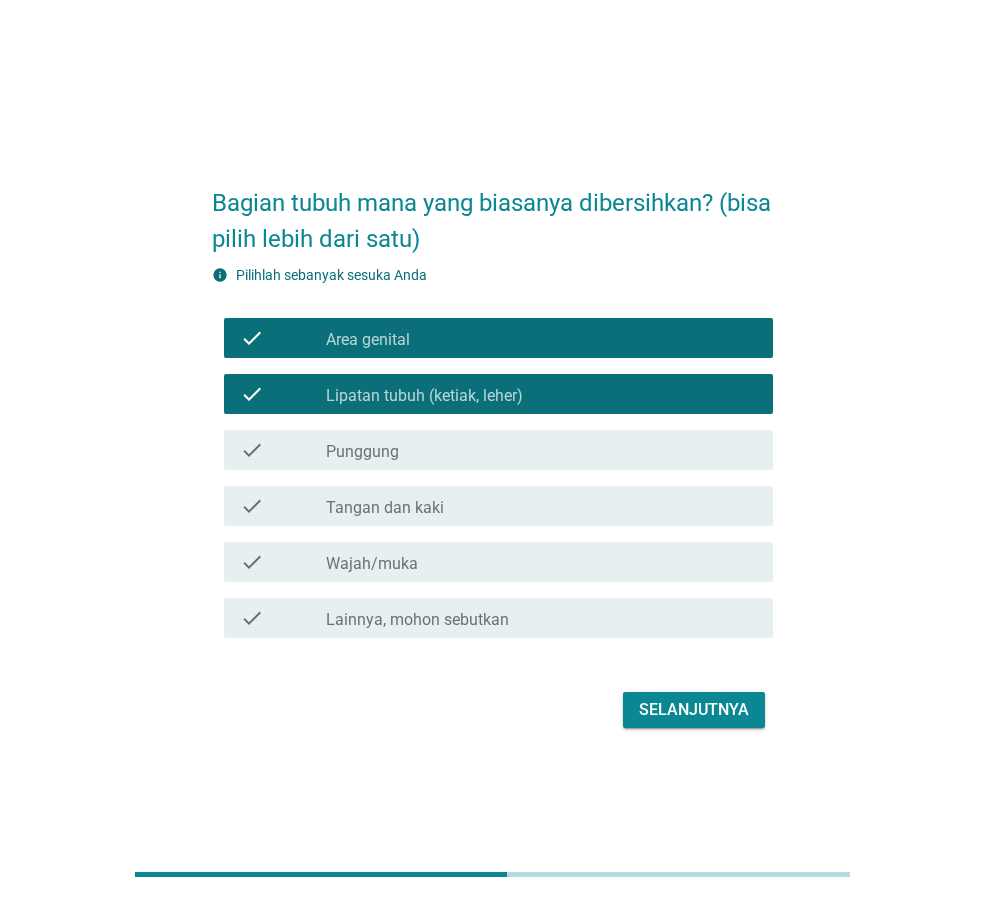 click on "check_box_outline_blank Punggung" at bounding box center (541, 450) 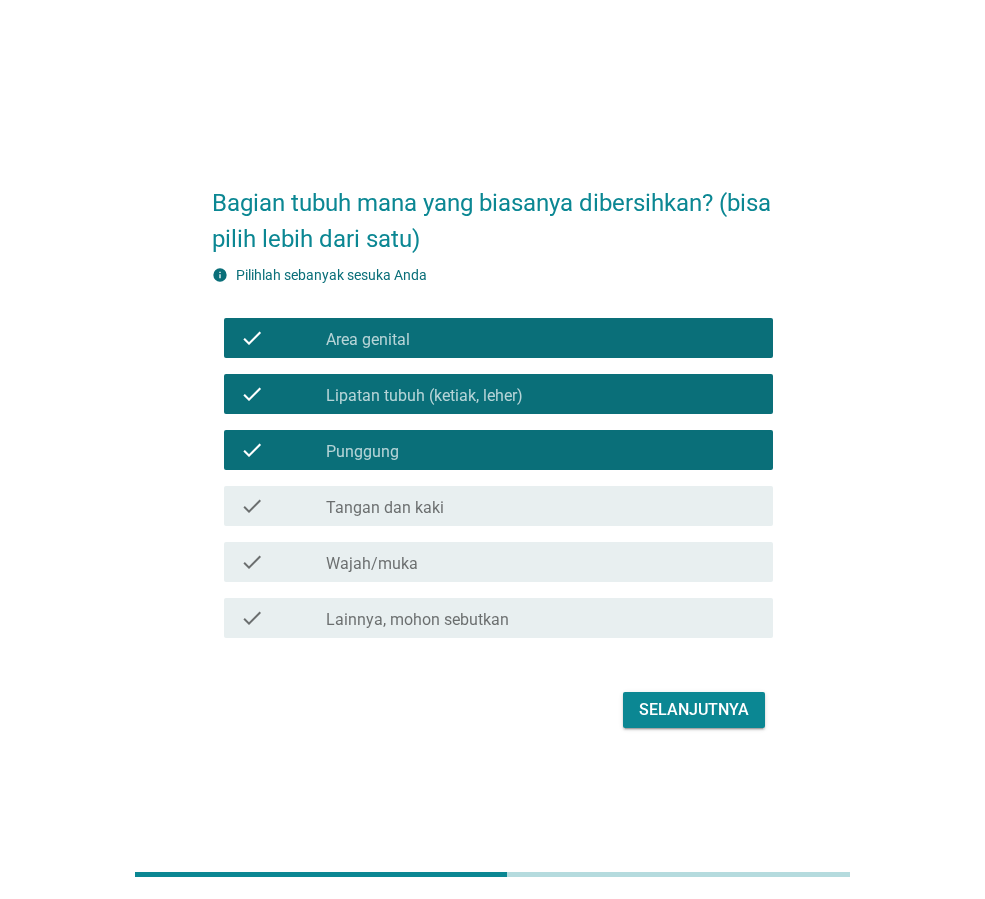 click on "check     check_box_outline_blank Tangan dan kaki" at bounding box center (498, 506) 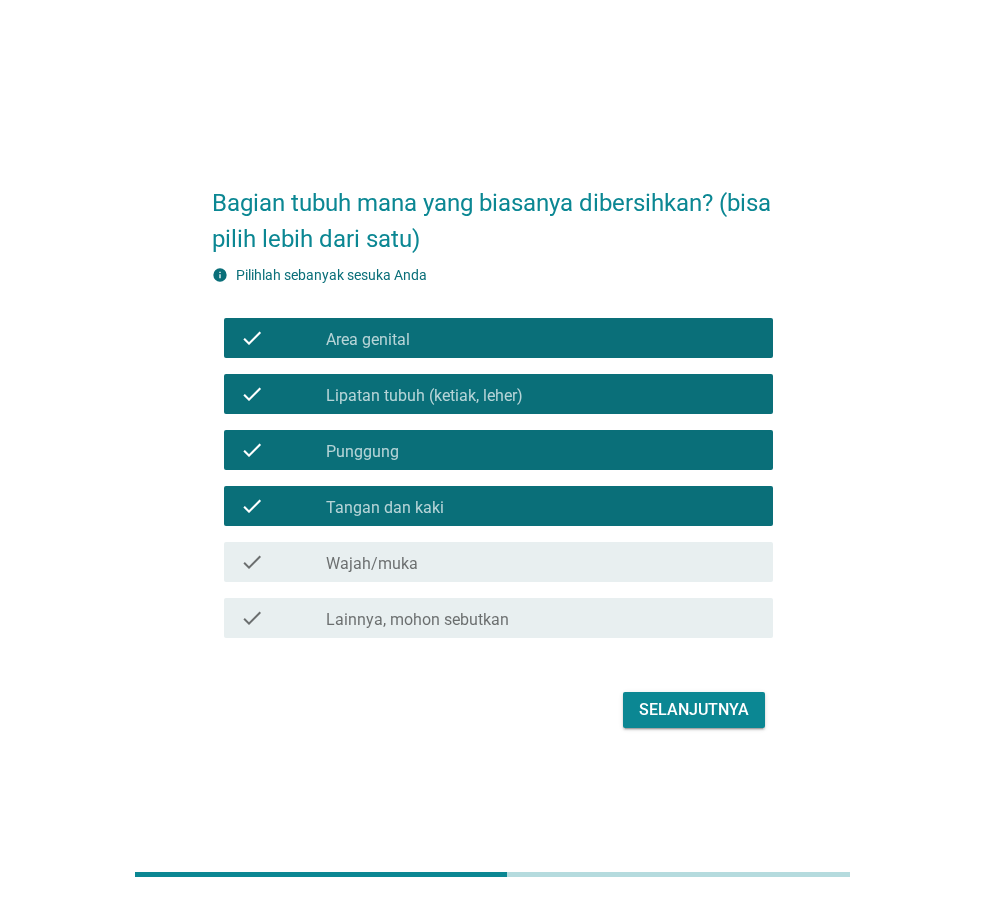 click on "check     check_box_outline_blank Wajah/muka" at bounding box center [498, 562] 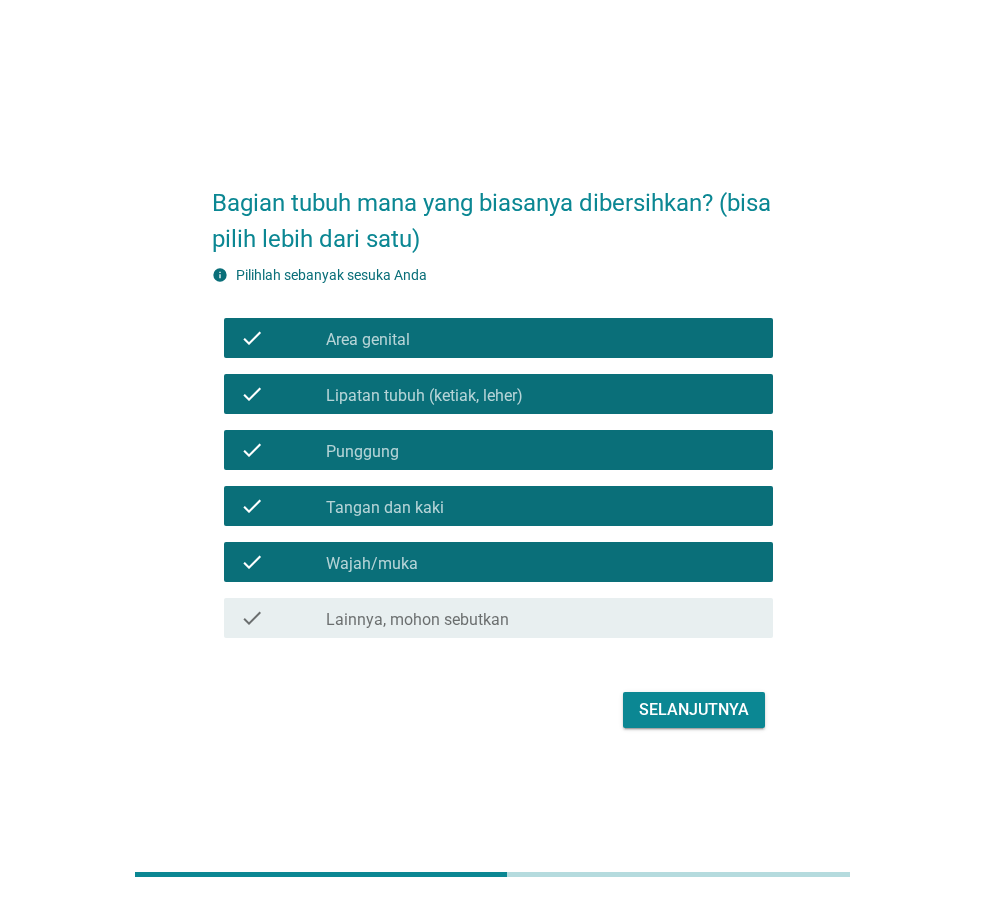 click on "Selanjutnya" at bounding box center [694, 710] 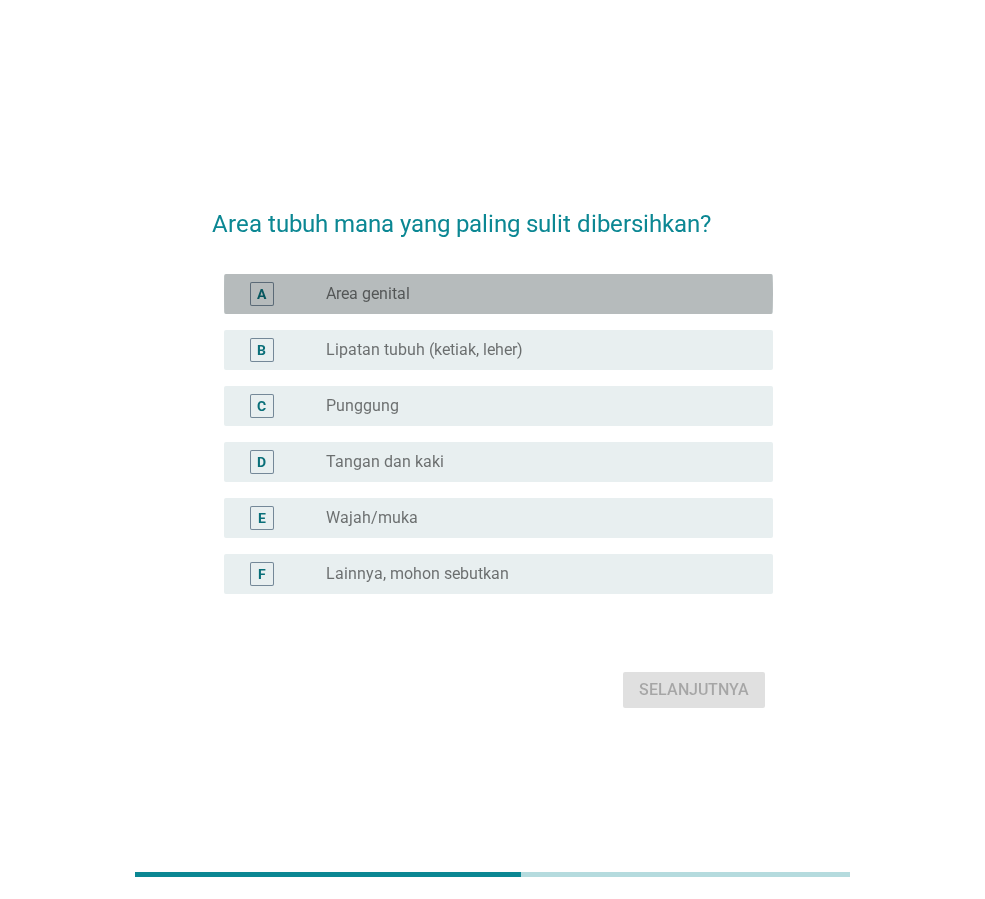 click on "A     radio_button_unchecked Area genital" at bounding box center (498, 294) 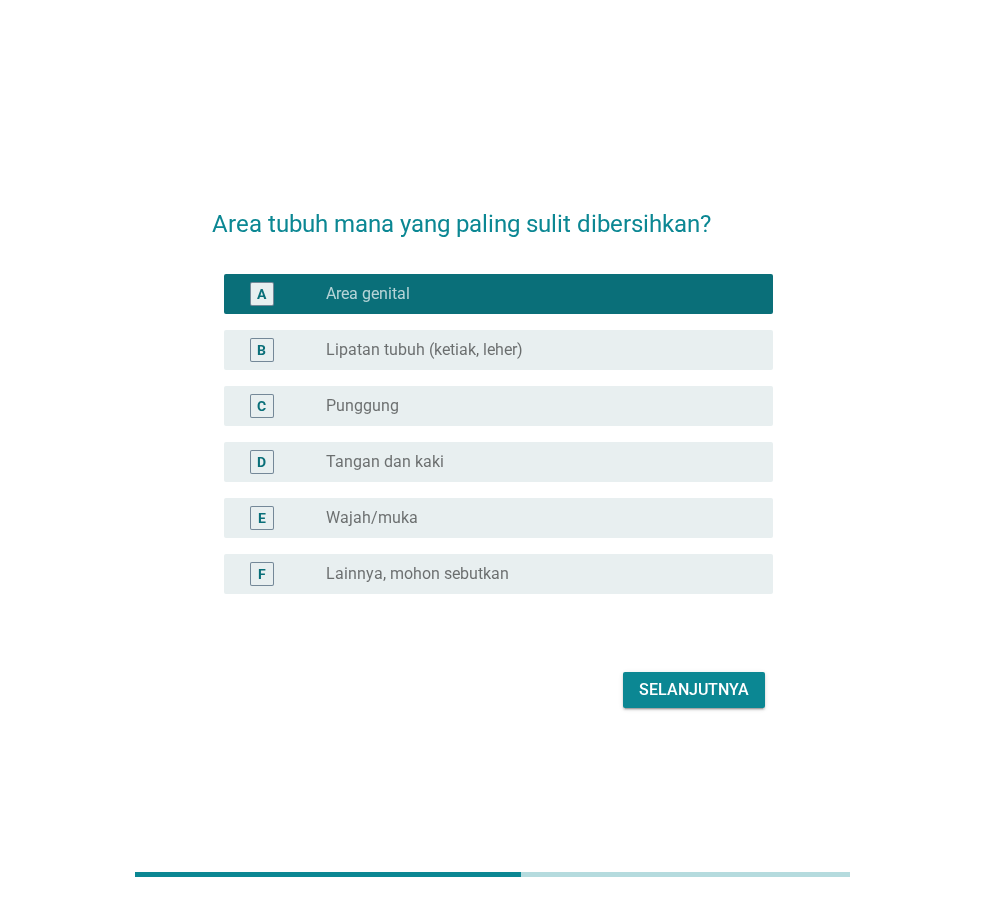 click on "radio_button_unchecked Punggung" at bounding box center (533, 406) 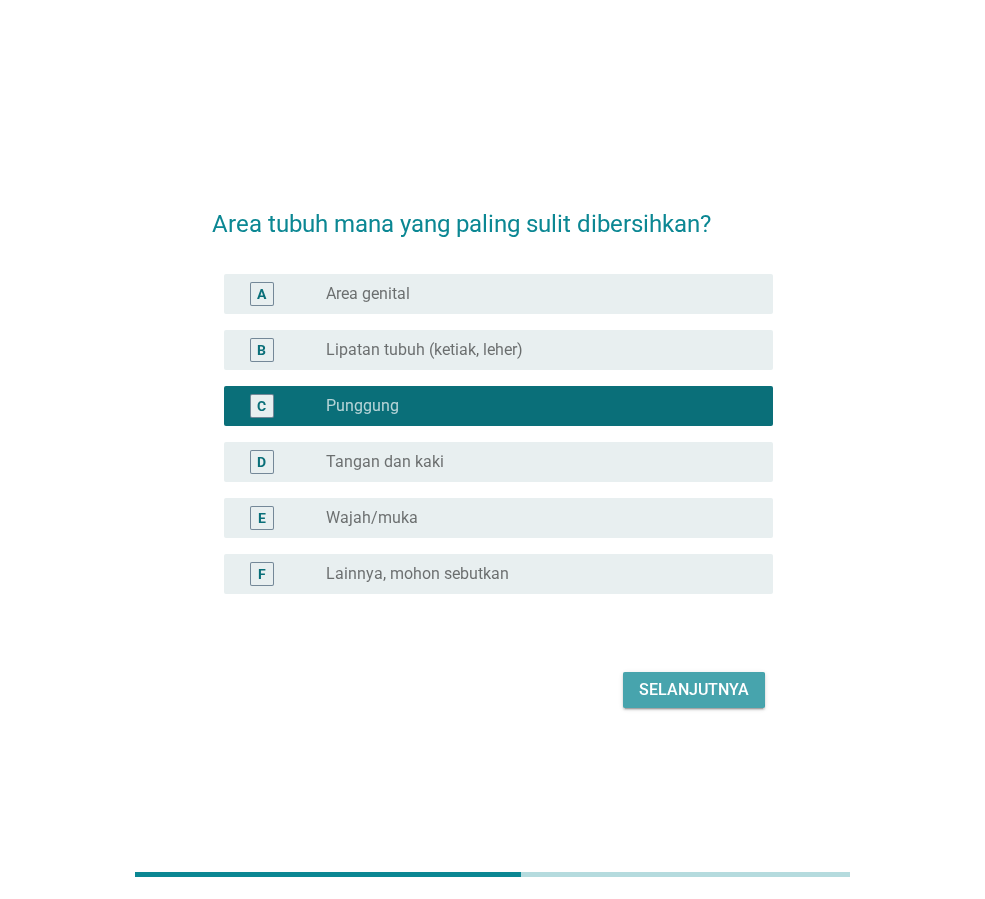 click on "Selanjutnya" at bounding box center [694, 690] 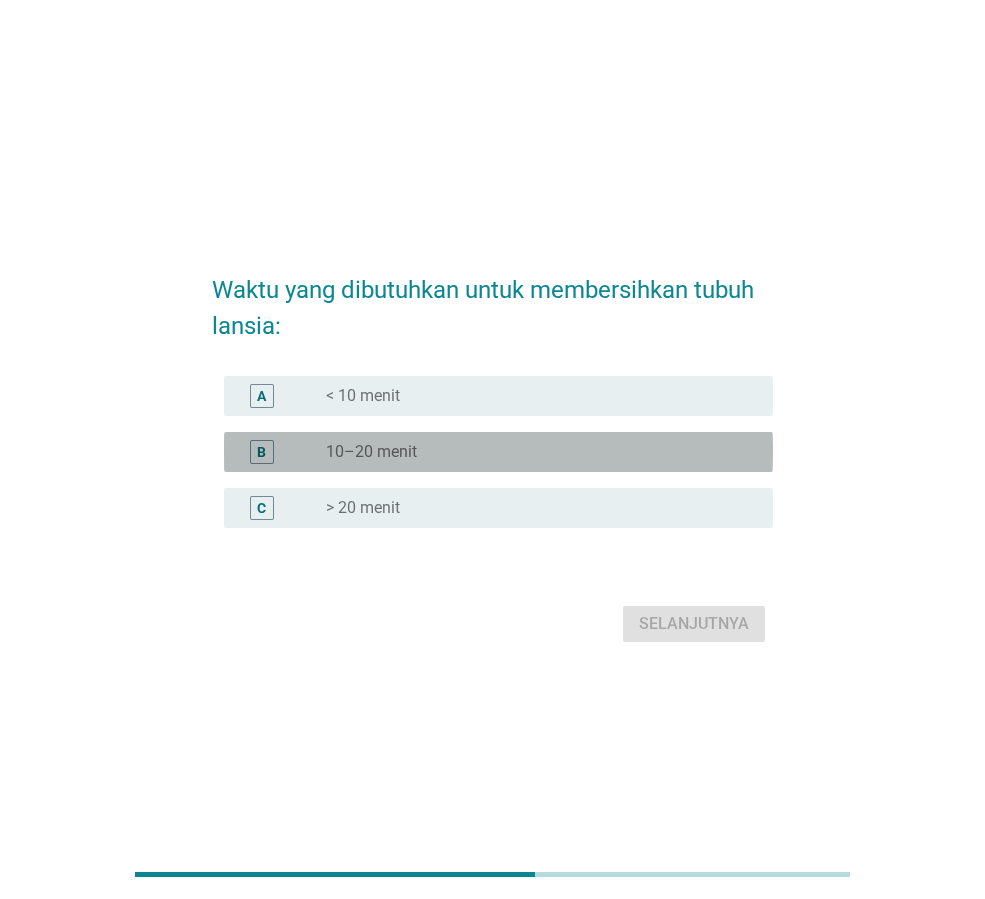 click on "radio_button_unchecked 10–20 menit" at bounding box center [541, 452] 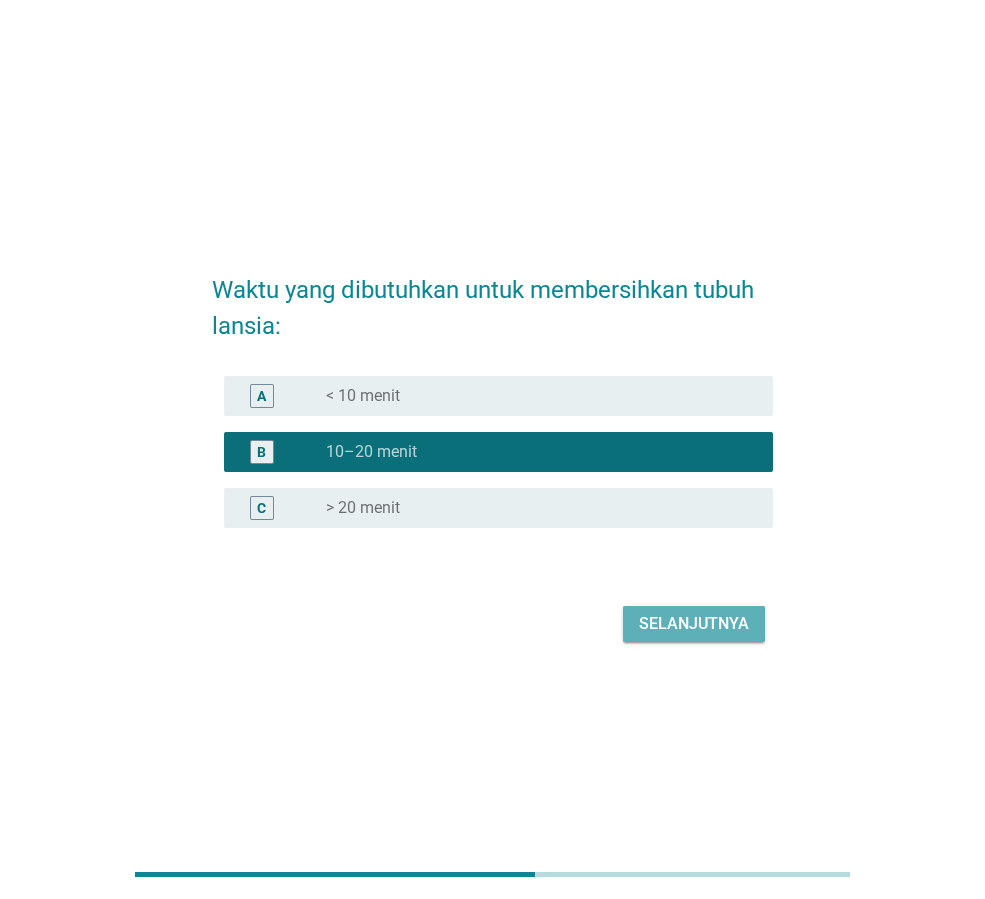 click on "Selanjutnya" at bounding box center [694, 624] 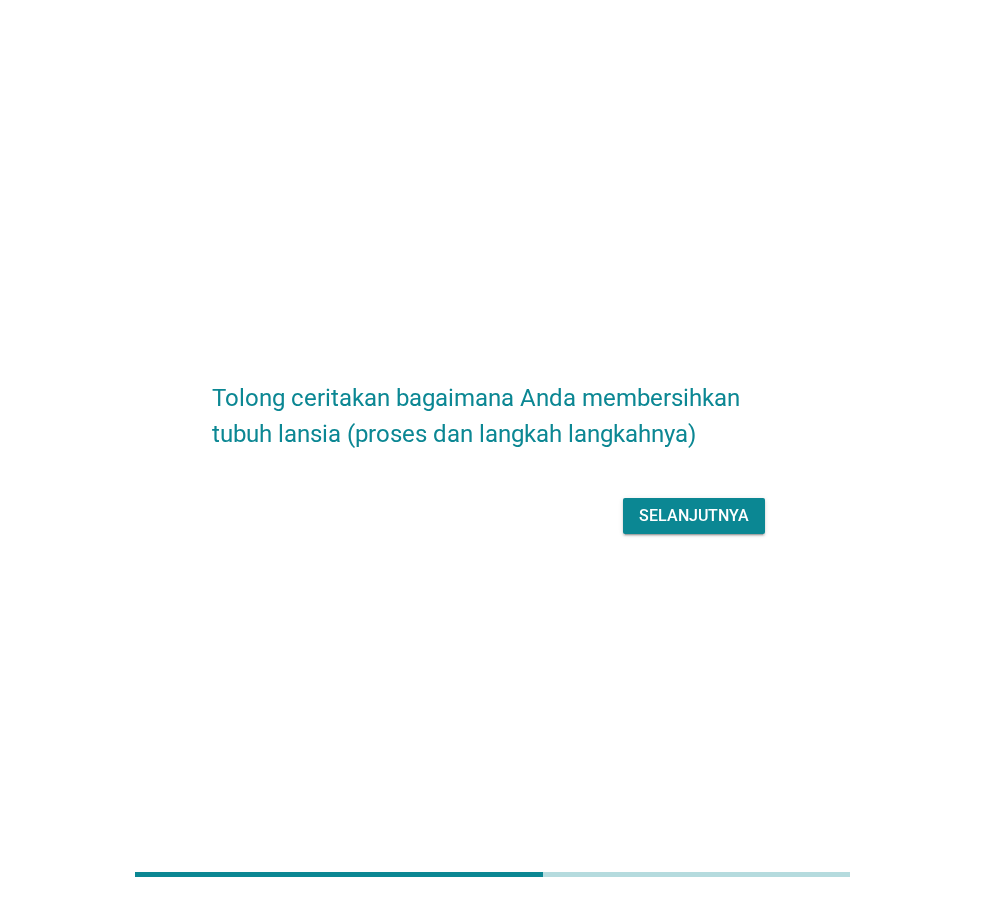 click on "Selanjutnya" at bounding box center [694, 516] 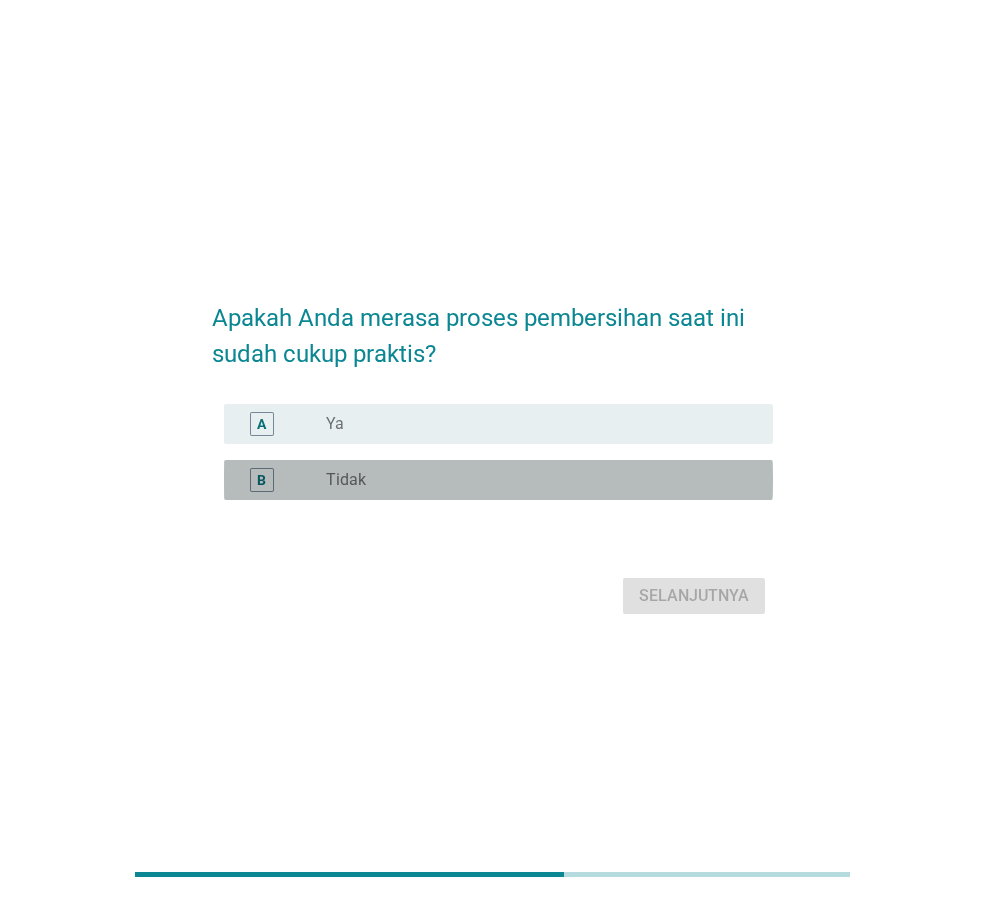 click on "radio_button_unchecked Tidak" at bounding box center [533, 480] 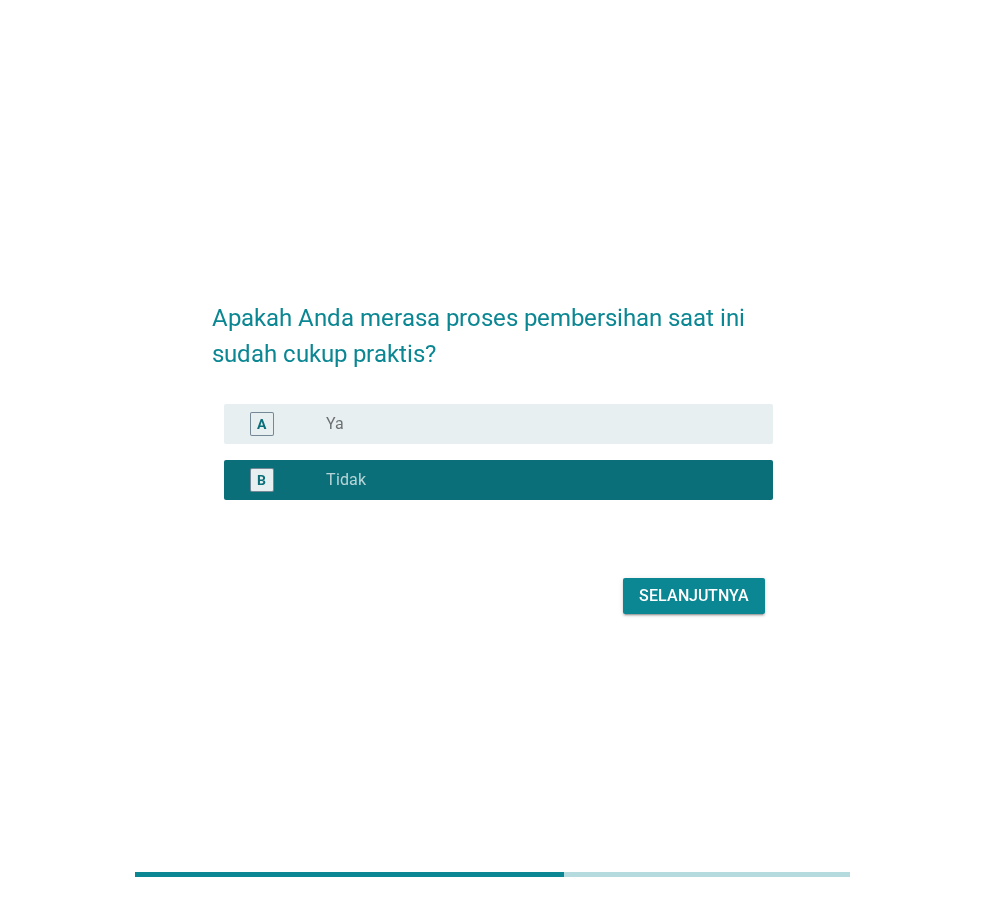 click on "Selanjutnya" at bounding box center (694, 596) 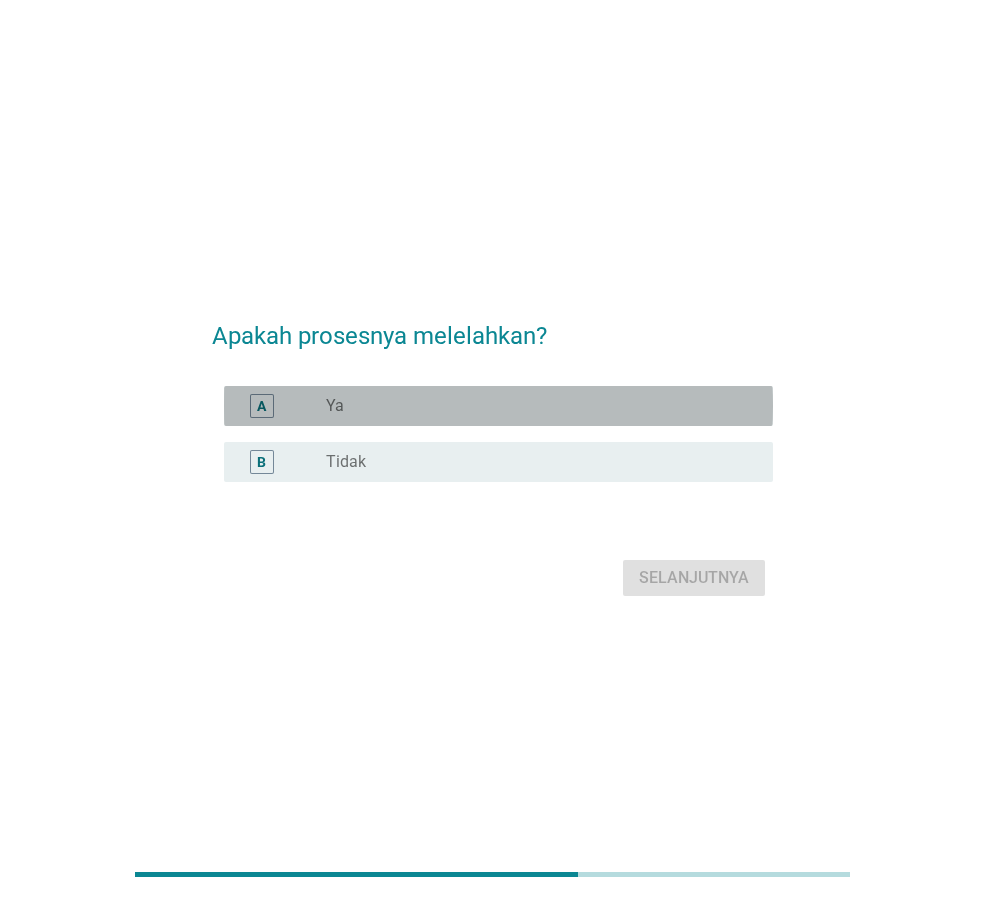 drag, startPoint x: 512, startPoint y: 411, endPoint x: 532, endPoint y: 415, distance: 20.396078 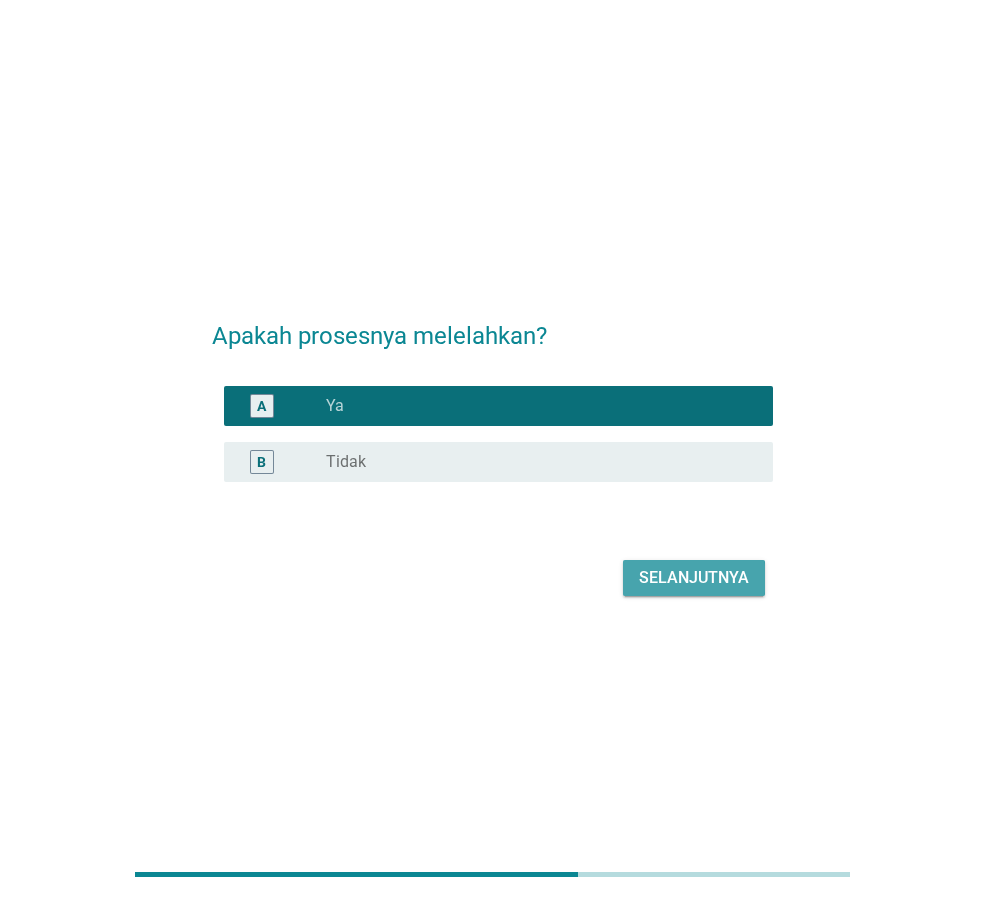 click on "Selanjutnya" at bounding box center (694, 578) 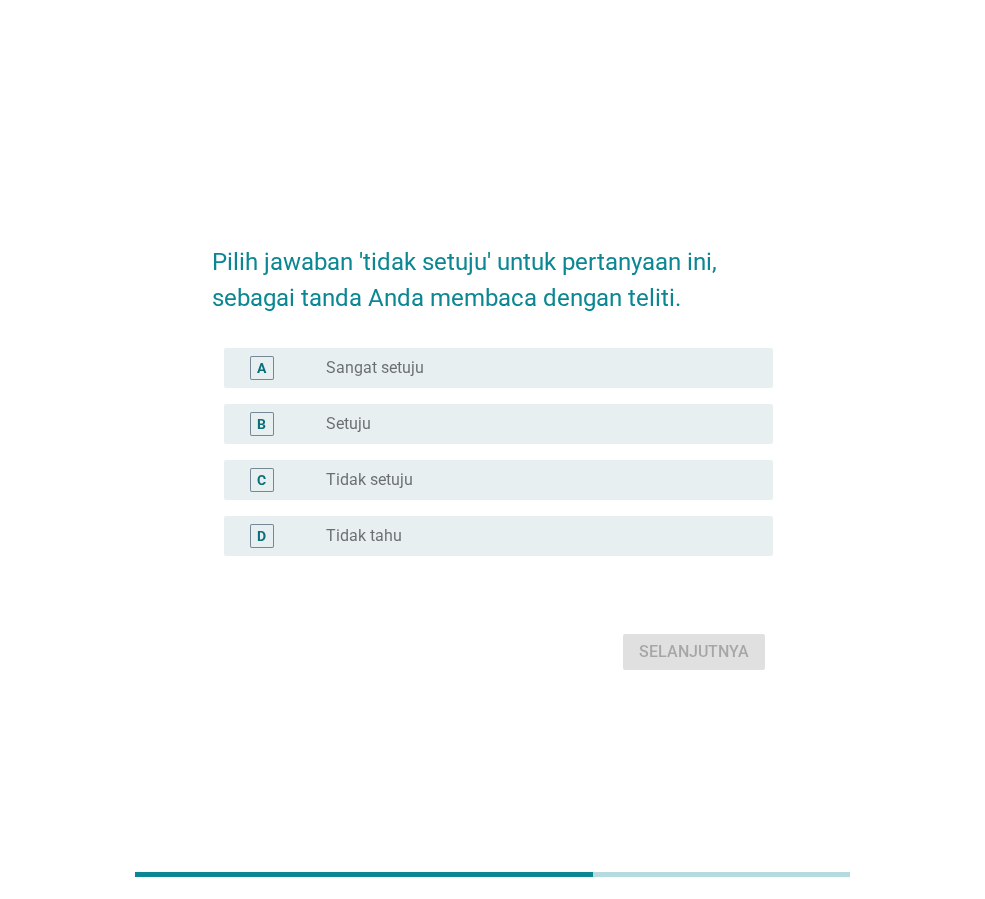 click on "radio_button_unchecked Tidak setuju" at bounding box center (533, 480) 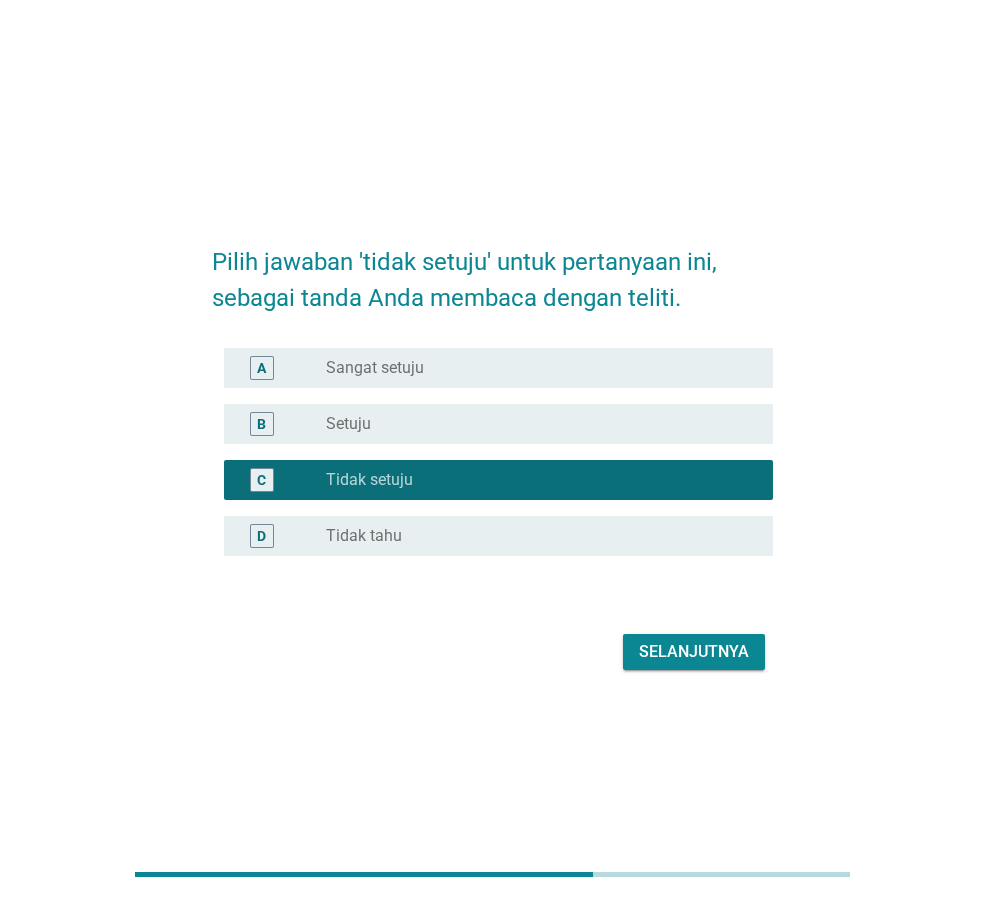 click on "Selanjutnya" at bounding box center (694, 652) 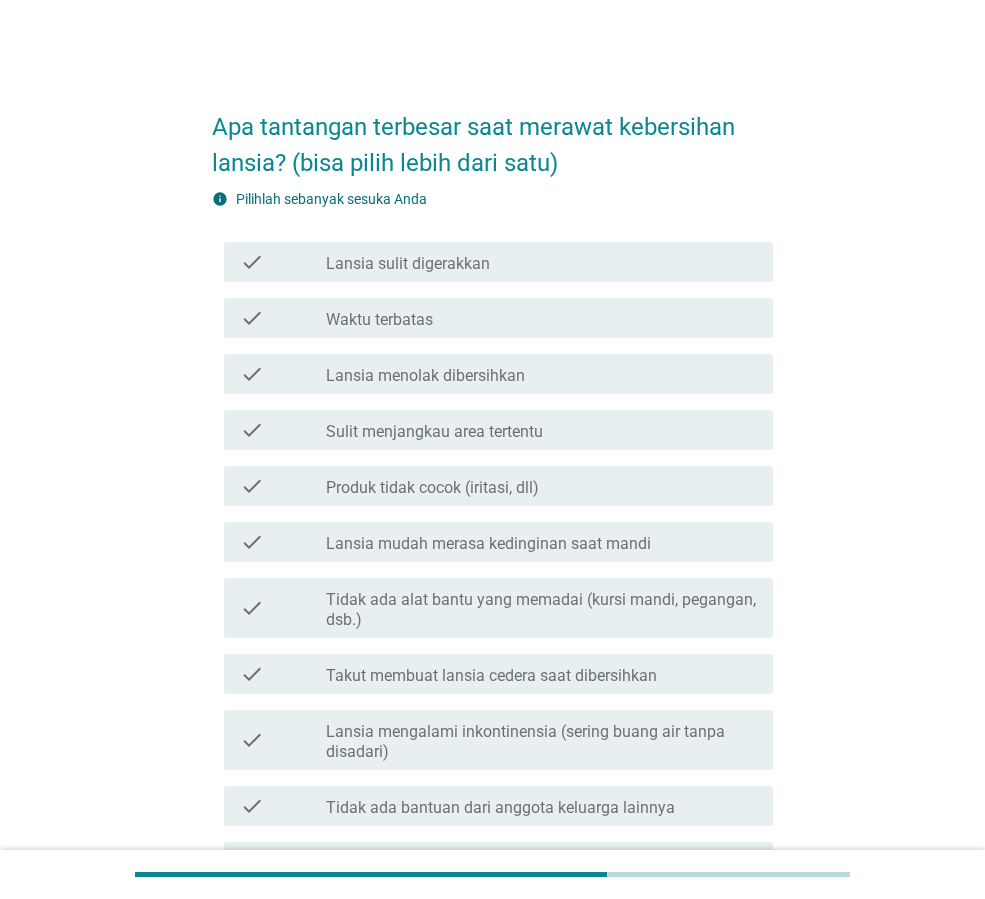 click on "Lansia sulit digerakkan" at bounding box center (408, 264) 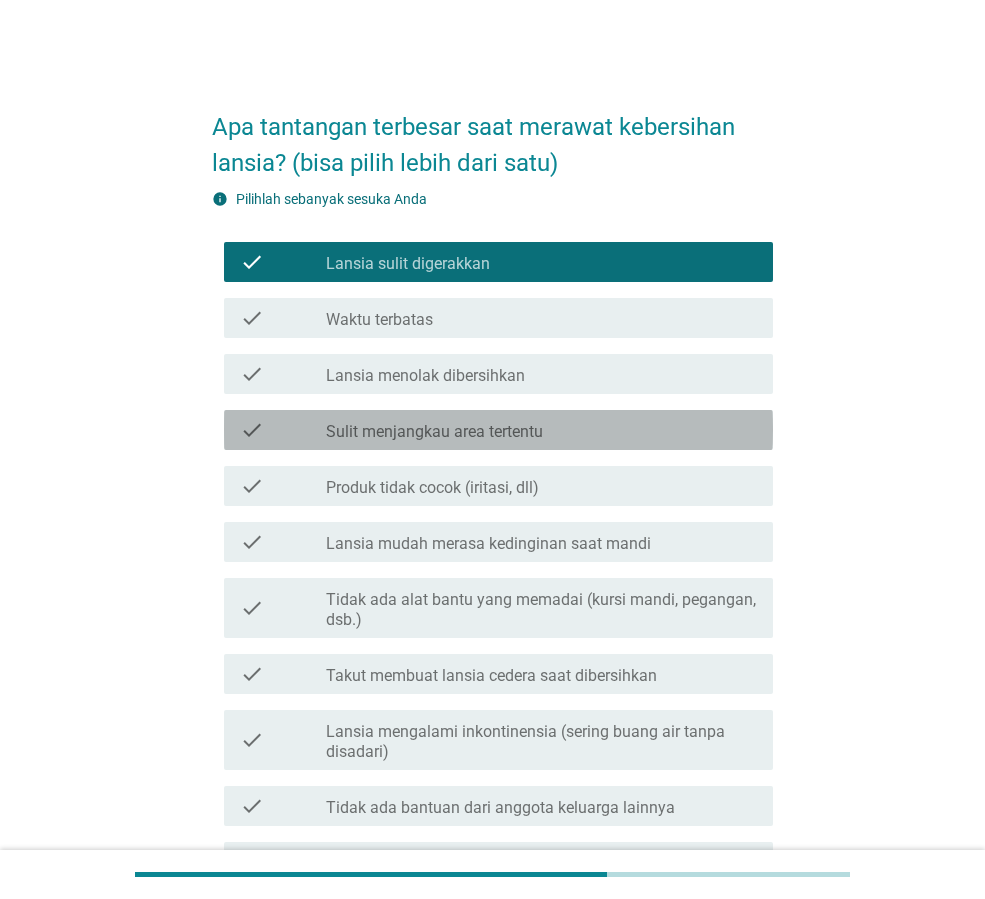 click on "Sulit menjangkau area tertentu" at bounding box center [434, 432] 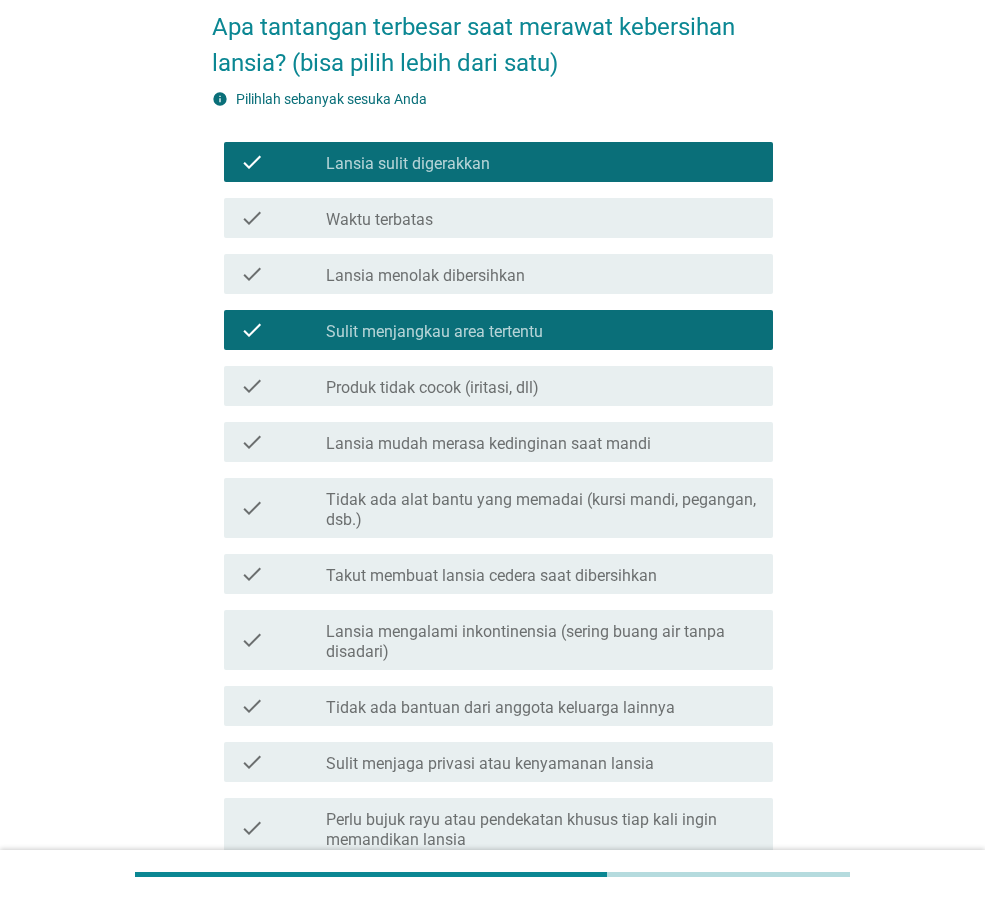 scroll, scrollTop: 200, scrollLeft: 0, axis: vertical 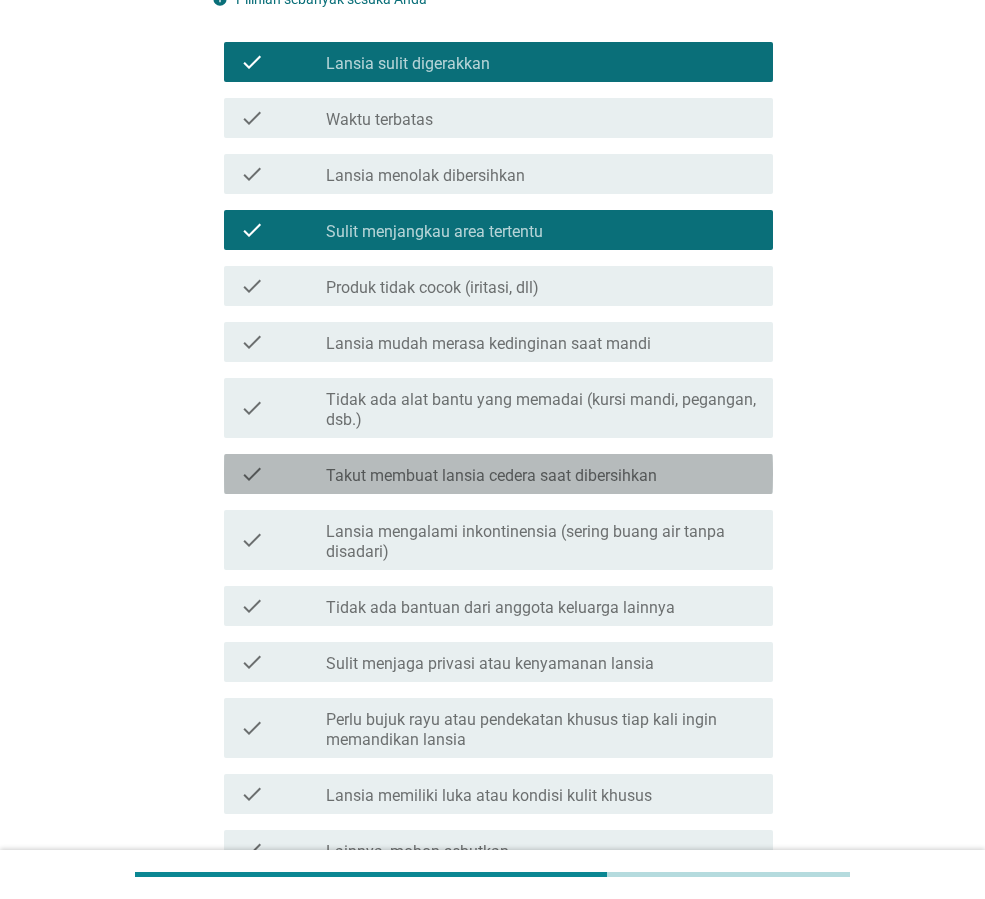 click on "Takut membuat lansia cedera saat dibersihkan" at bounding box center (491, 476) 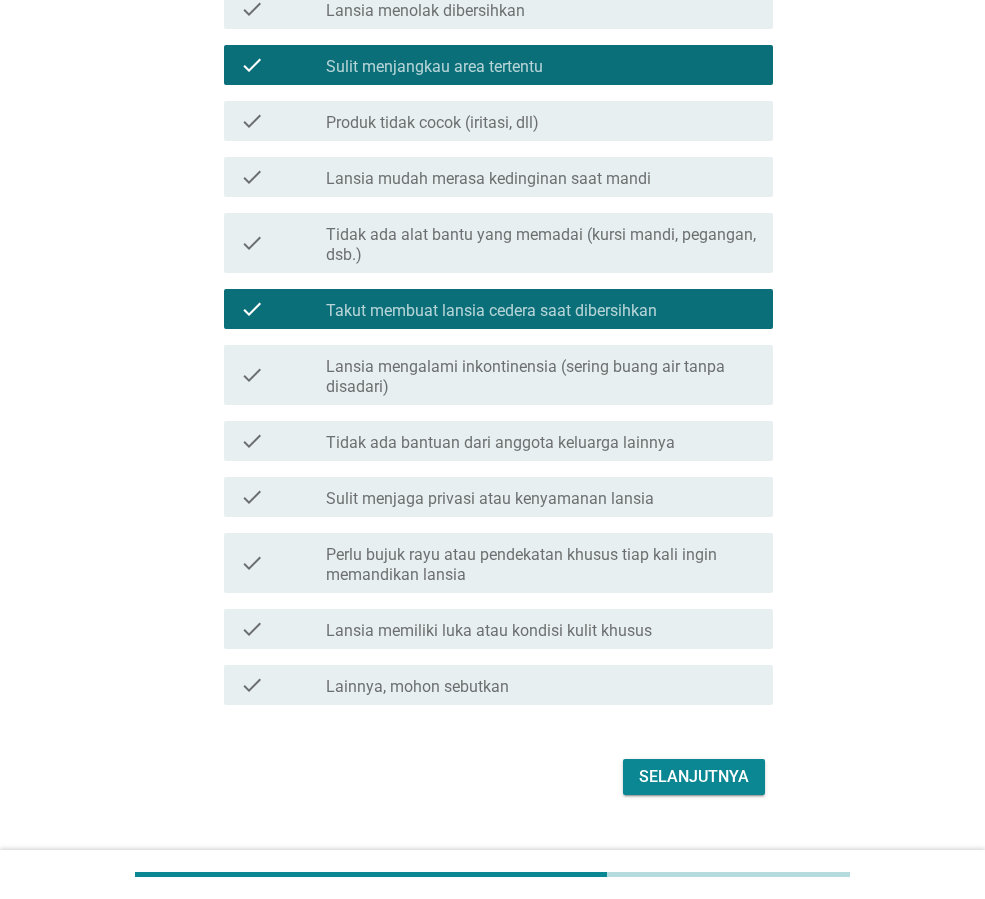 scroll, scrollTop: 400, scrollLeft: 0, axis: vertical 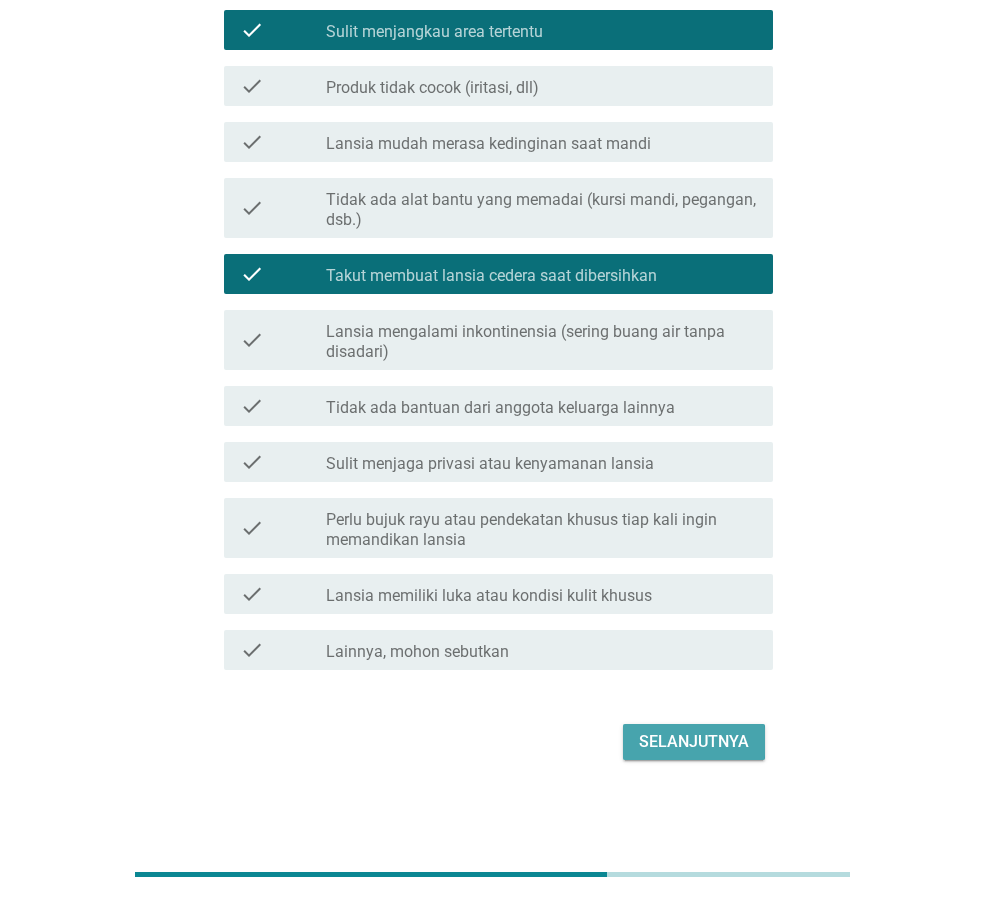 click on "Selanjutnya" at bounding box center [694, 742] 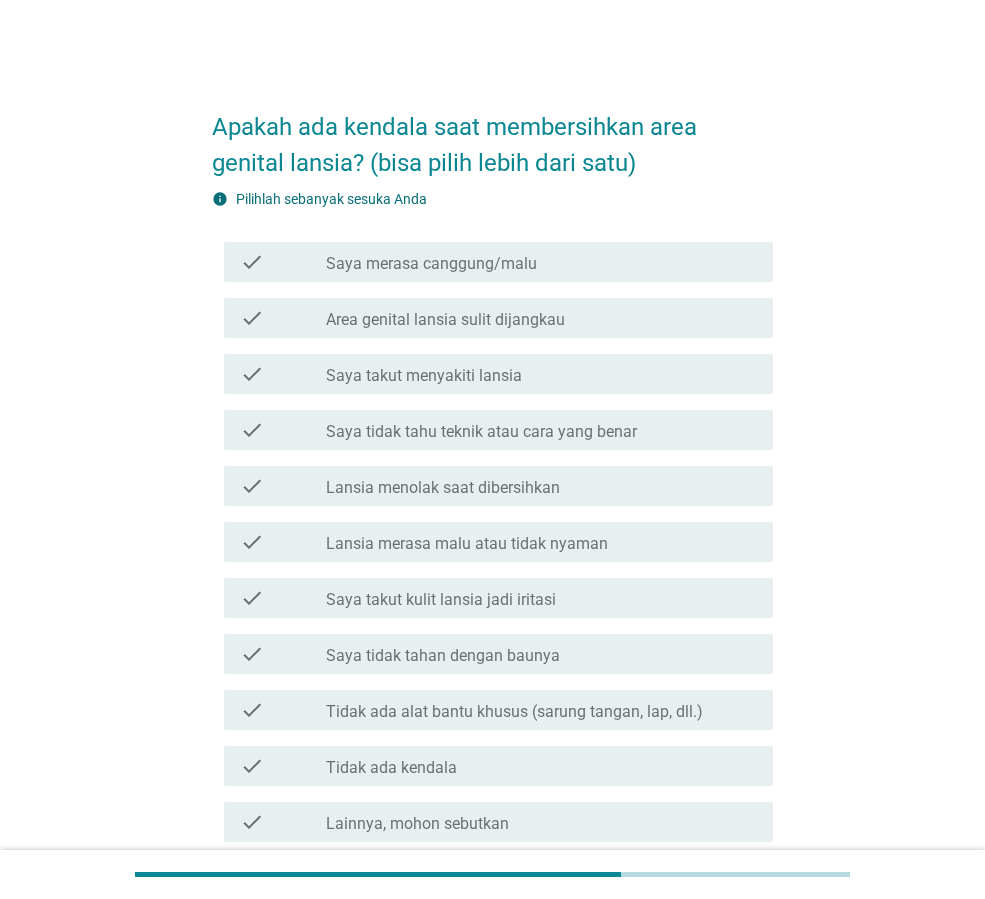 scroll, scrollTop: 100, scrollLeft: 0, axis: vertical 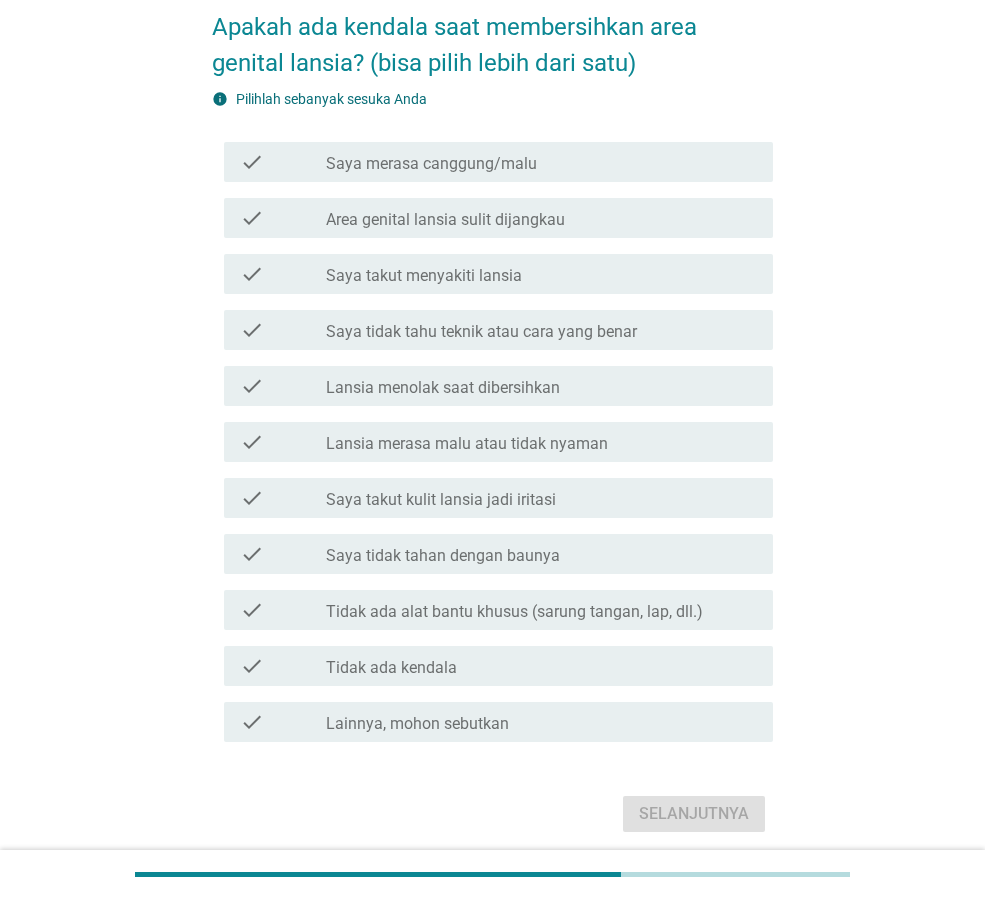 click on "Saya tidak tahu teknik atau cara yang benar" at bounding box center (481, 332) 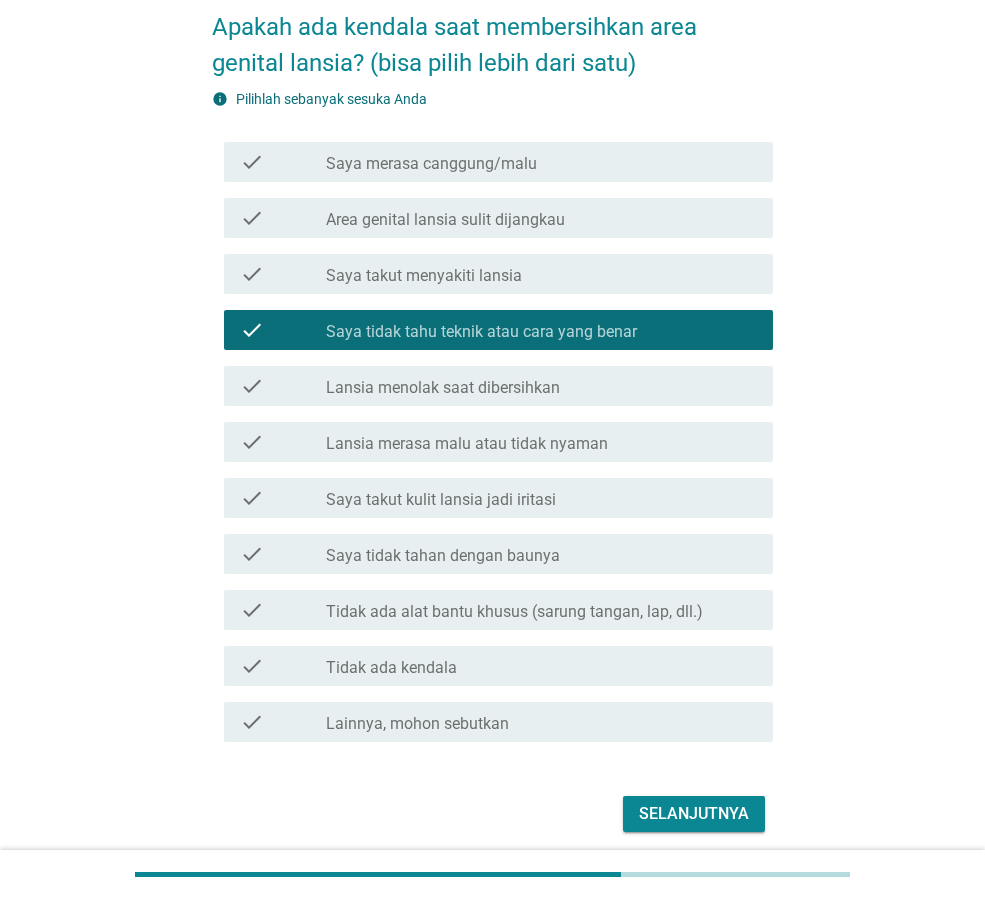 click on "check     check_box_outline_blank Saya merasa canggung/malu" at bounding box center [498, 162] 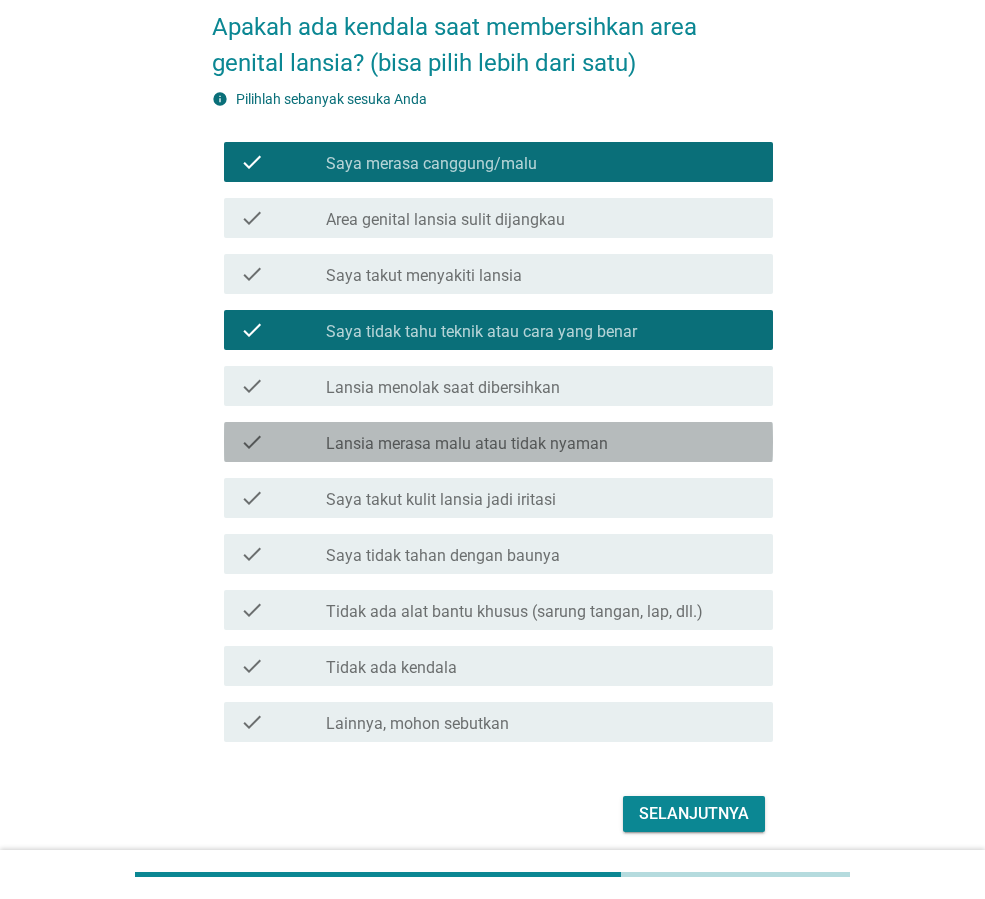 click on "Lansia merasa malu atau tidak nyaman" at bounding box center (467, 444) 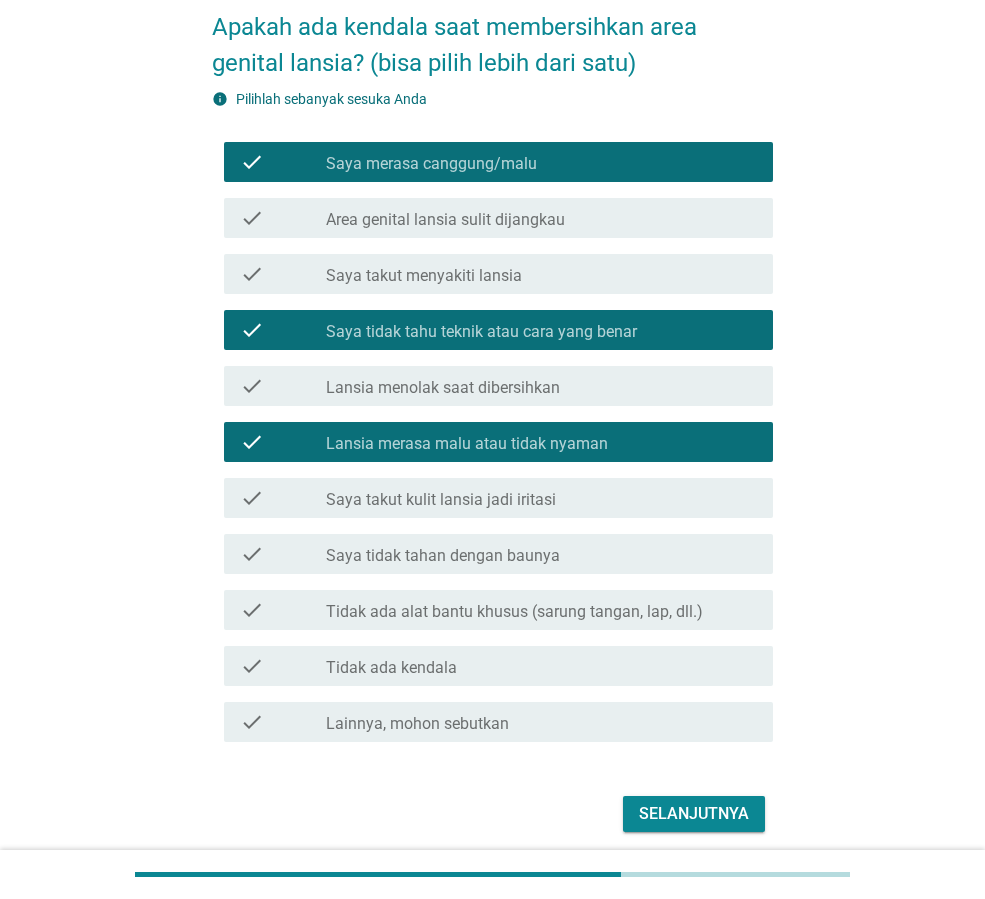 click on "Selanjutnya" at bounding box center [694, 814] 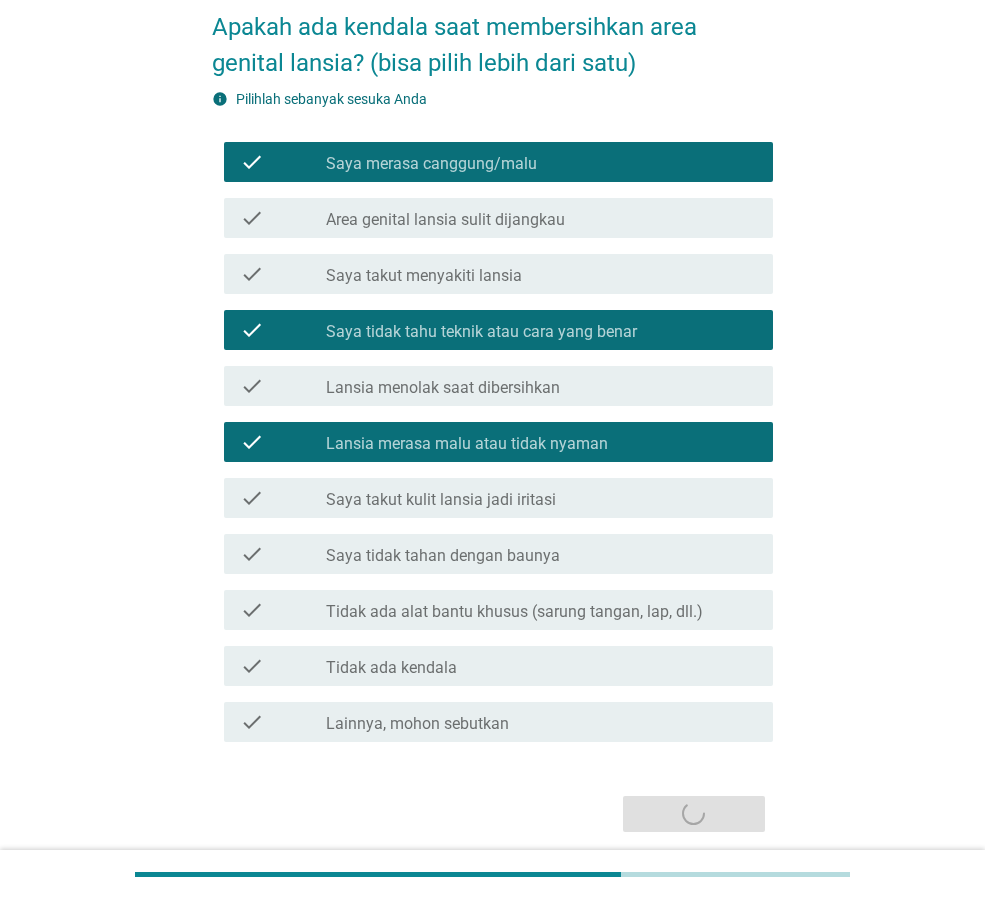 scroll, scrollTop: 0, scrollLeft: 0, axis: both 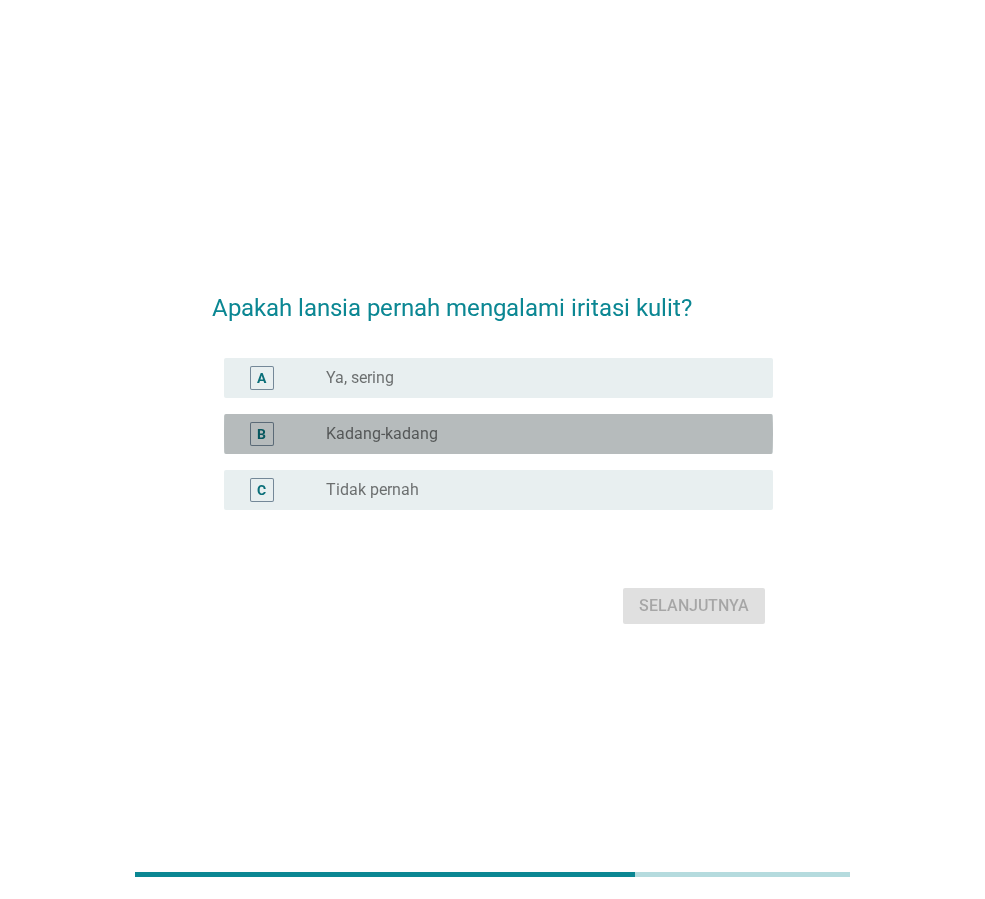 click on "radio_button_unchecked Kadang-kadang" at bounding box center [533, 434] 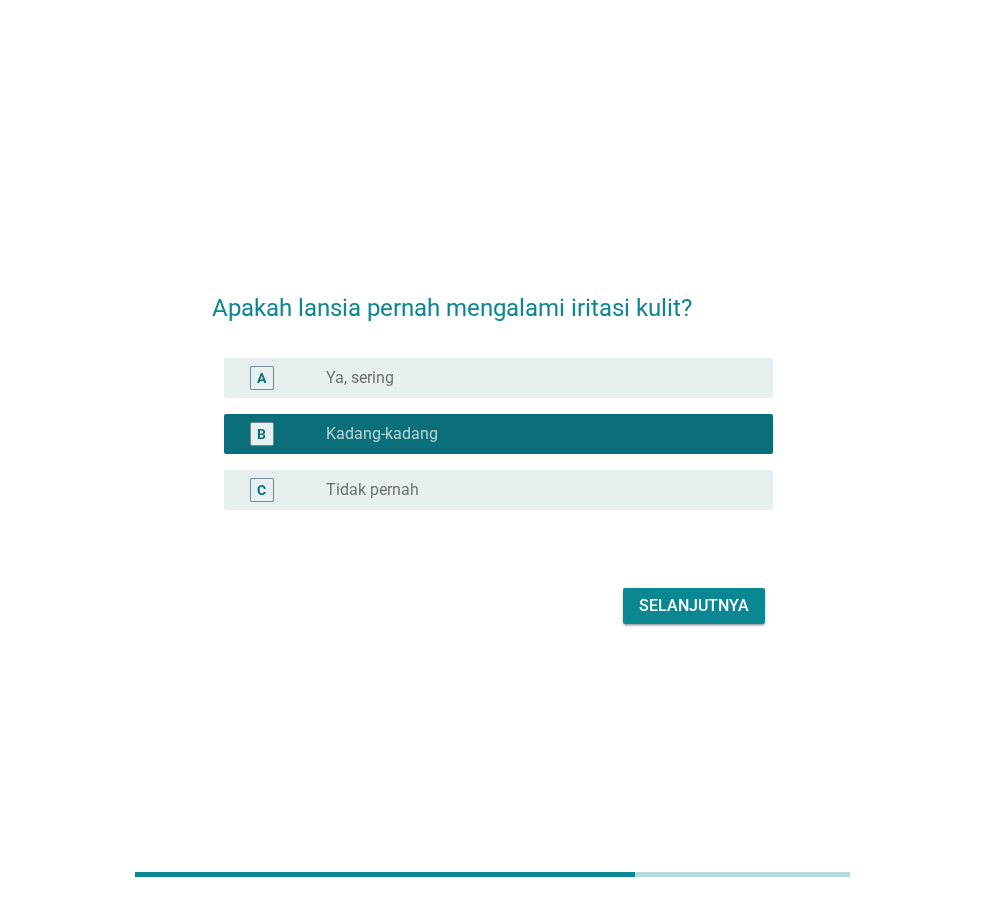 click on "Selanjutnya" at bounding box center [694, 606] 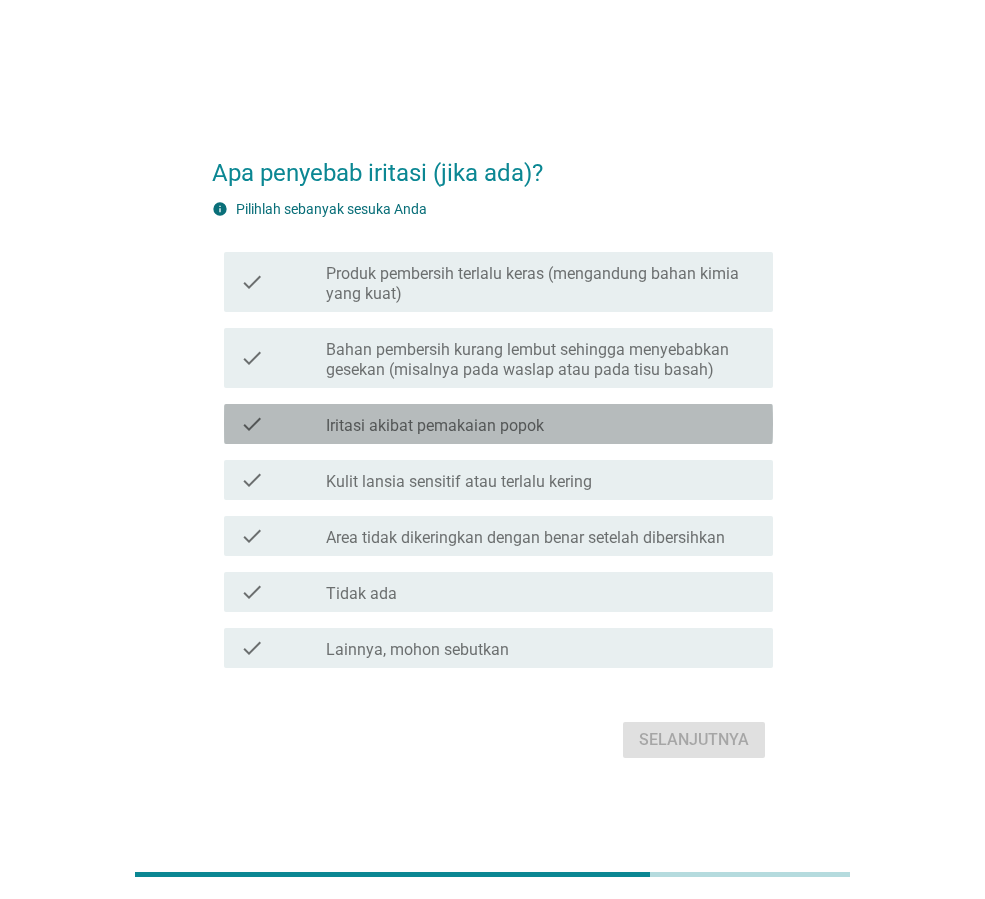 click on "check_box_outline_blank Iritasi akibat pemakaian popok" at bounding box center (541, 424) 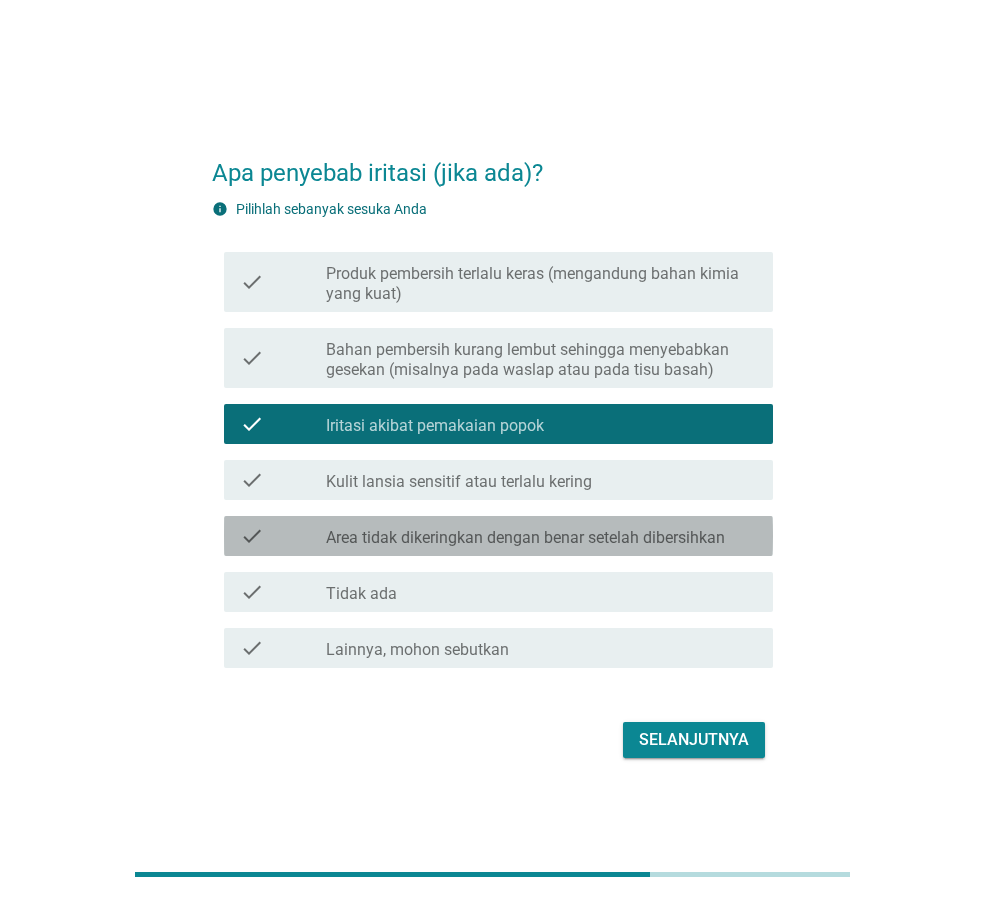 click on "Area tidak dikeringkan dengan benar setelah dibersihkan" at bounding box center [525, 538] 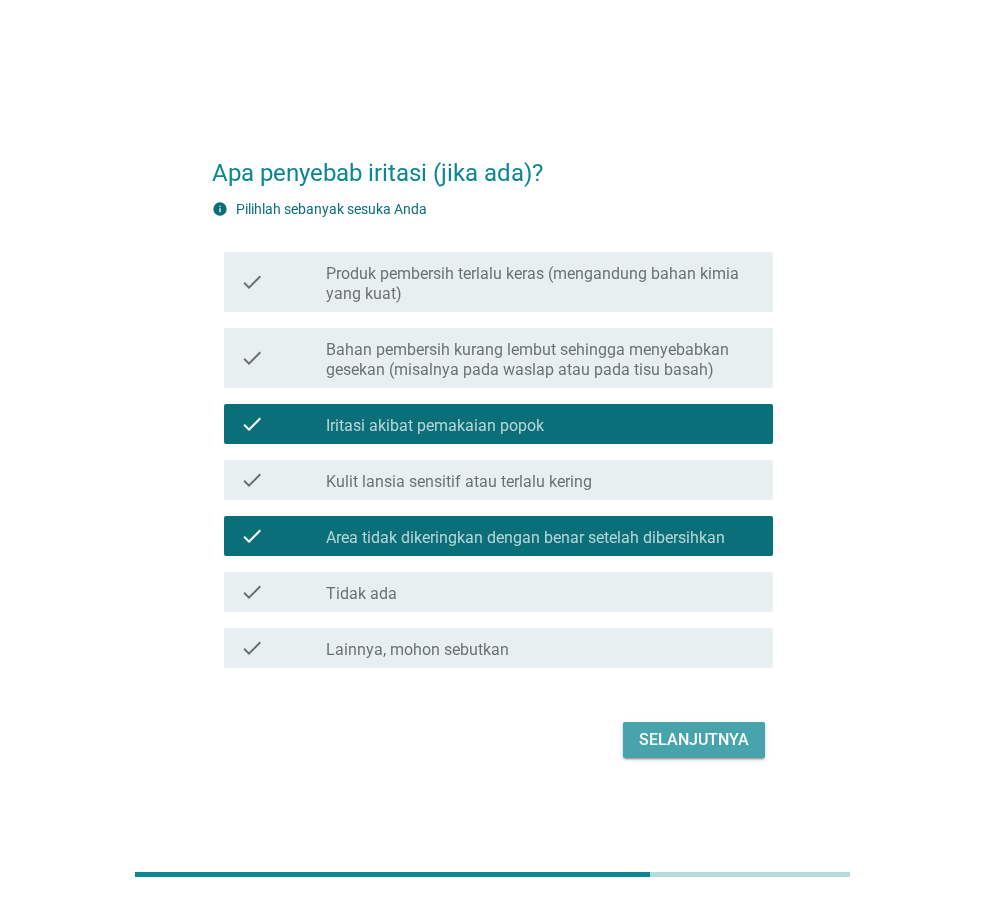 click on "Selanjutnya" at bounding box center (694, 740) 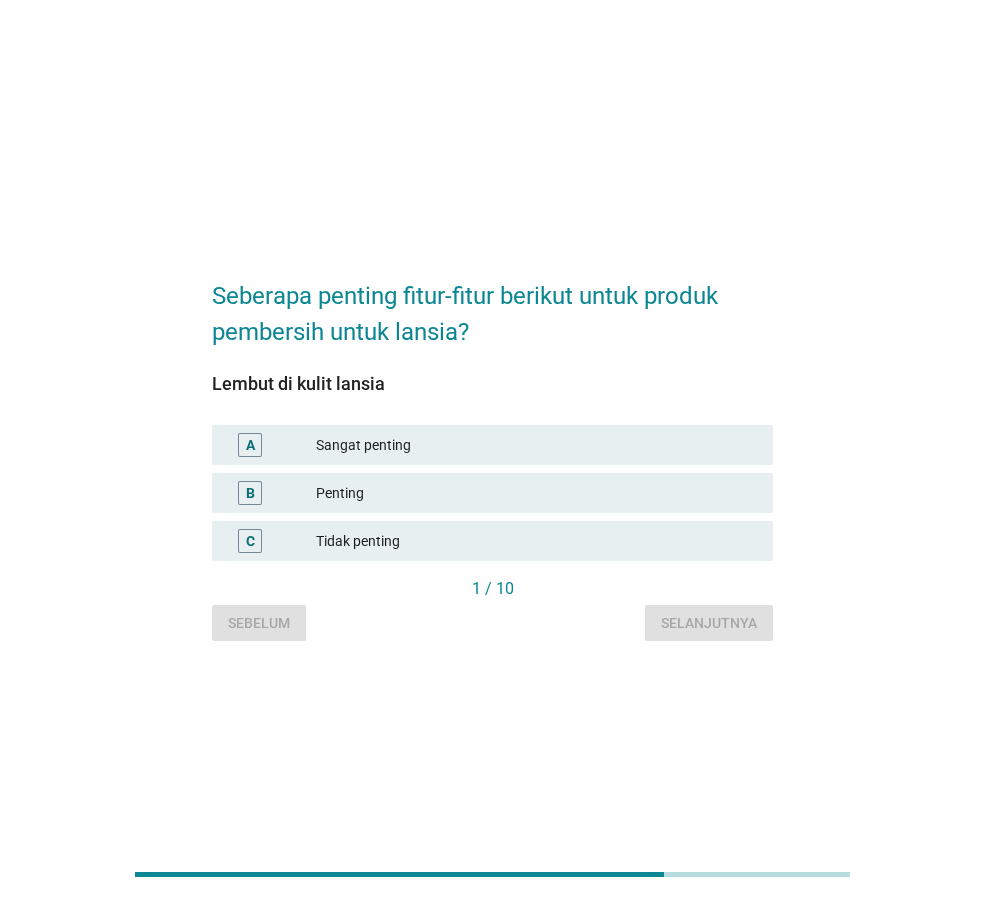 click on "Sangat penting" at bounding box center (536, 445) 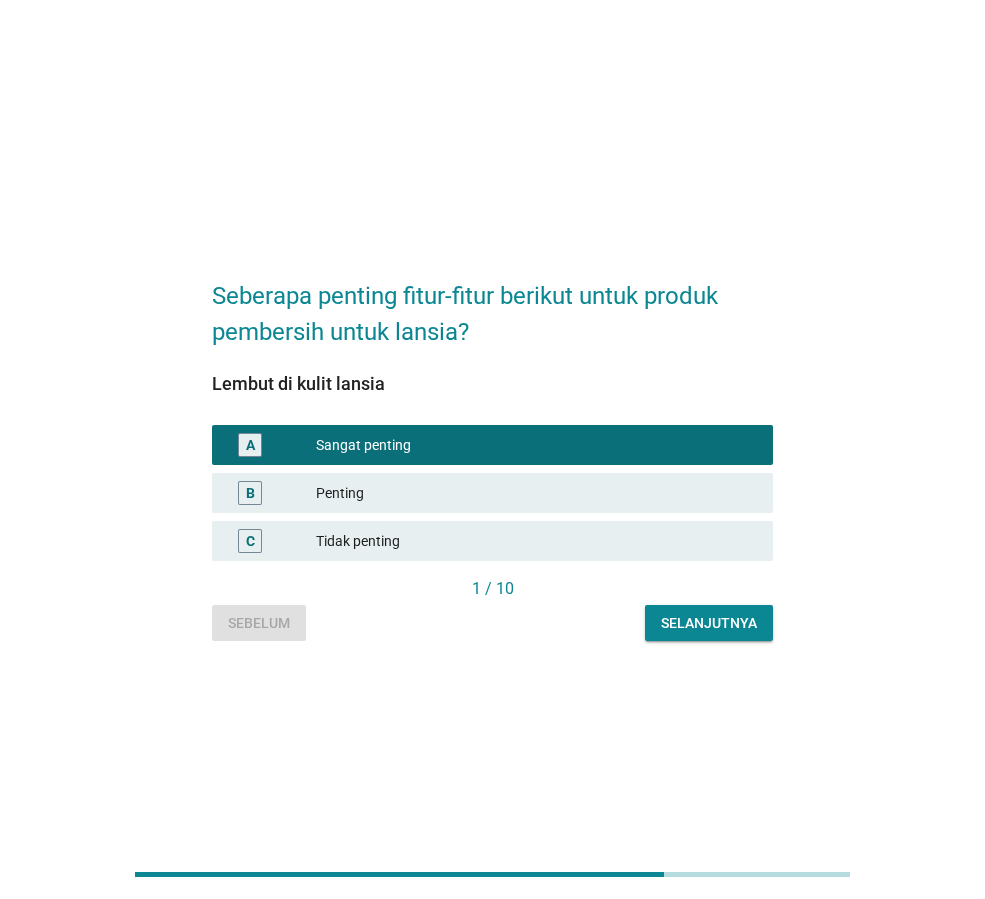 click on "Selanjutnya" at bounding box center (709, 623) 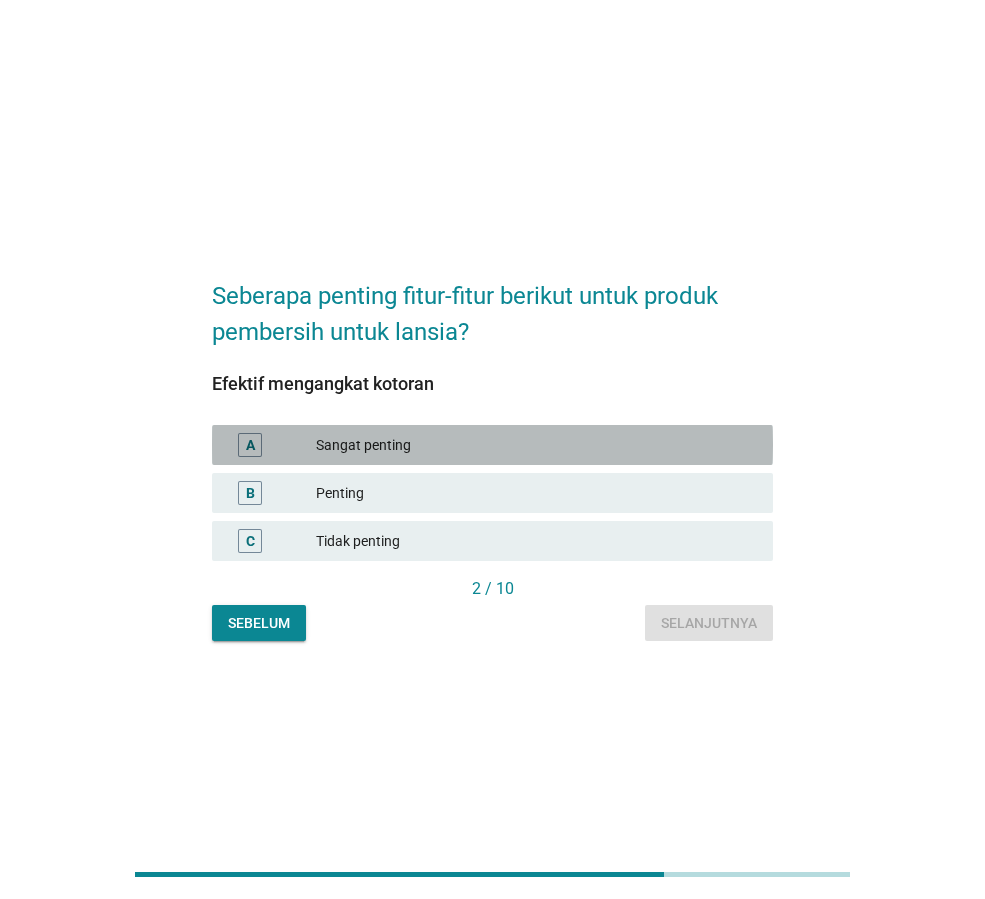 click on "Sangat penting" at bounding box center [536, 445] 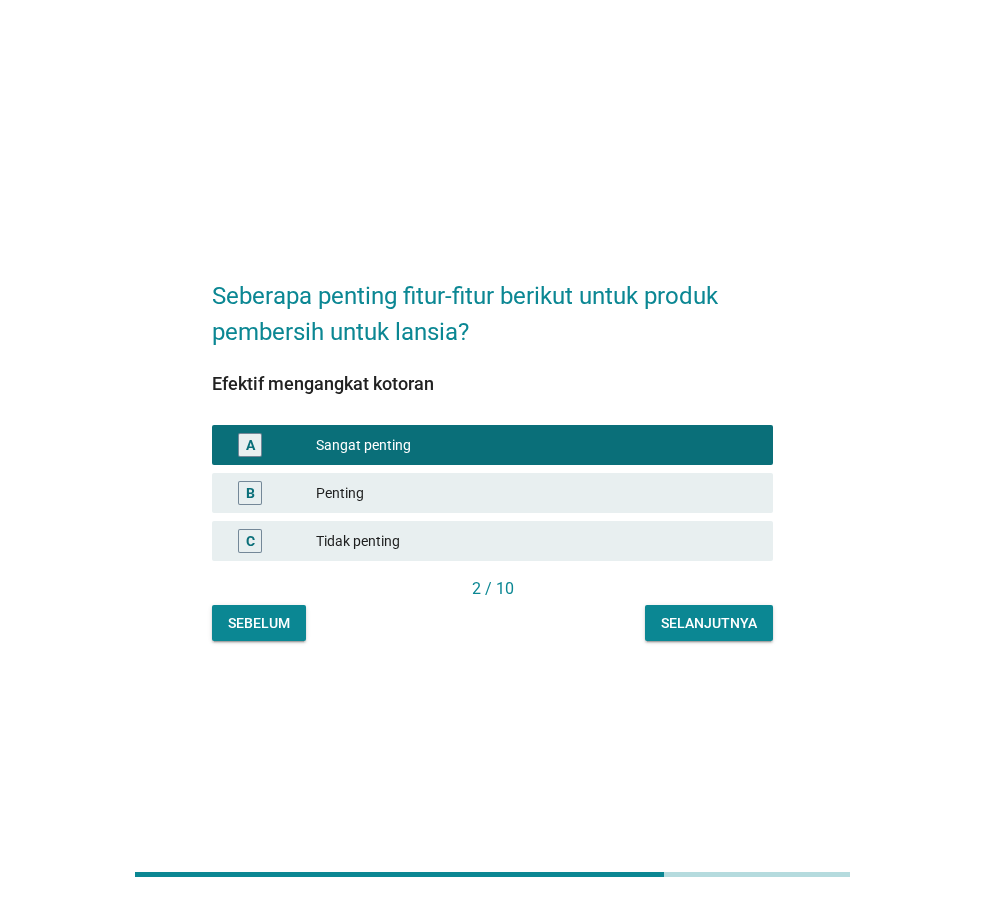 click on "Selanjutnya" at bounding box center (709, 623) 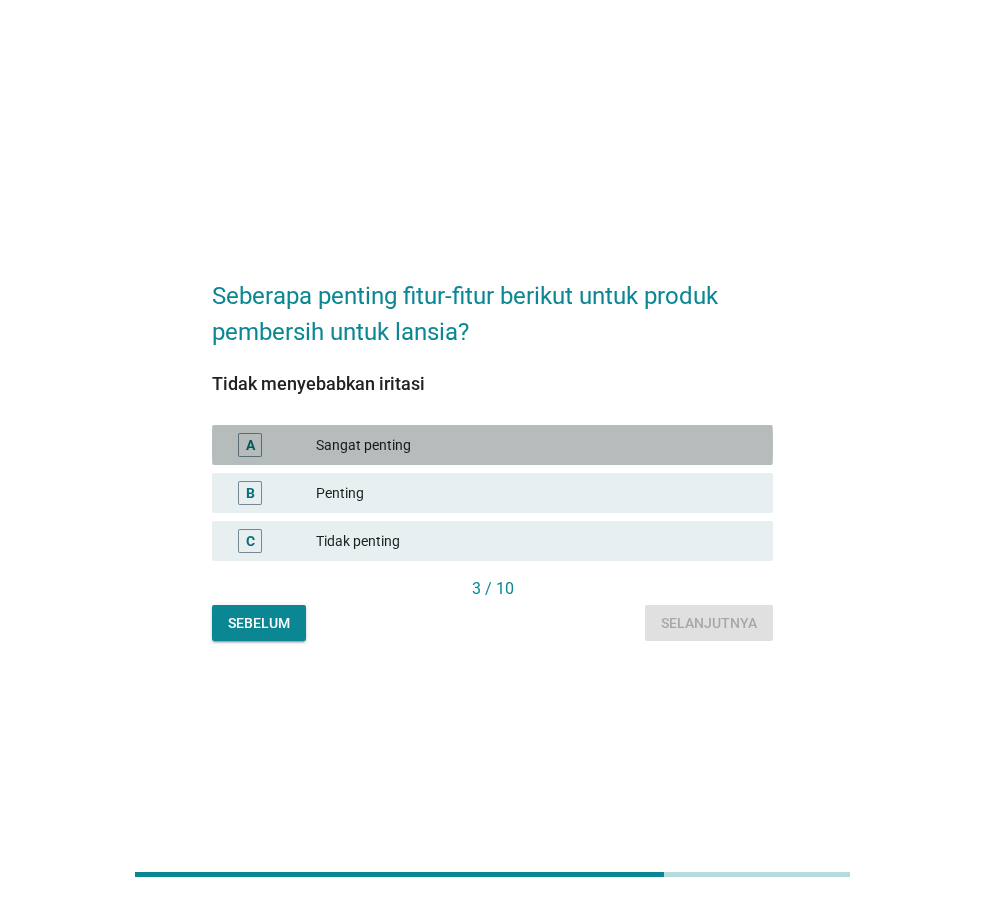 click on "A   Sangat penting" at bounding box center [492, 445] 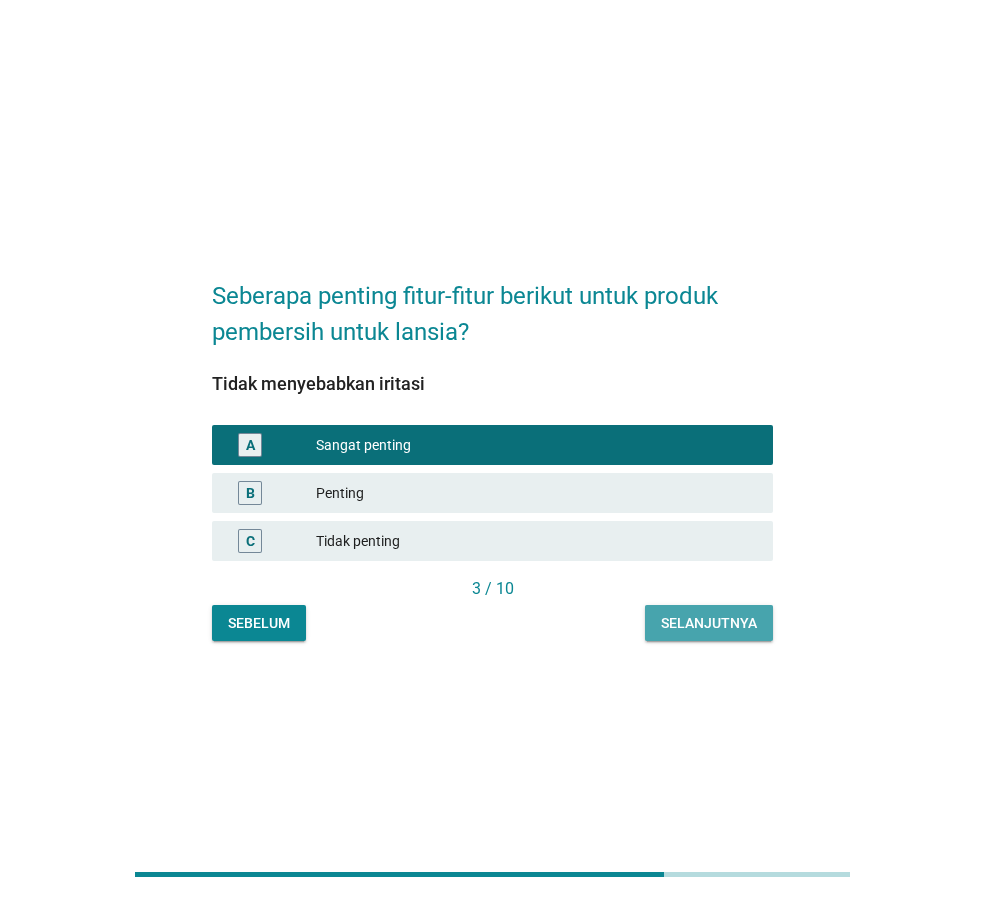 click on "Selanjutnya" at bounding box center (709, 623) 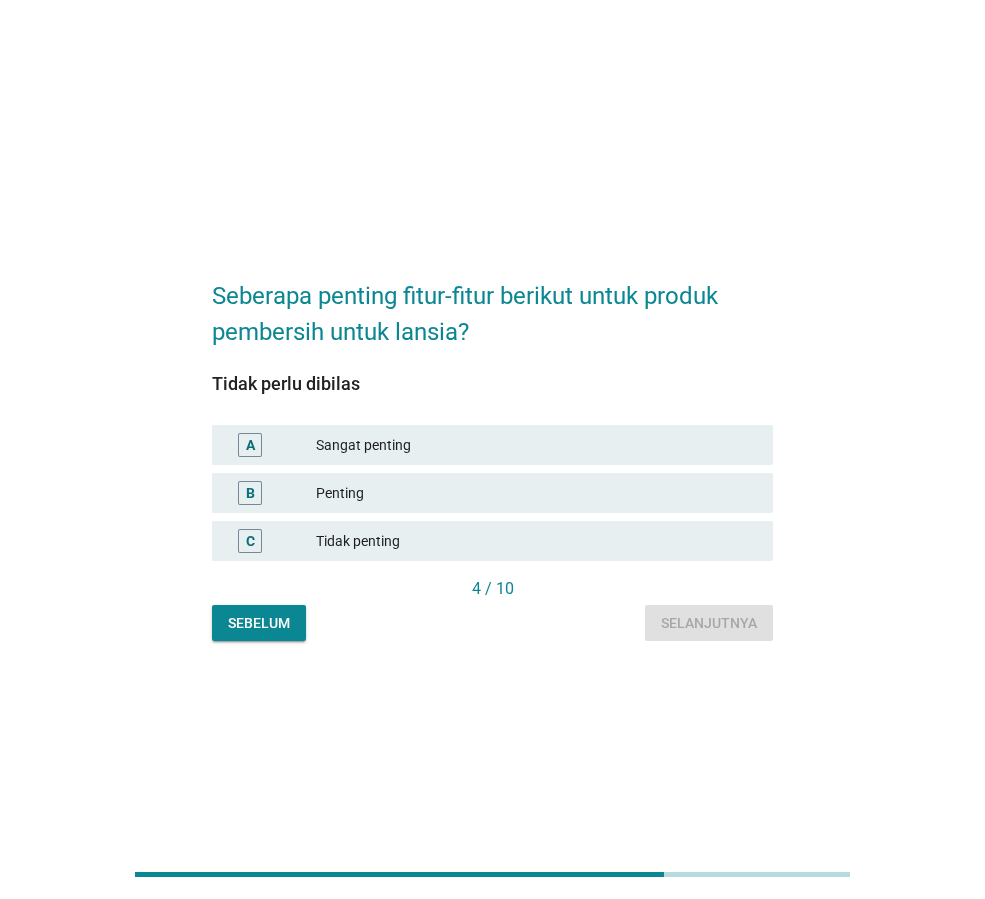 click on "Penting" at bounding box center [536, 493] 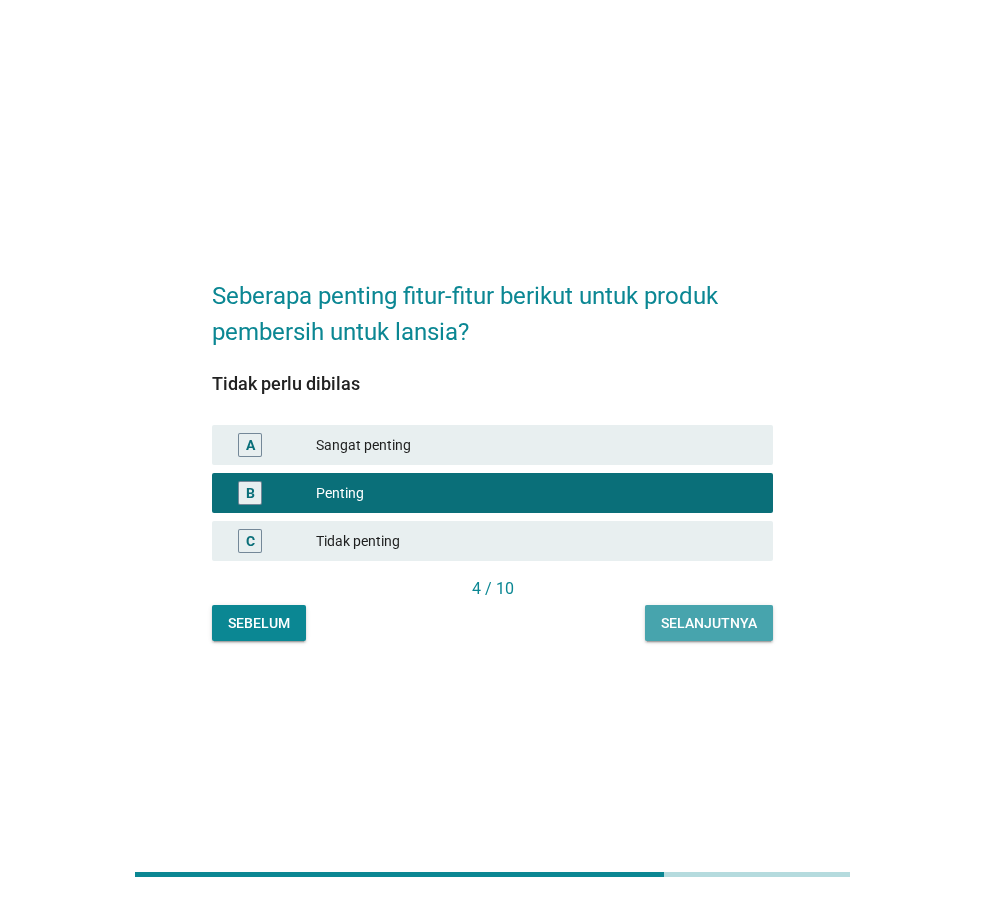 click on "Selanjutnya" at bounding box center (709, 623) 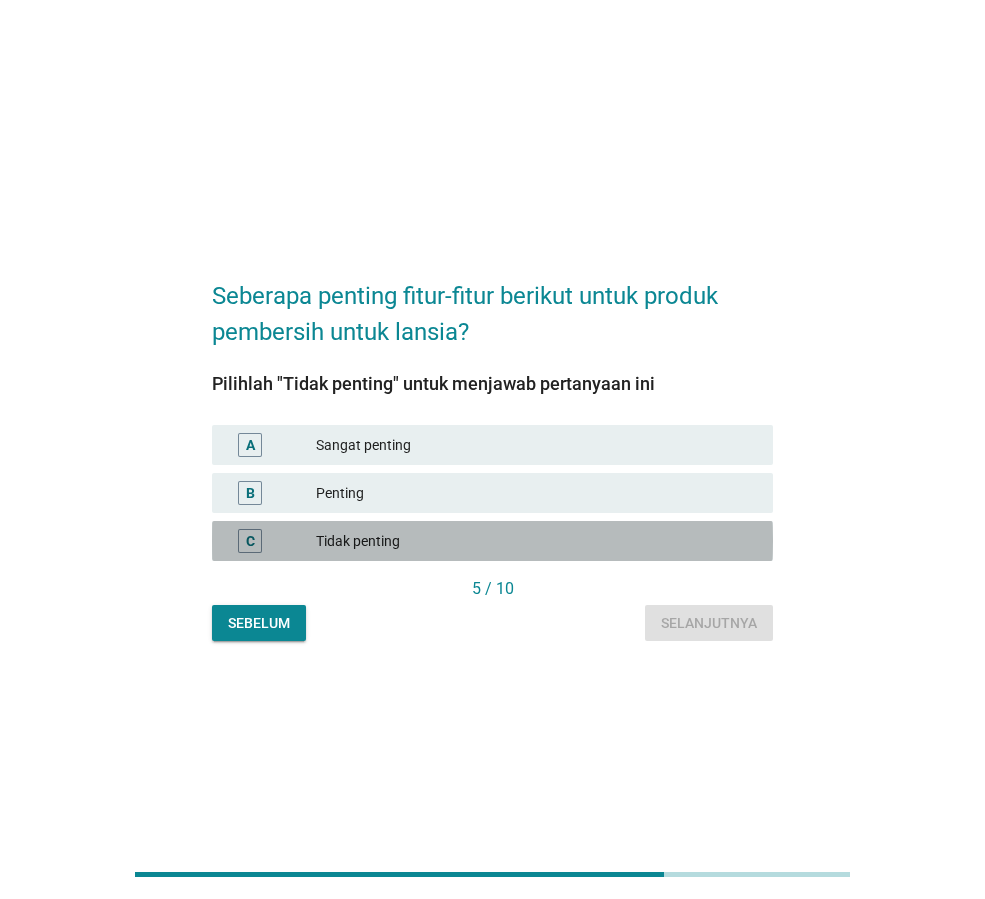 click on "Tidak penting" at bounding box center (536, 541) 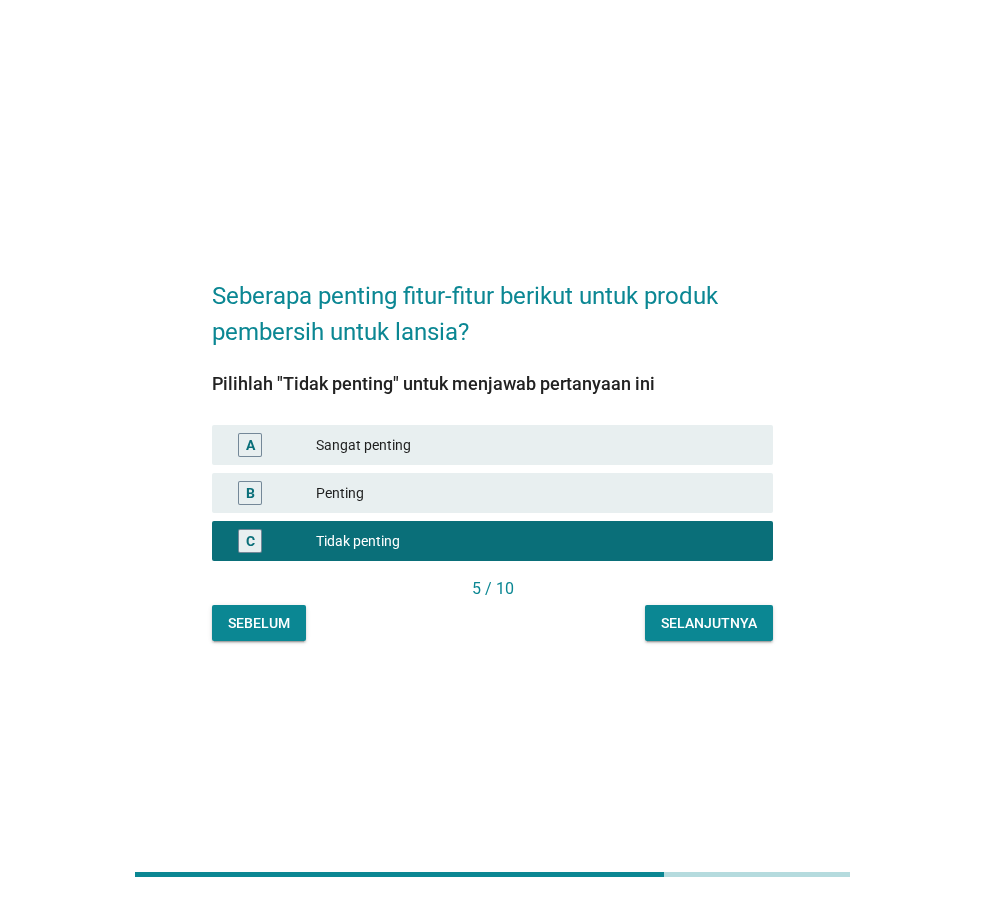 click on "Selanjutnya" at bounding box center [709, 623] 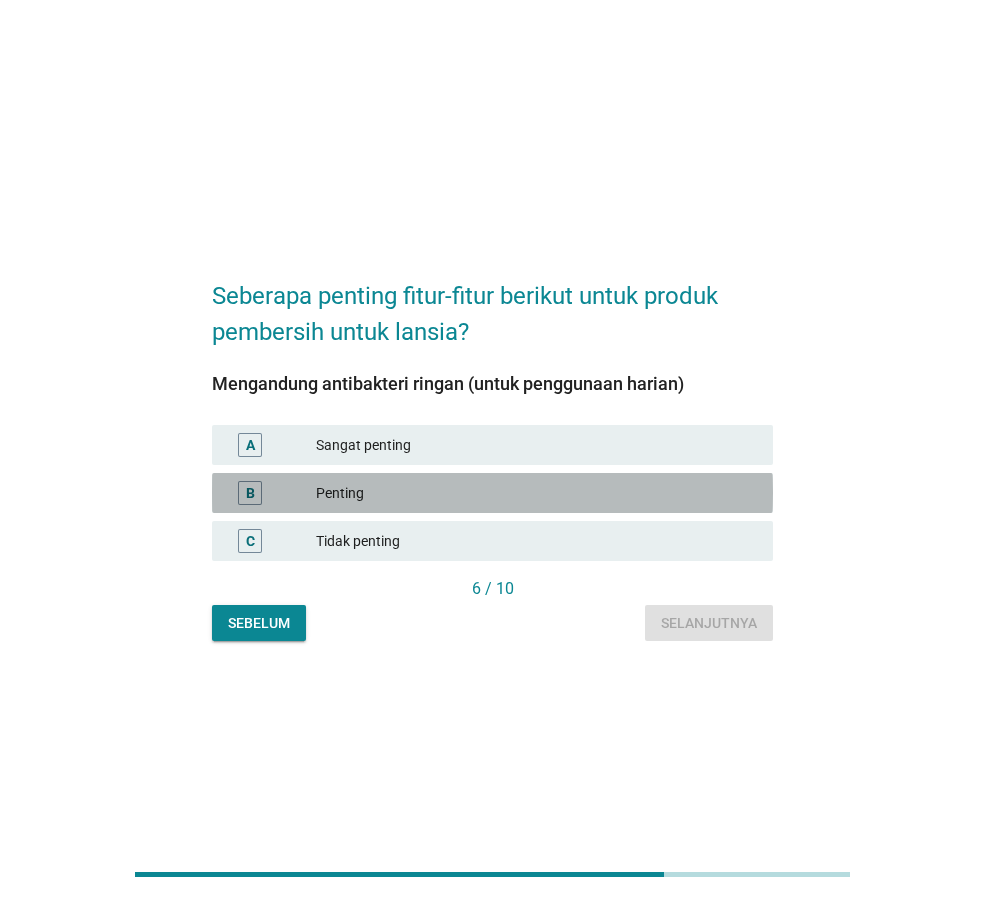 click on "B   Penting" at bounding box center (492, 493) 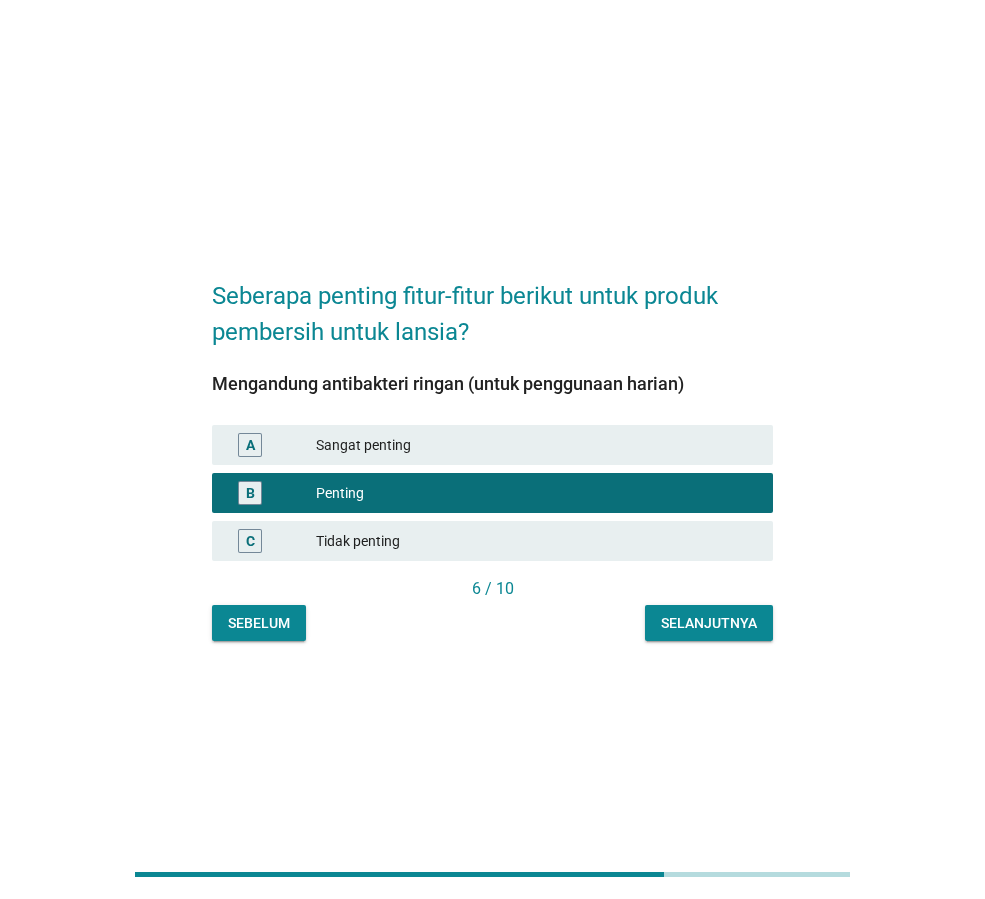 click on "Selanjutnya" at bounding box center (709, 623) 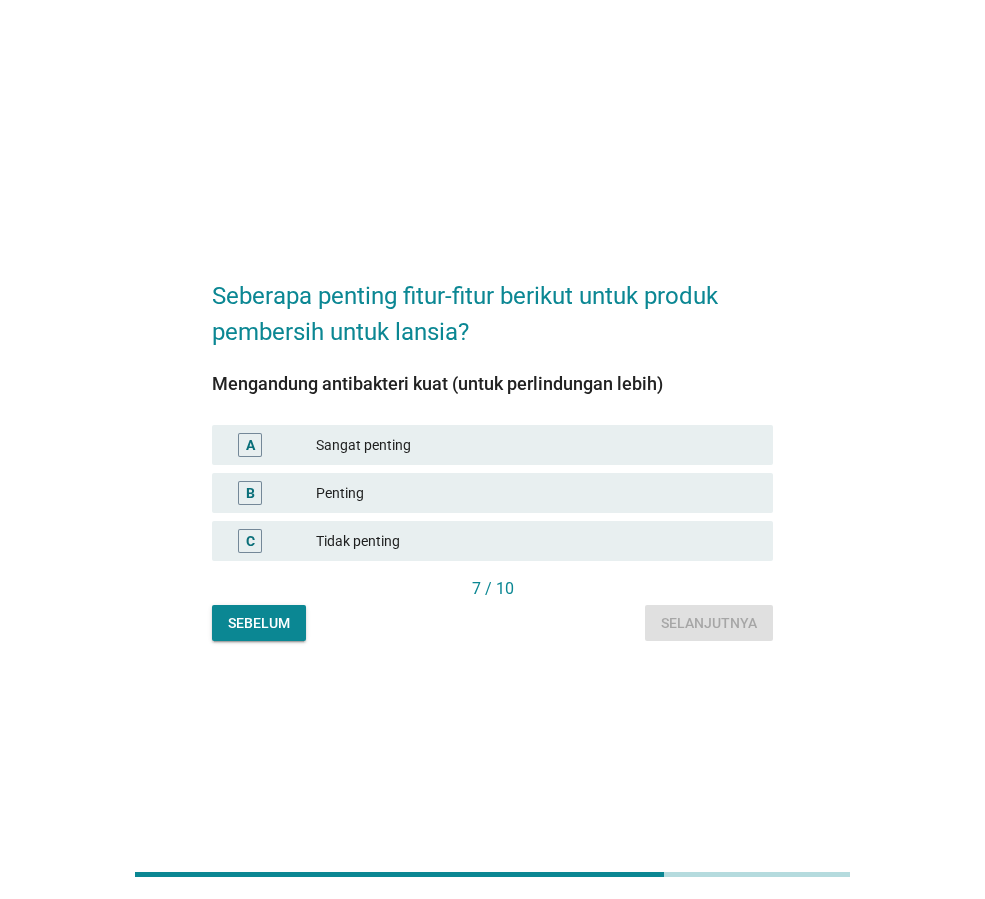 drag, startPoint x: 396, startPoint y: 535, endPoint x: 436, endPoint y: 544, distance: 41 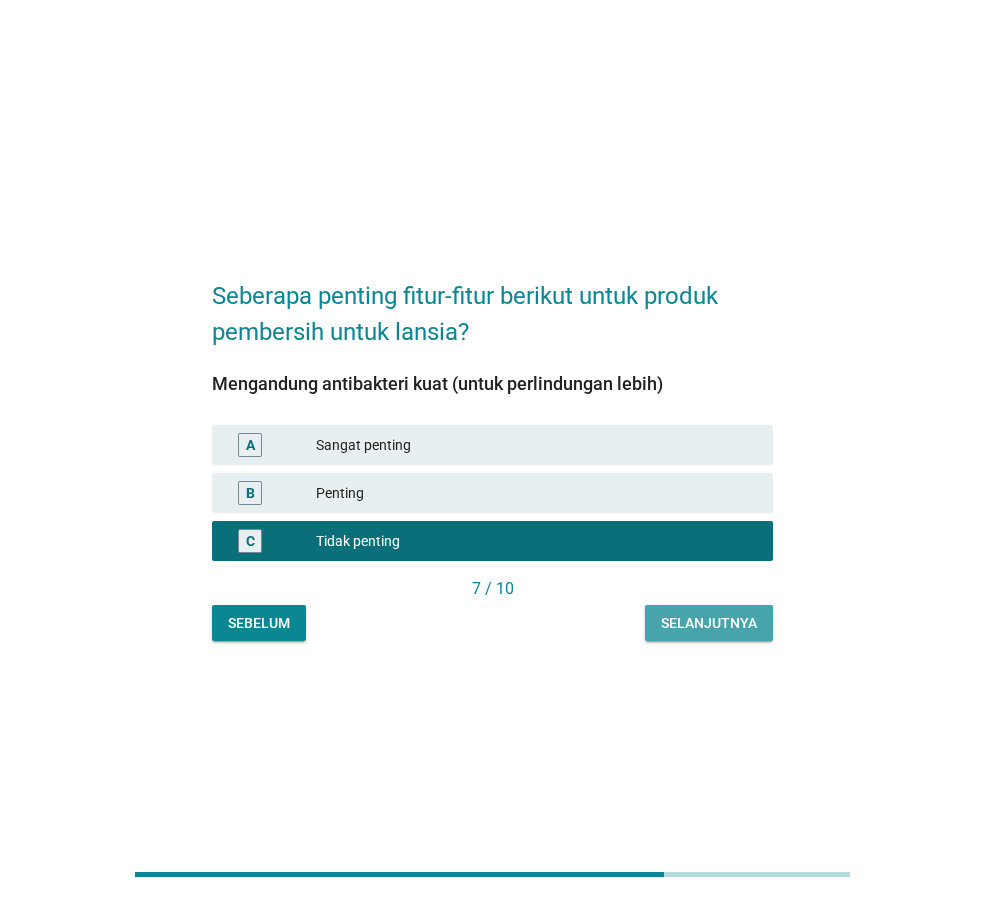 click on "Selanjutnya" at bounding box center (709, 623) 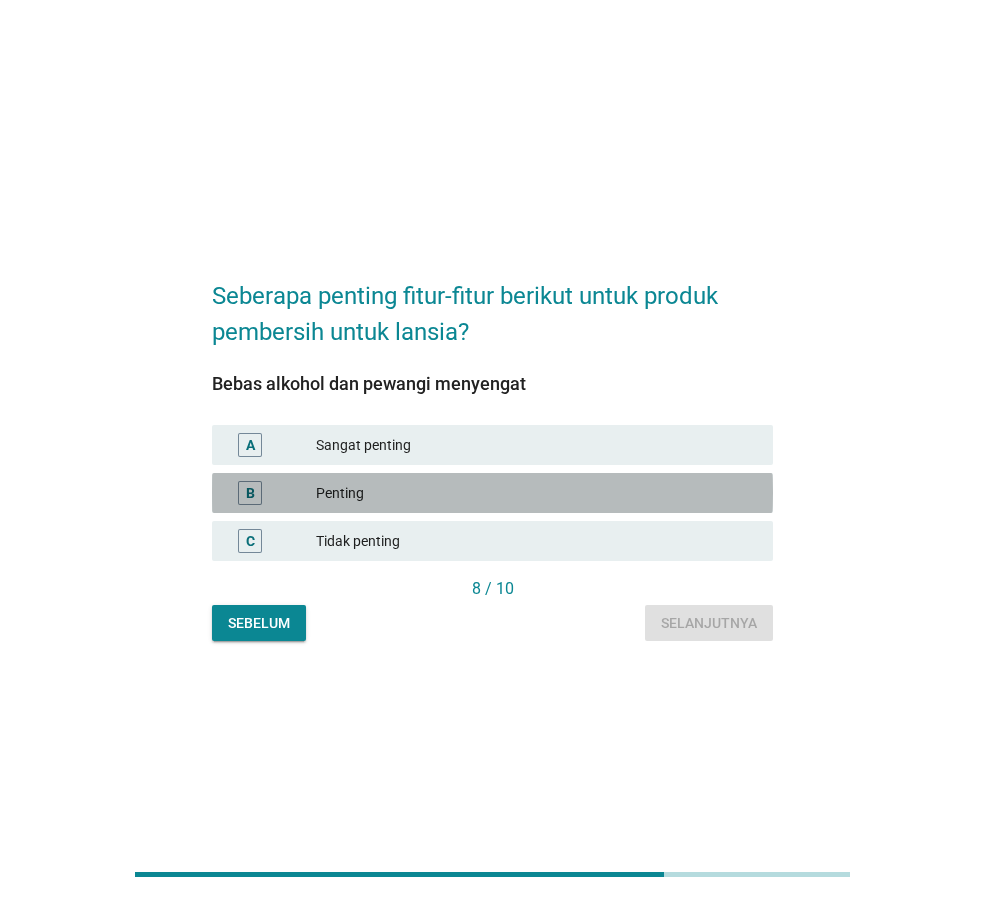 click on "Penting" at bounding box center [536, 493] 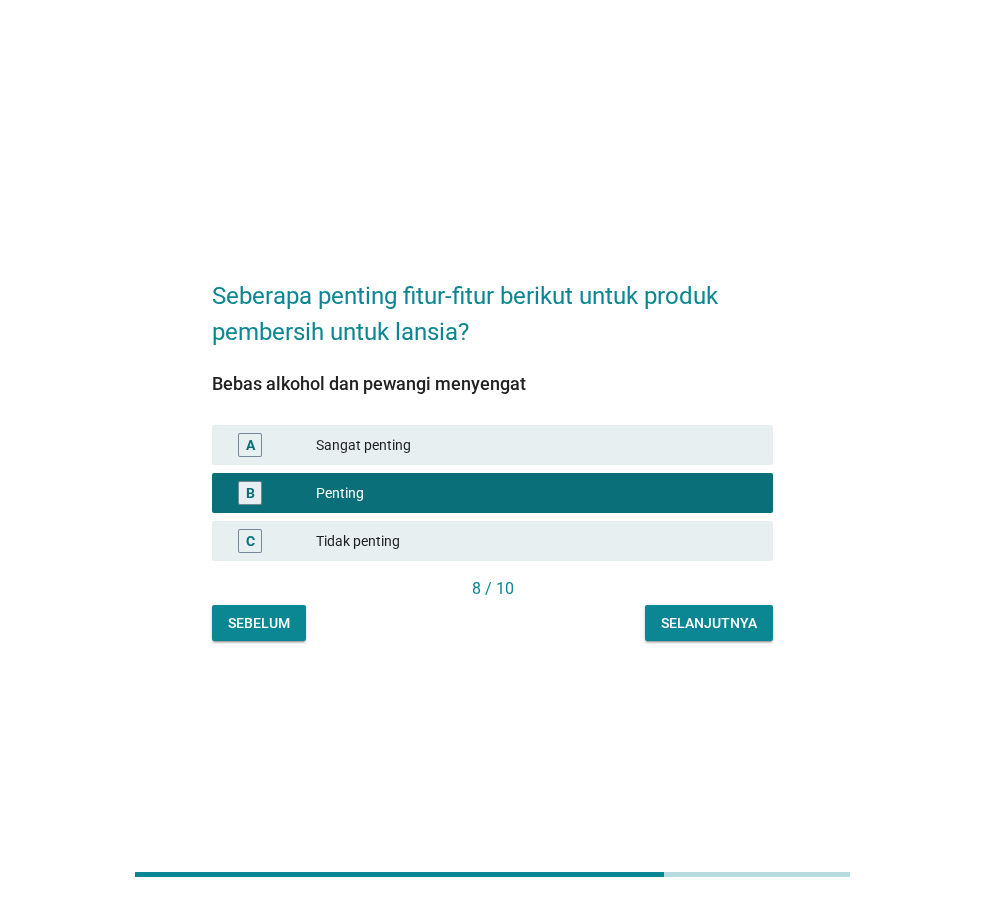 click on "Selanjutnya" at bounding box center (709, 623) 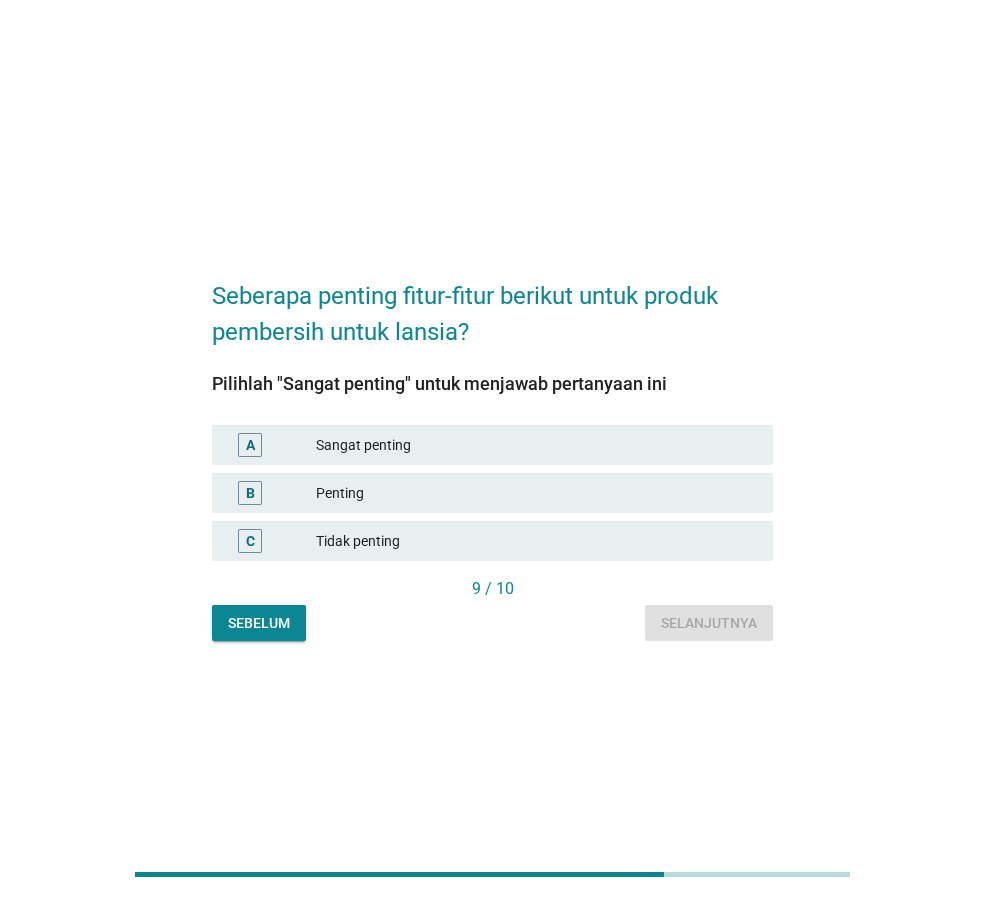 click on "A   Sangat penting" at bounding box center [492, 445] 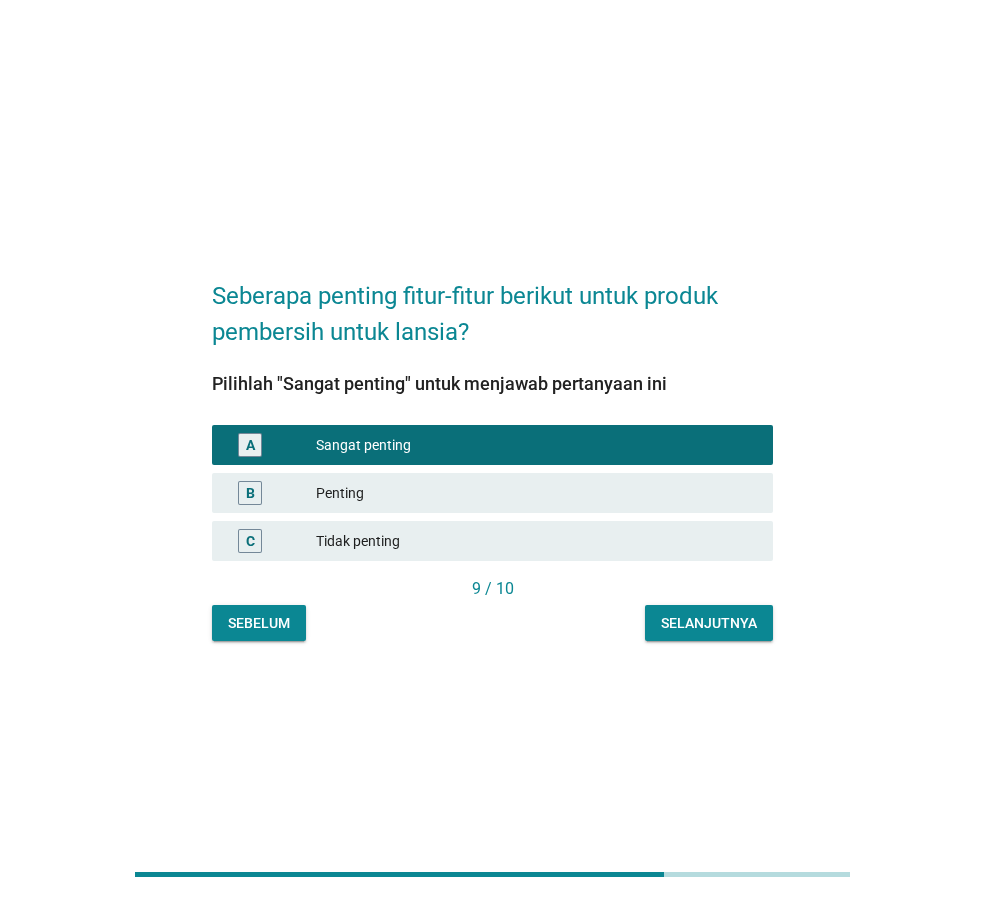 click on "Selanjutnya" at bounding box center [709, 623] 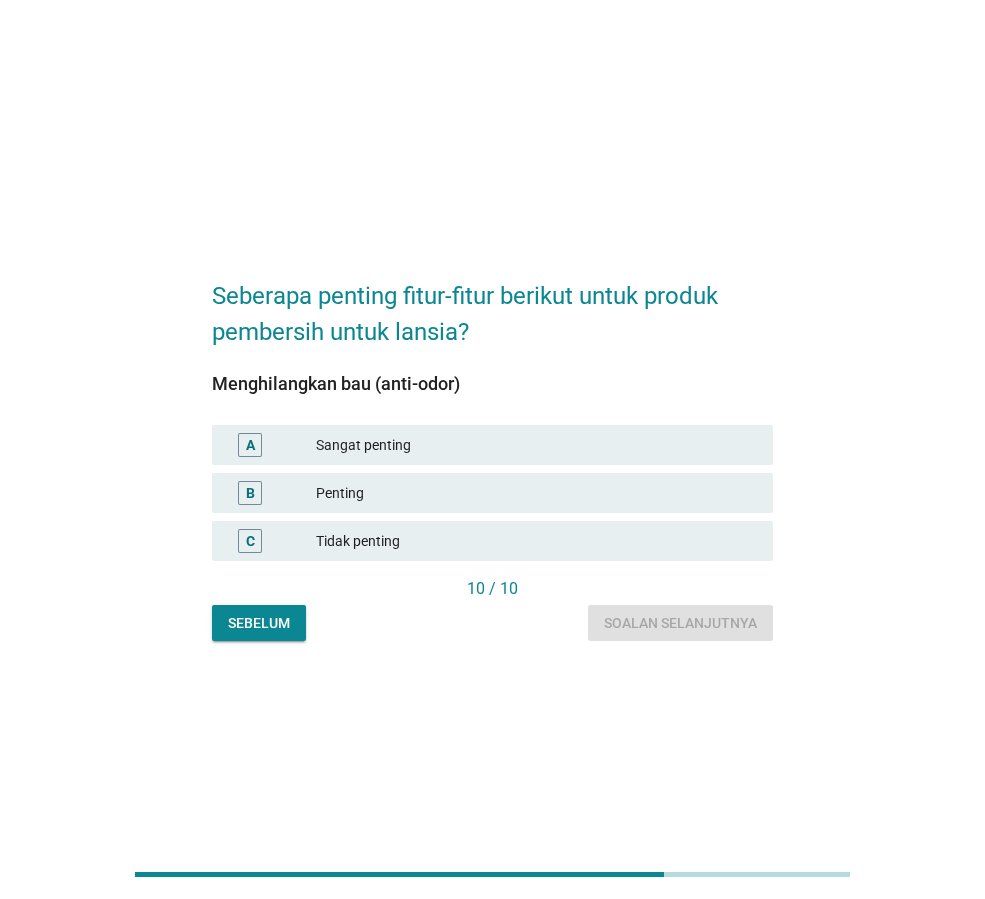 click on "A   Sangat penting" at bounding box center [492, 445] 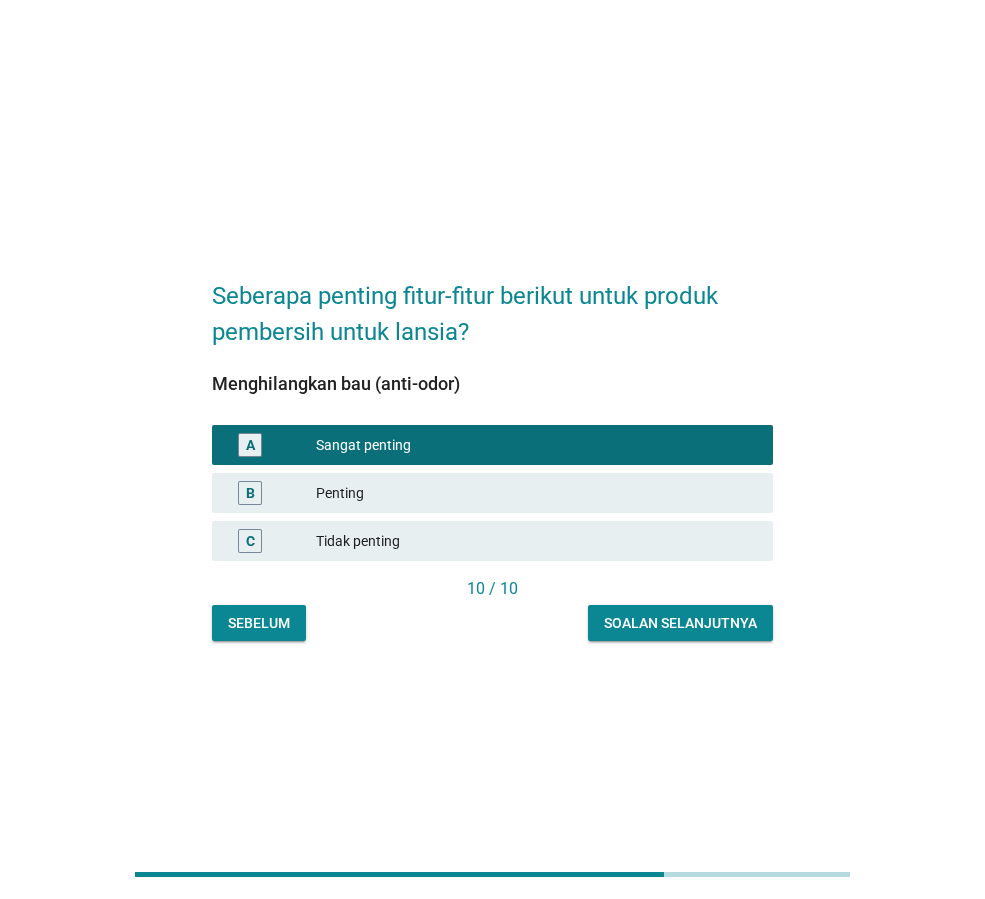 click on "Soalan selanjutnya" at bounding box center (680, 623) 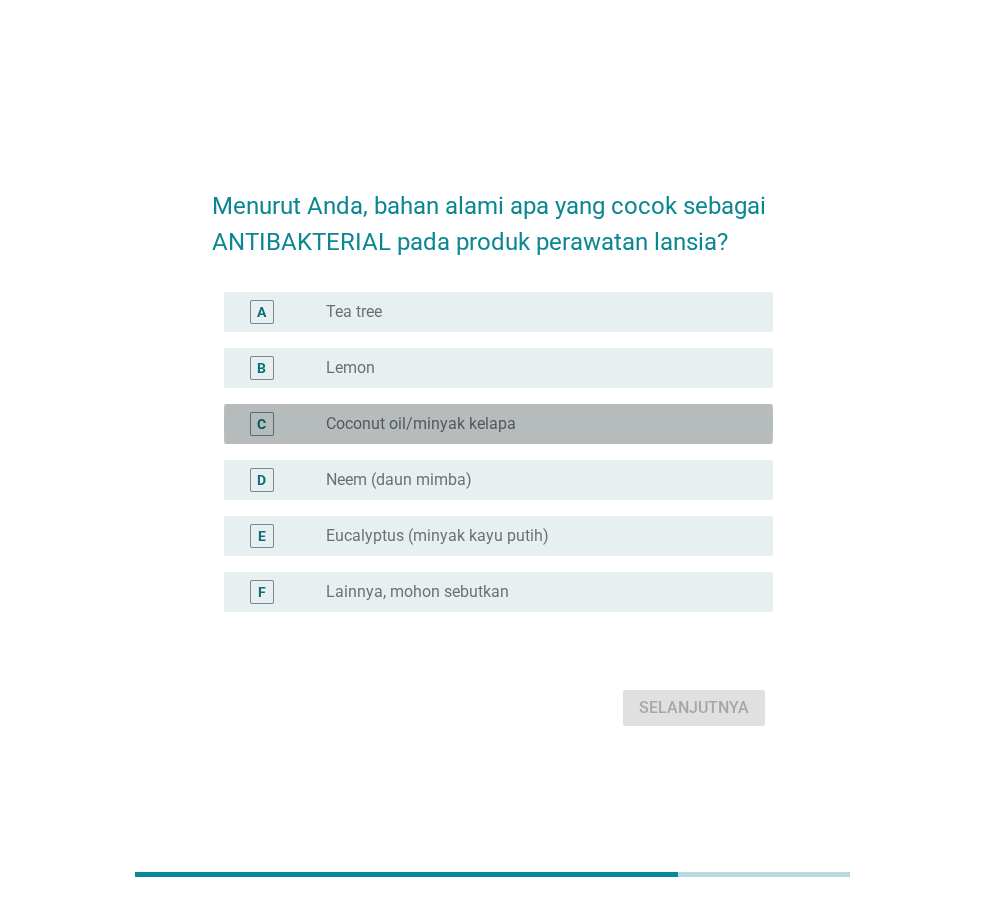 click on "Coconut oil/minyak kelapa" at bounding box center [421, 424] 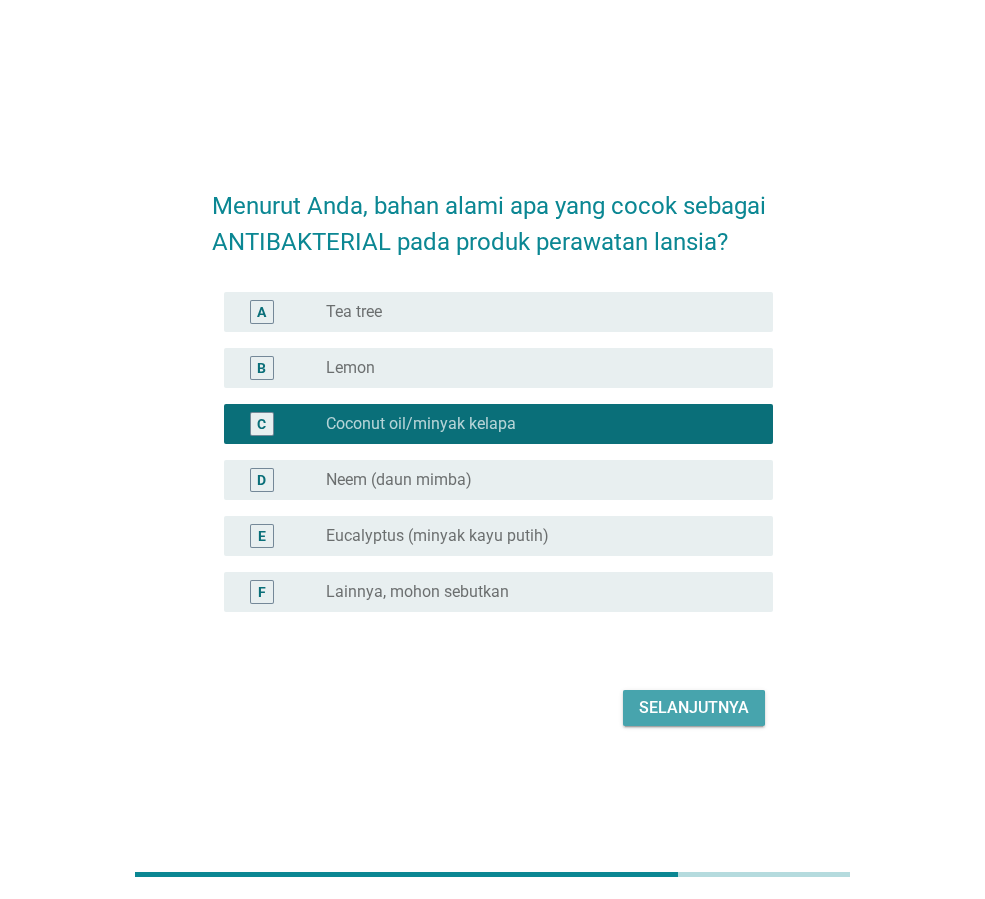 click on "Selanjutnya" at bounding box center (694, 708) 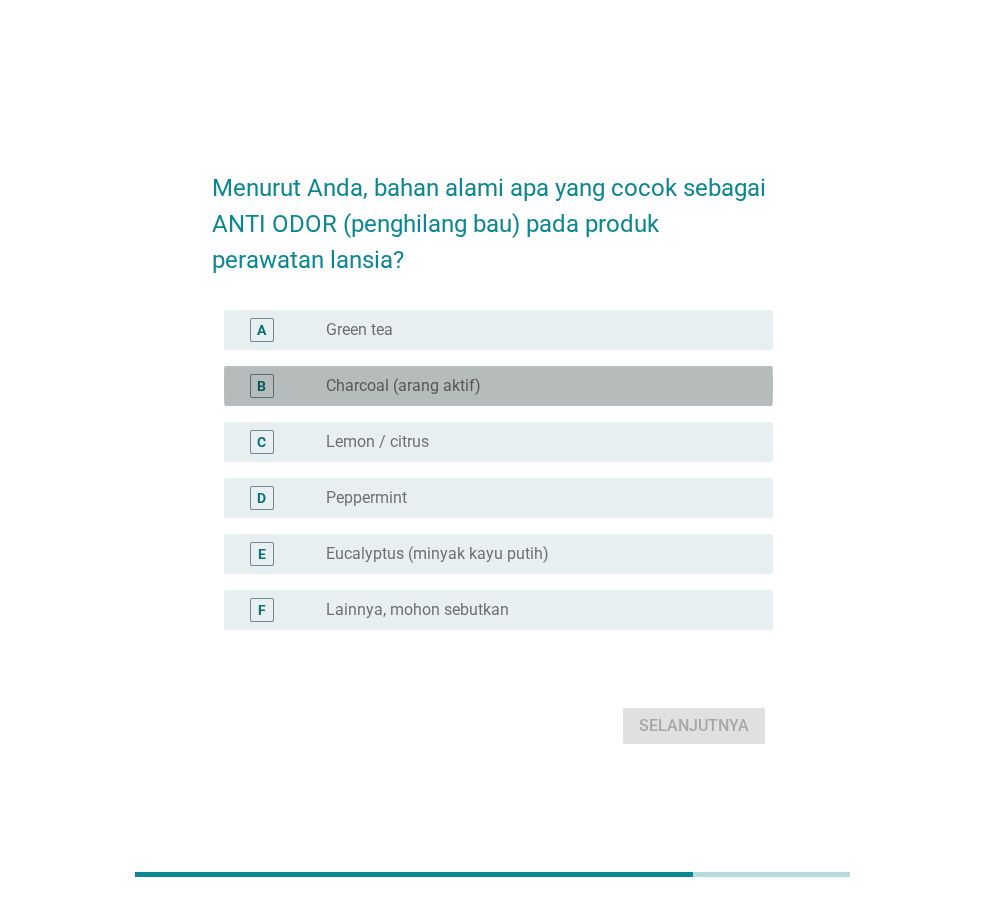 click on "radio_button_unchecked Charcoal (arang aktif)" at bounding box center [533, 386] 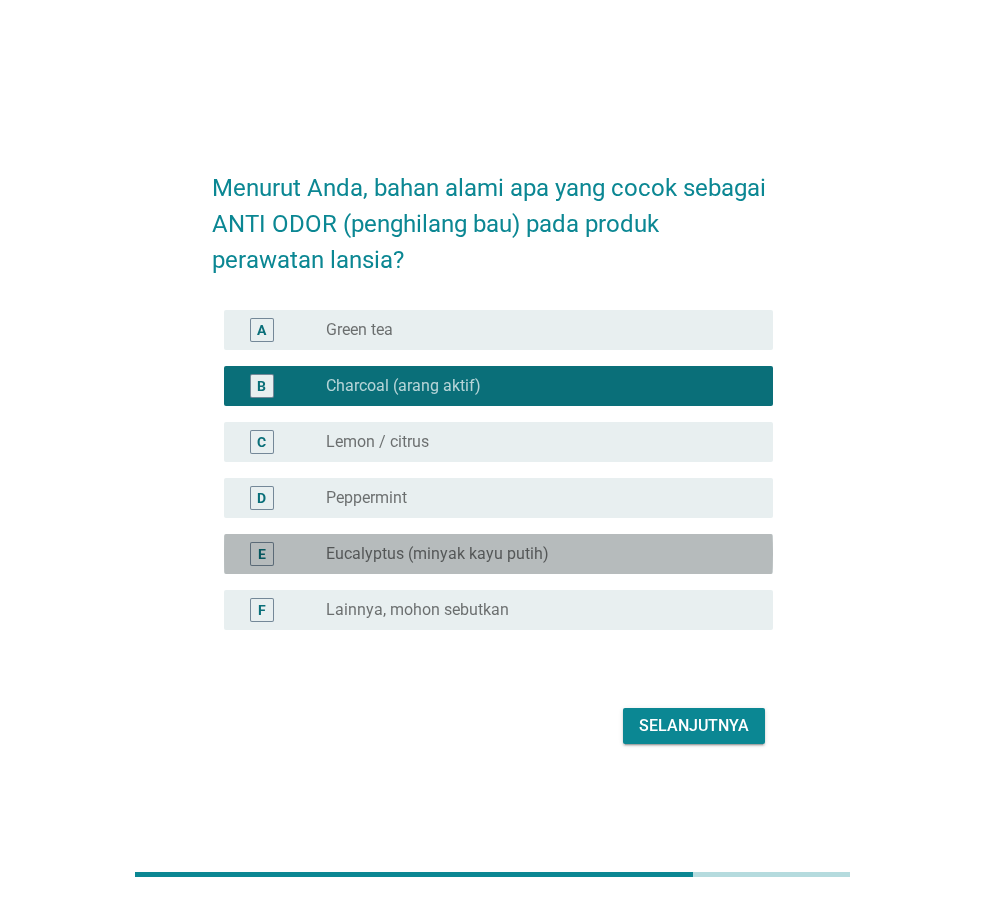 click on "E     radio_button_unchecked Eucalyptus (minyak kayu putih)" at bounding box center (498, 554) 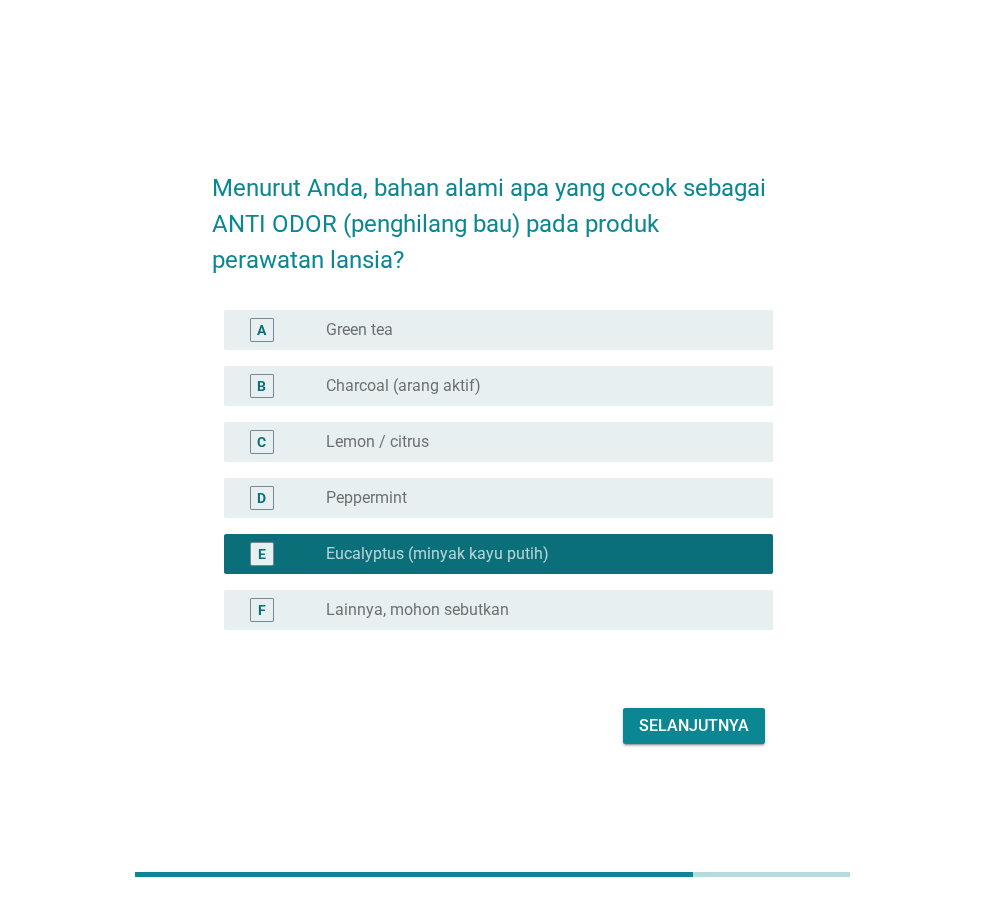 click on "radio_button_unchecked Charcoal (arang aktif)" at bounding box center [533, 386] 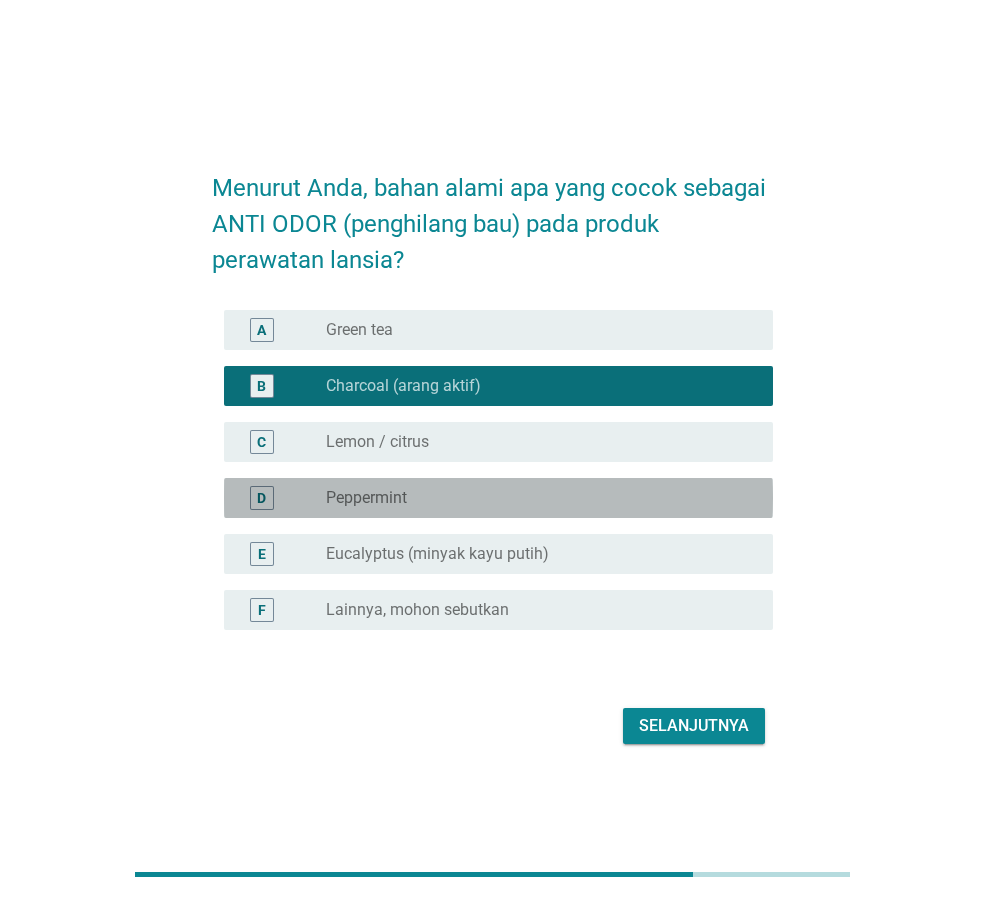 click on "radio_button_unchecked Peppermint" at bounding box center (533, 498) 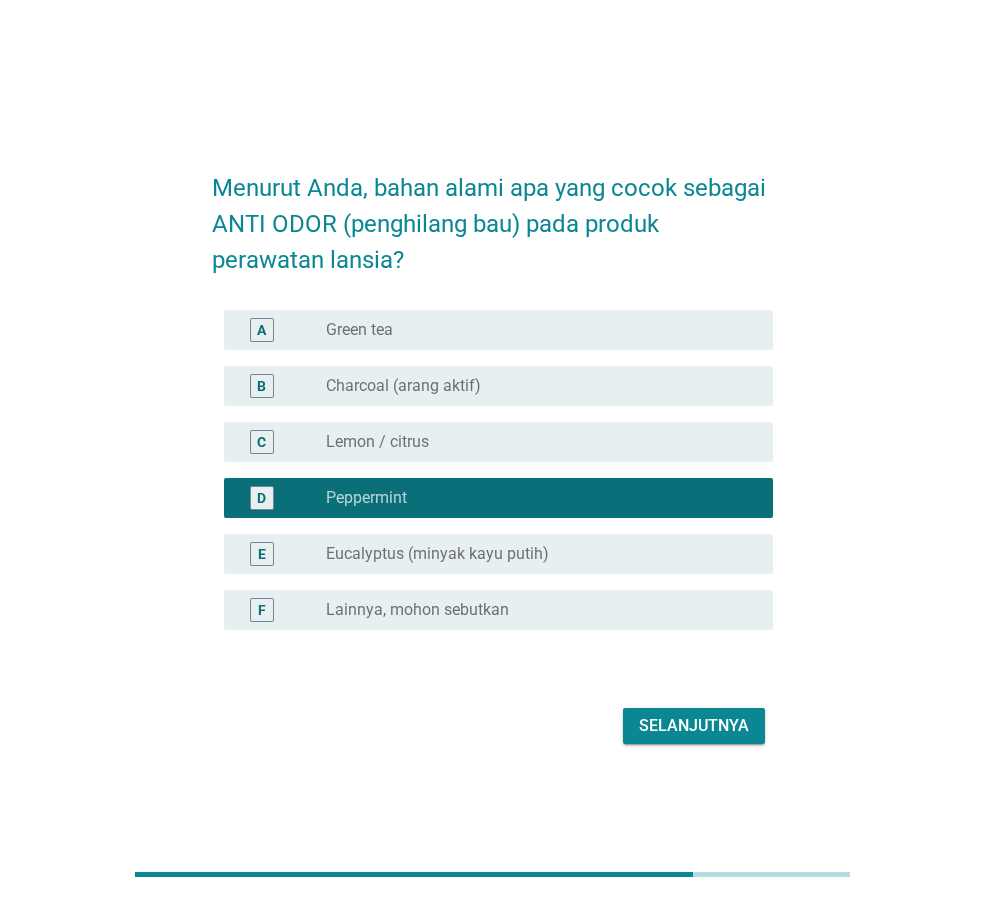 click on "Selanjutnya" at bounding box center [694, 726] 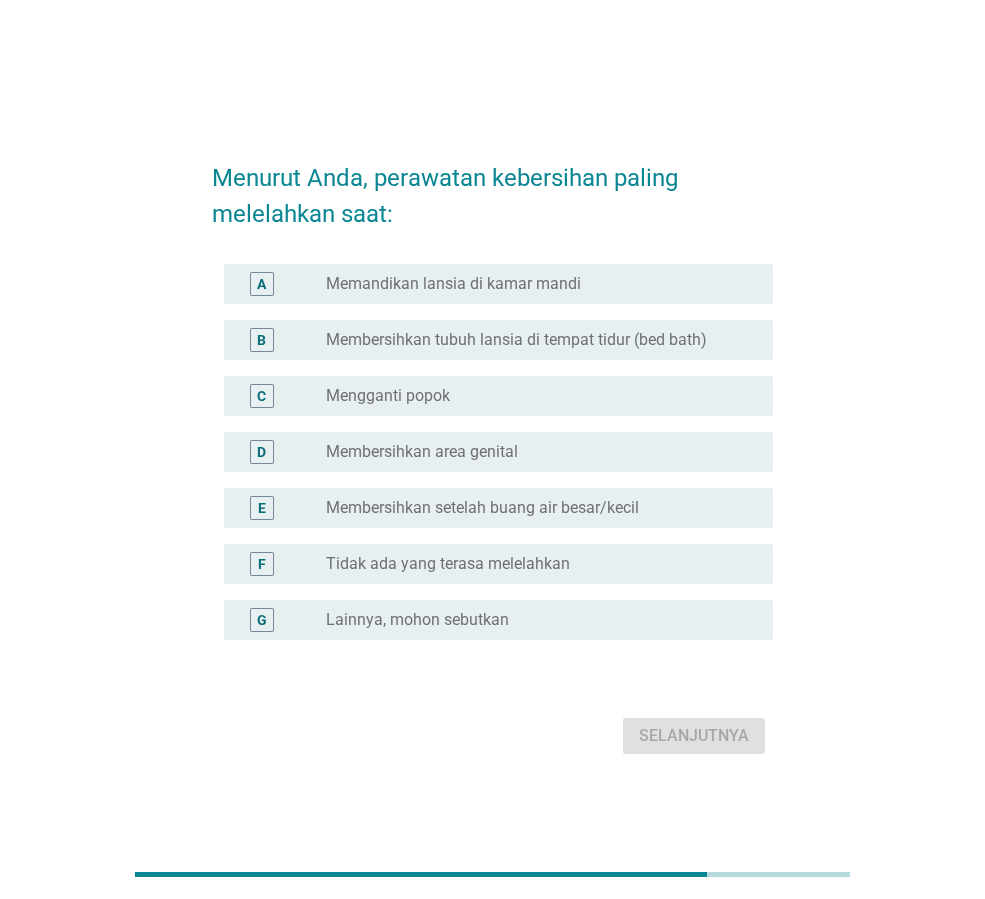 click on "Membersihkan setelah buang air besar/kecil" at bounding box center (482, 508) 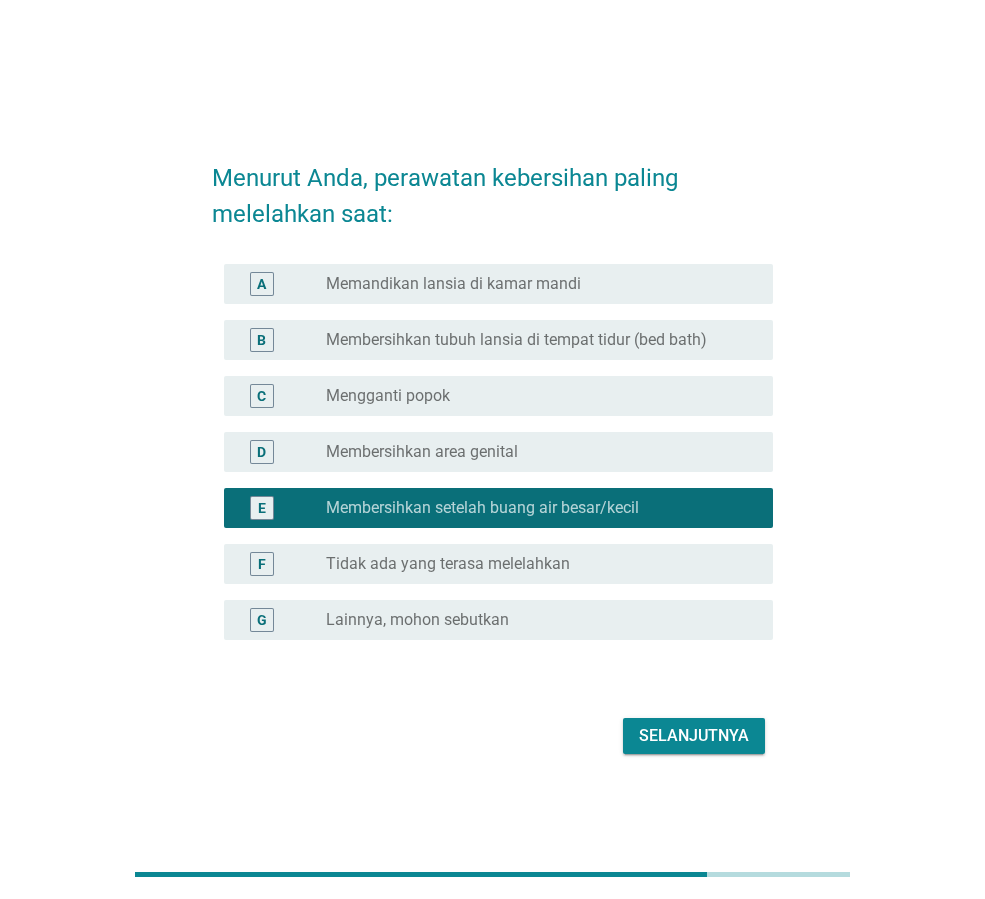 click on "Membersihkan tubuh lansia di tempat tidur (bed bath)" at bounding box center (516, 340) 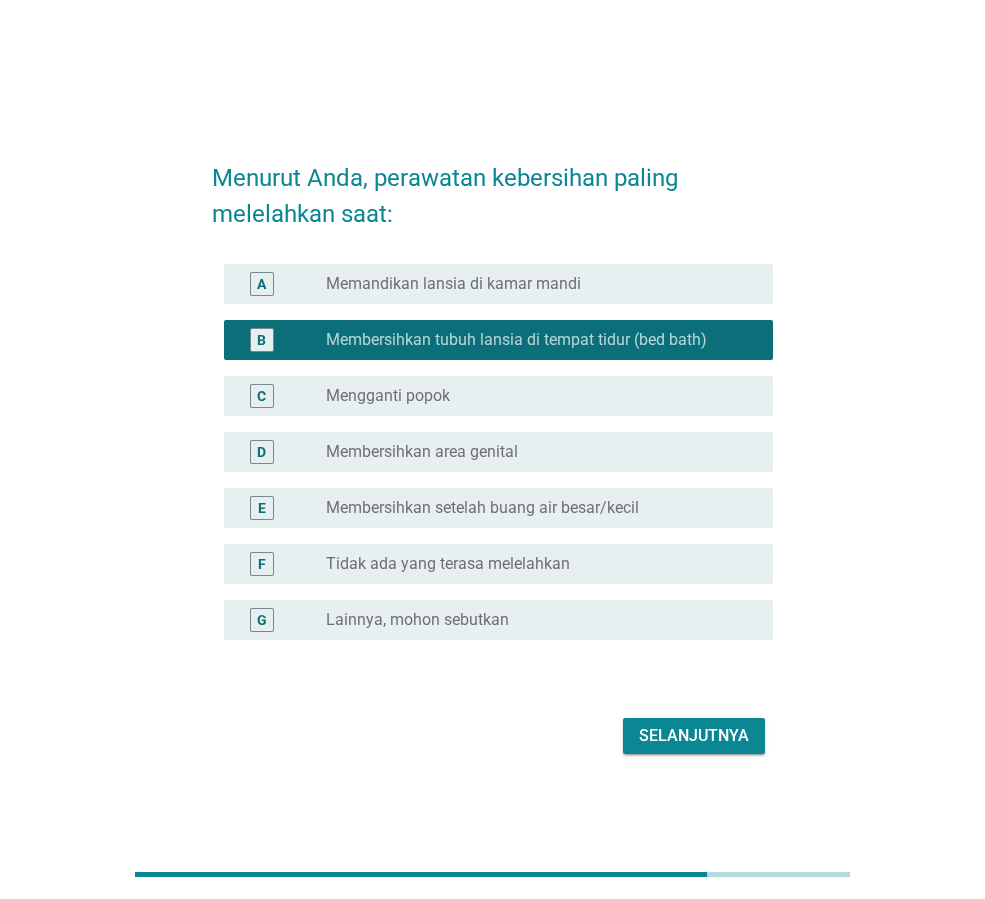 click on "Membersihkan setelah buang air besar/kecil" at bounding box center (482, 508) 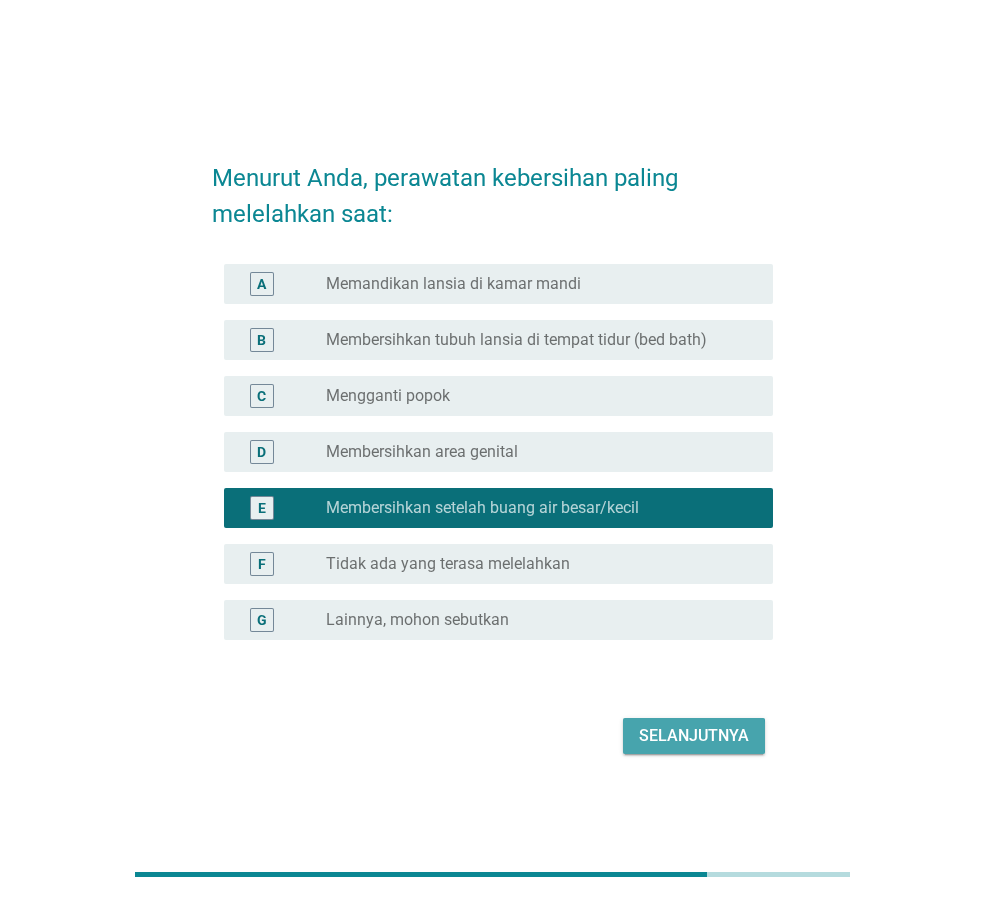 click on "Selanjutnya" at bounding box center [694, 736] 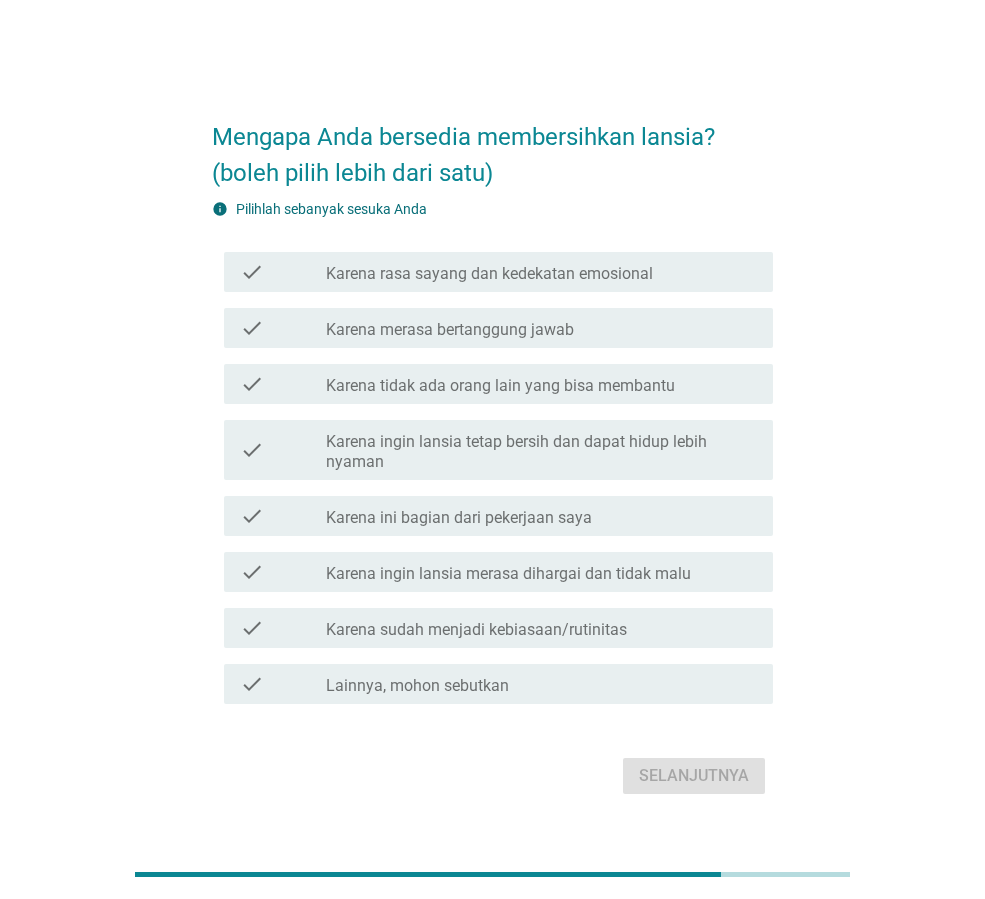 click on "Karena rasa sayang dan kedekatan emosional" at bounding box center [489, 274] 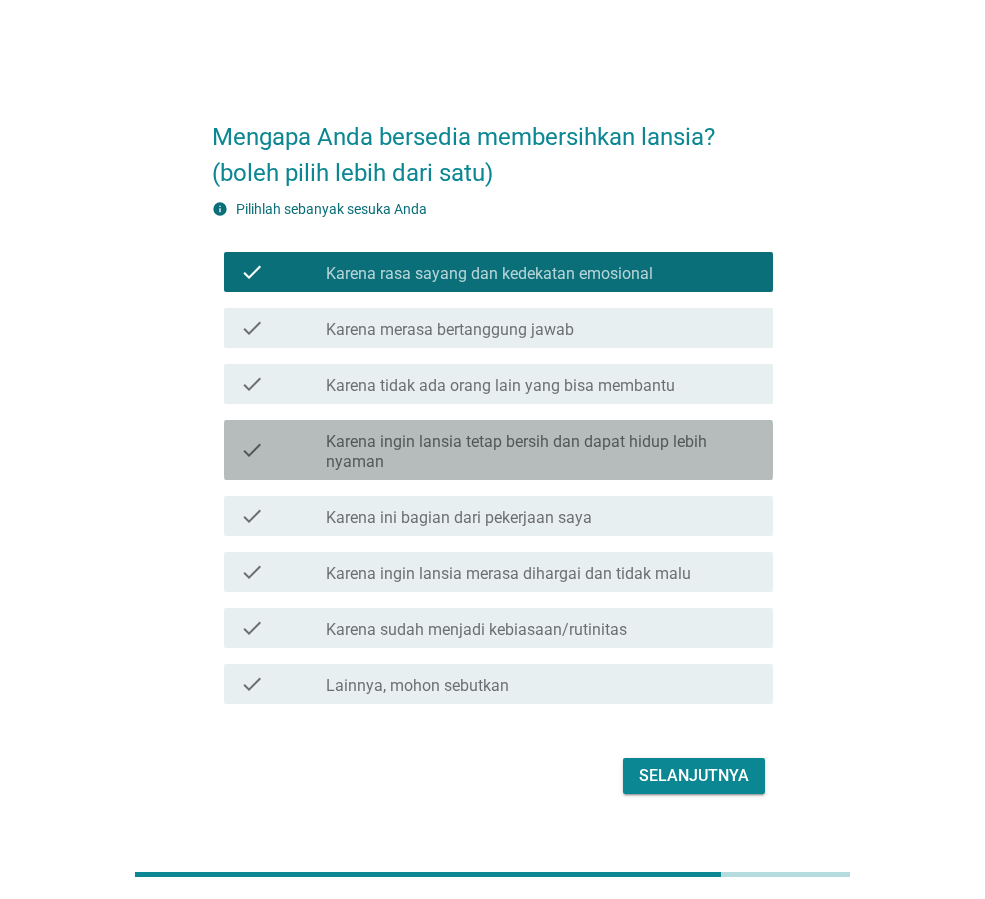 click on "Karena ingin lansia tetap bersih dan dapat hidup lebih nyaman" at bounding box center [541, 452] 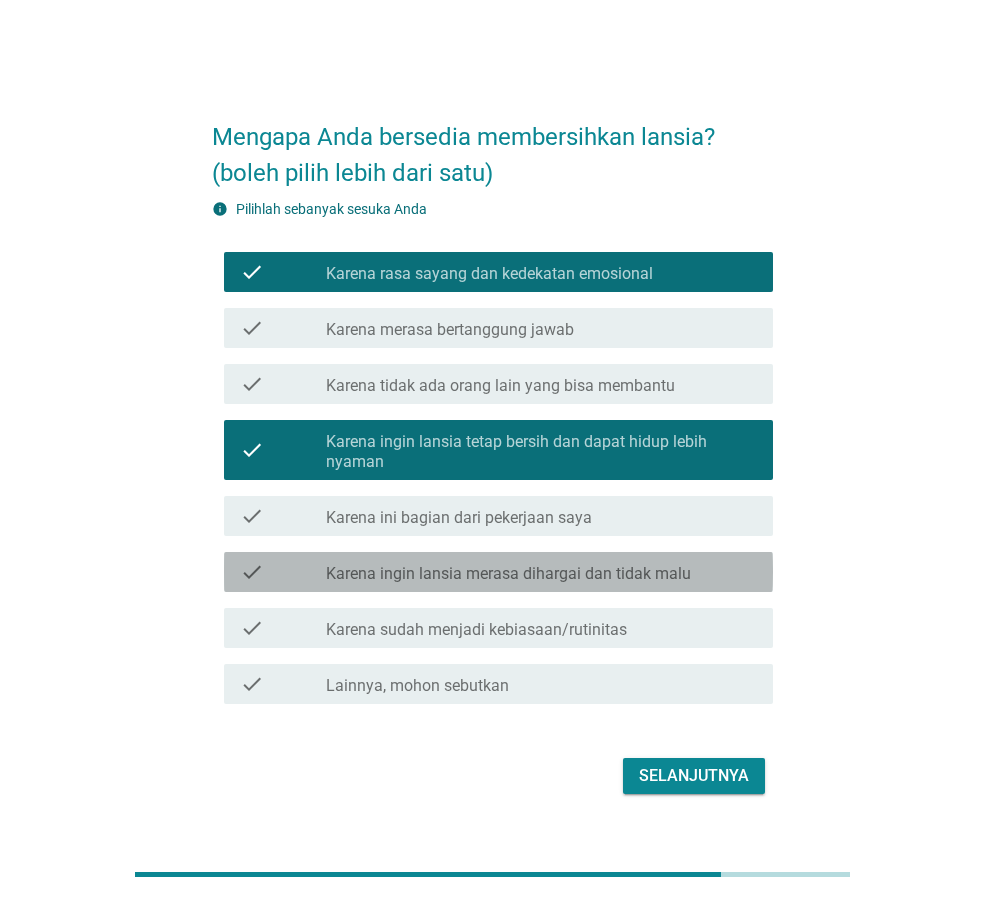 click on "Karena ingin lansia merasa dihargai dan tidak malu" at bounding box center (508, 574) 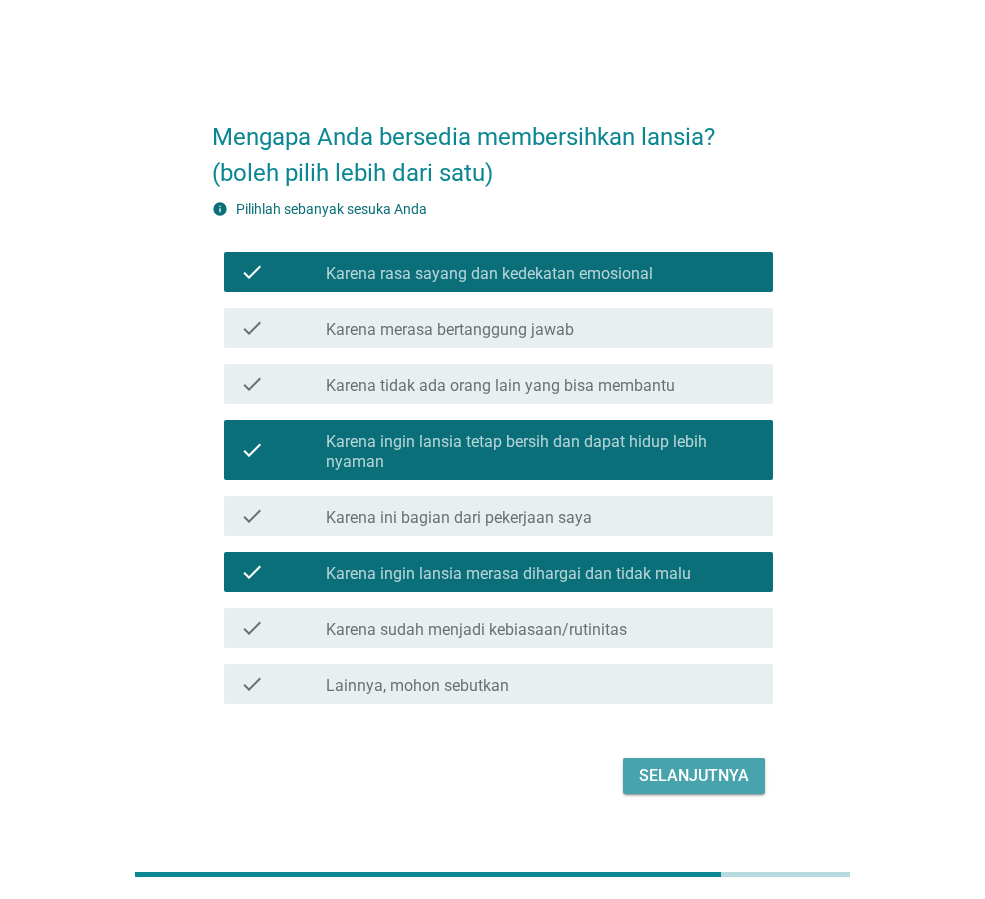 click on "Selanjutnya" at bounding box center (694, 776) 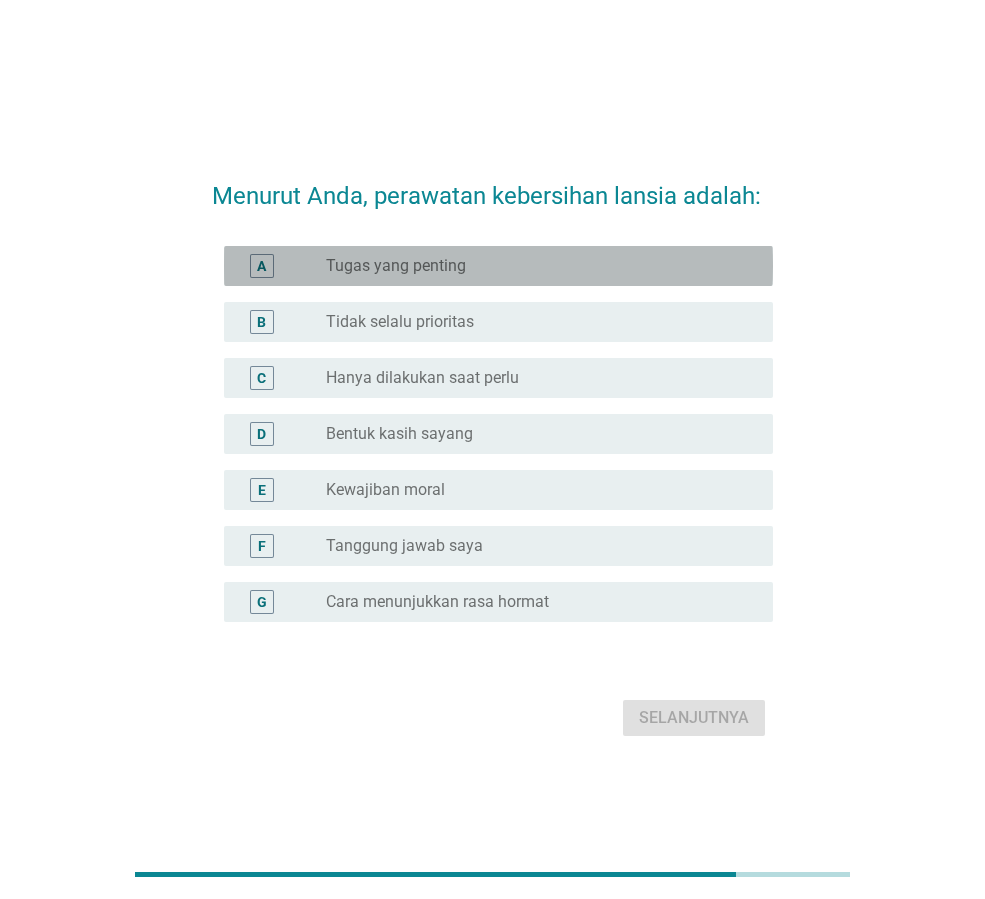 click on "Tugas yang penting" at bounding box center (396, 266) 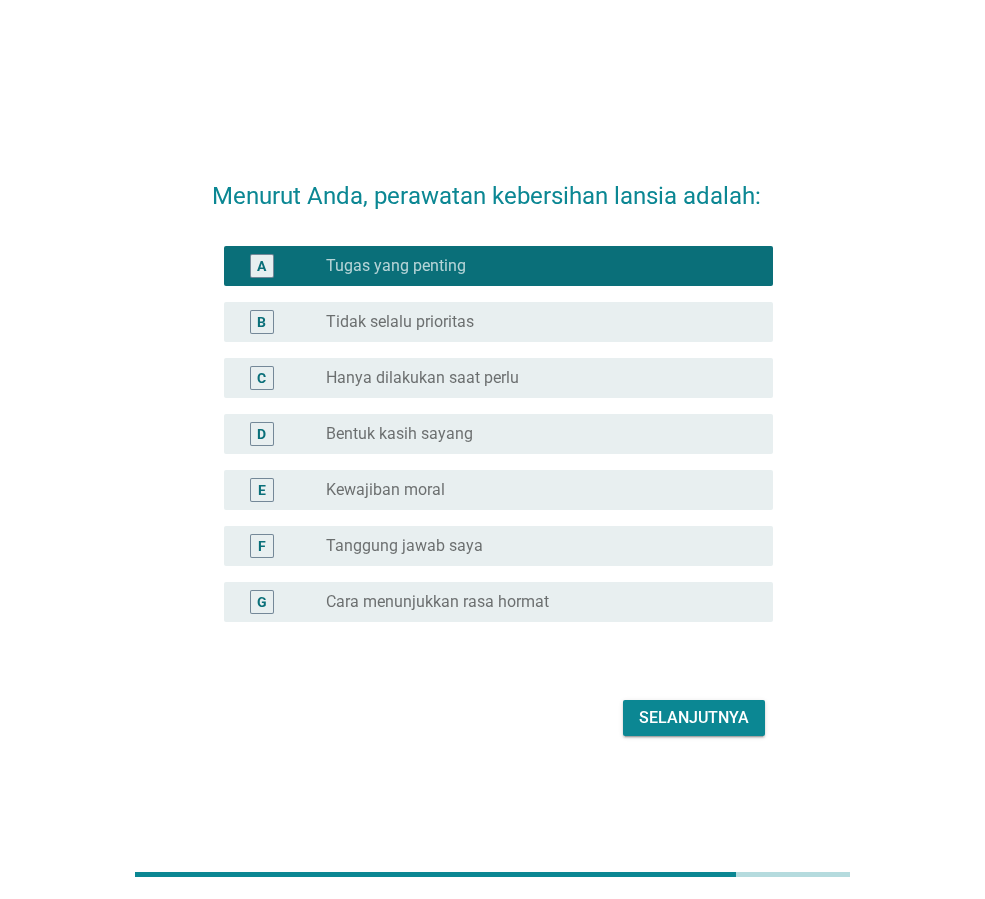 click on "Bentuk kasih sayang" at bounding box center (399, 434) 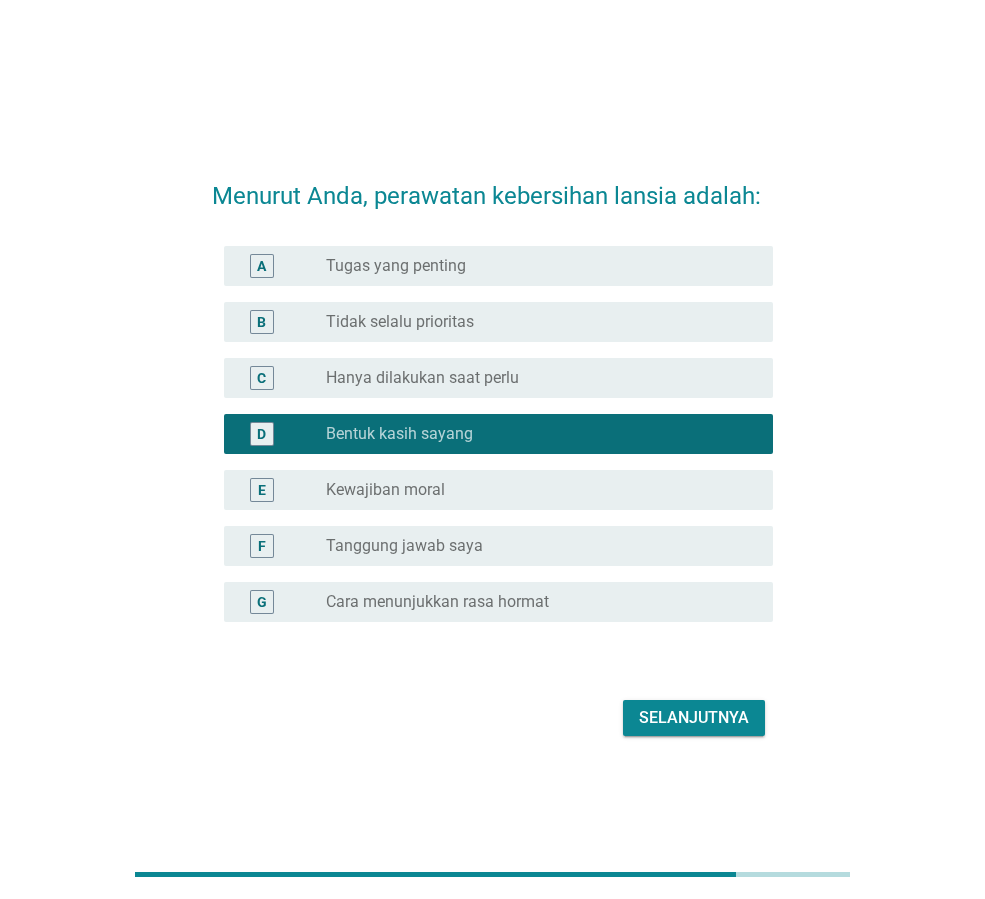 click on "radio_button_unchecked Tugas yang penting" at bounding box center [533, 266] 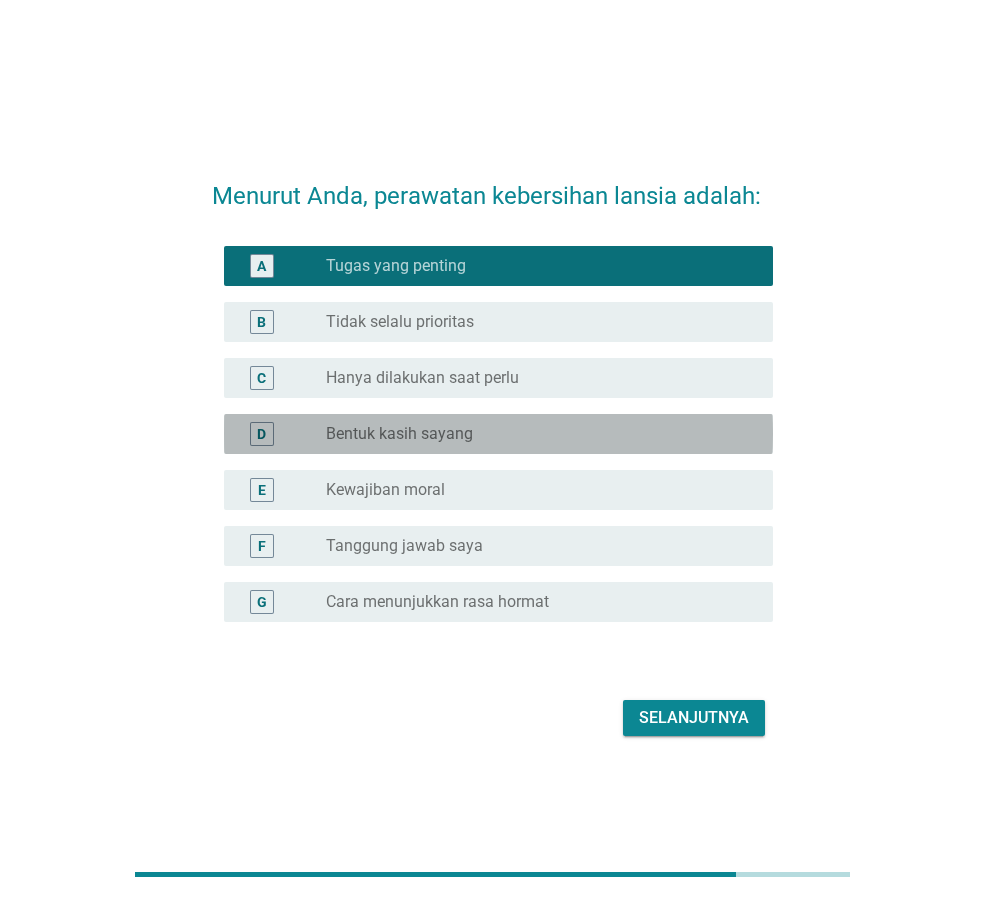 click on "radio_button_unchecked Bentuk kasih sayang" at bounding box center (533, 434) 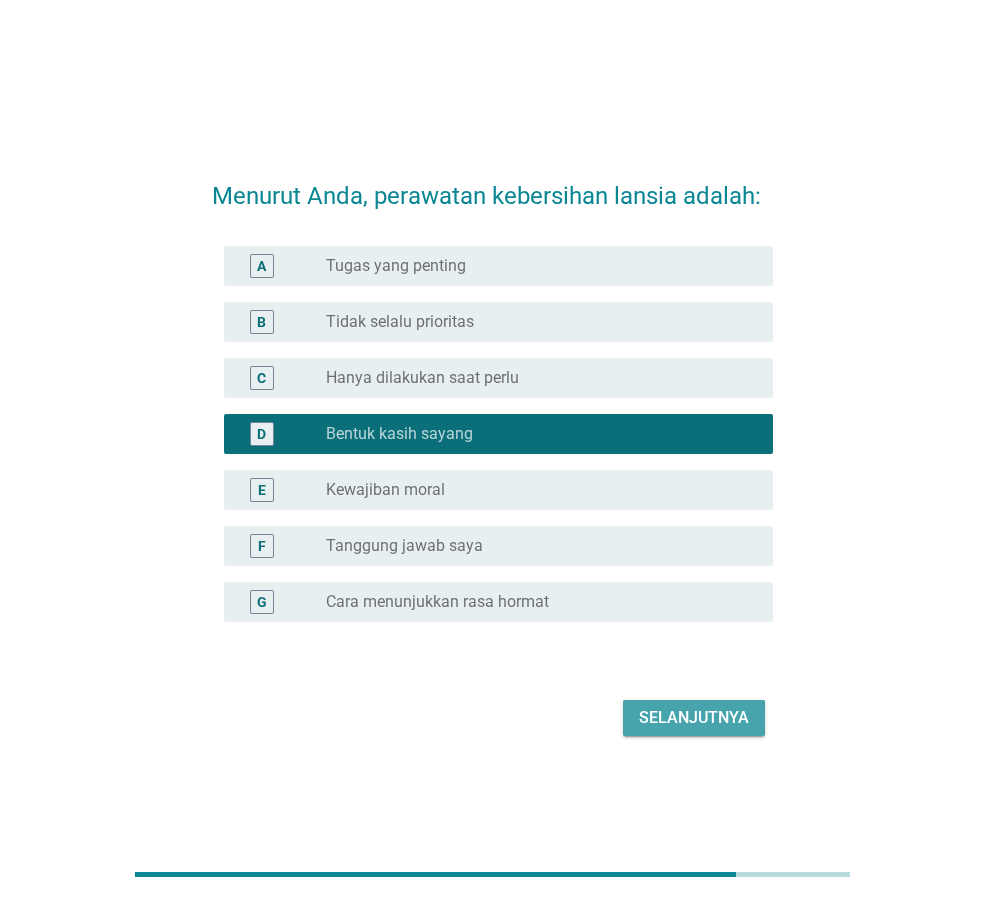 click on "Selanjutnya" at bounding box center [694, 718] 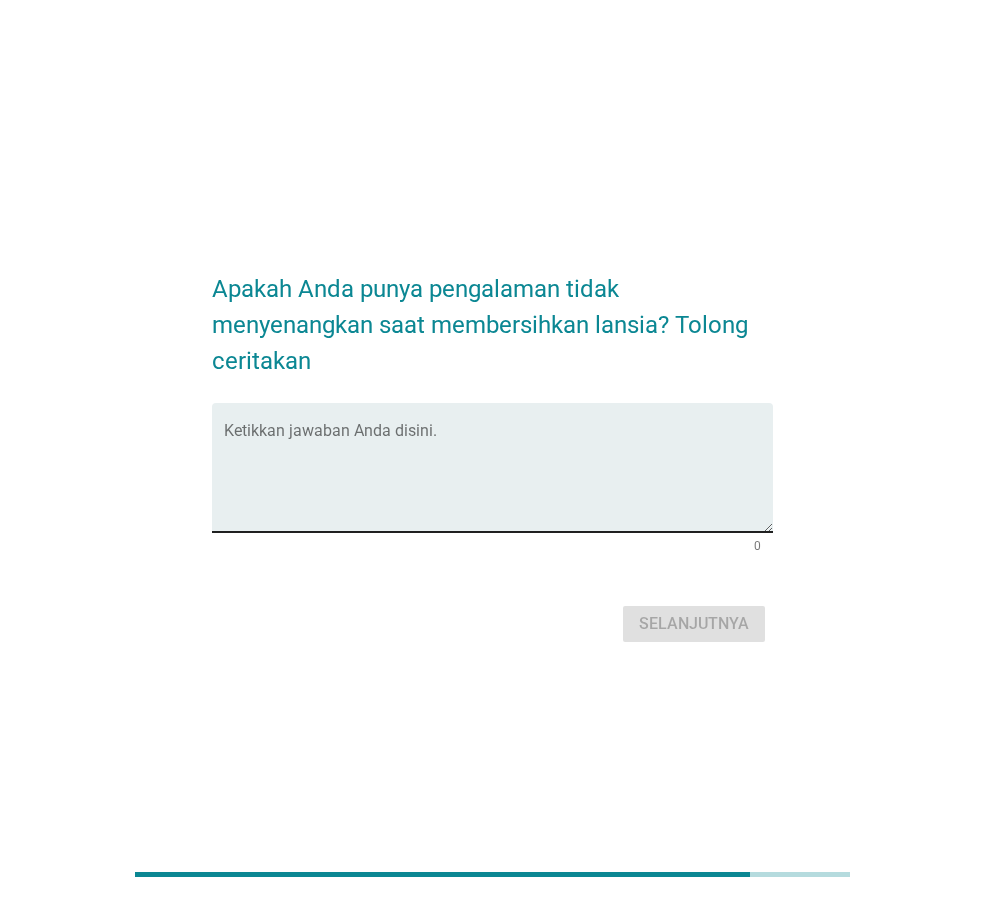 click on "Ketikkan jawaban Anda disini." at bounding box center (498, 467) 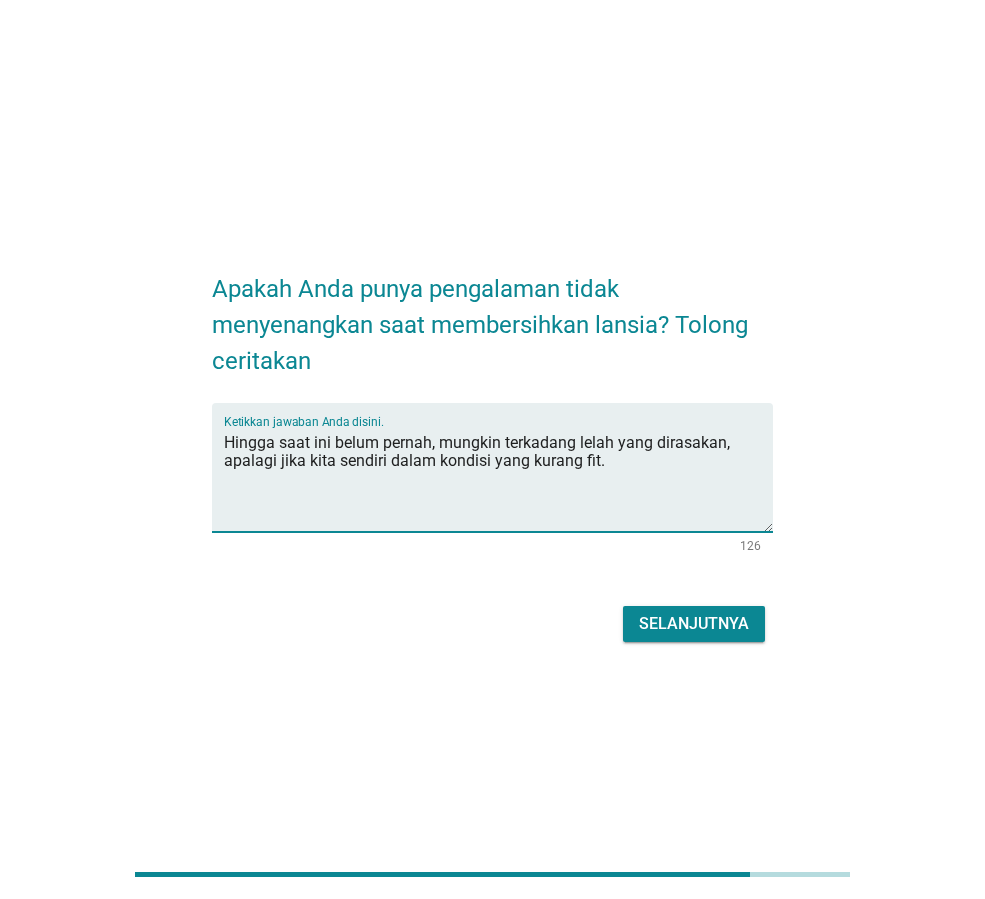 type on "Hingga saat ini belum pernah, mungkin terkadang lelah yang dirasakan, apalagi jika kita sendiri dalam kondisi yang kurang fit." 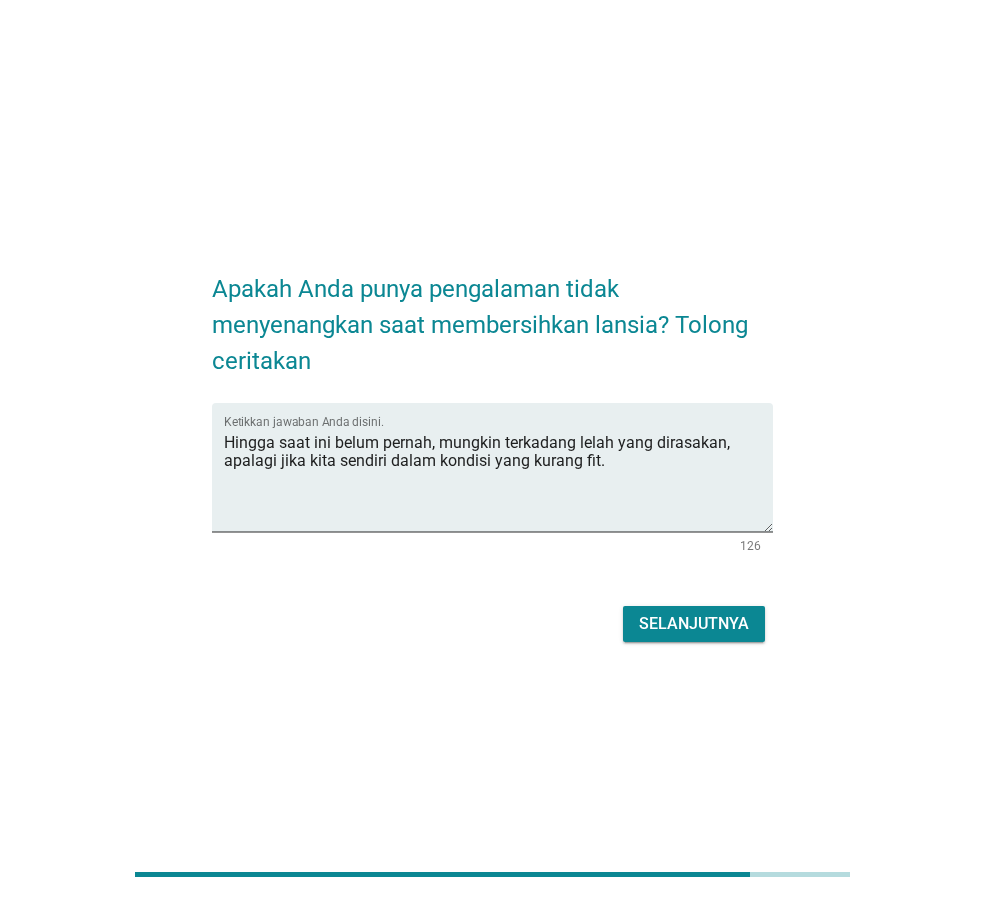 click on "Selanjutnya" at bounding box center [694, 624] 